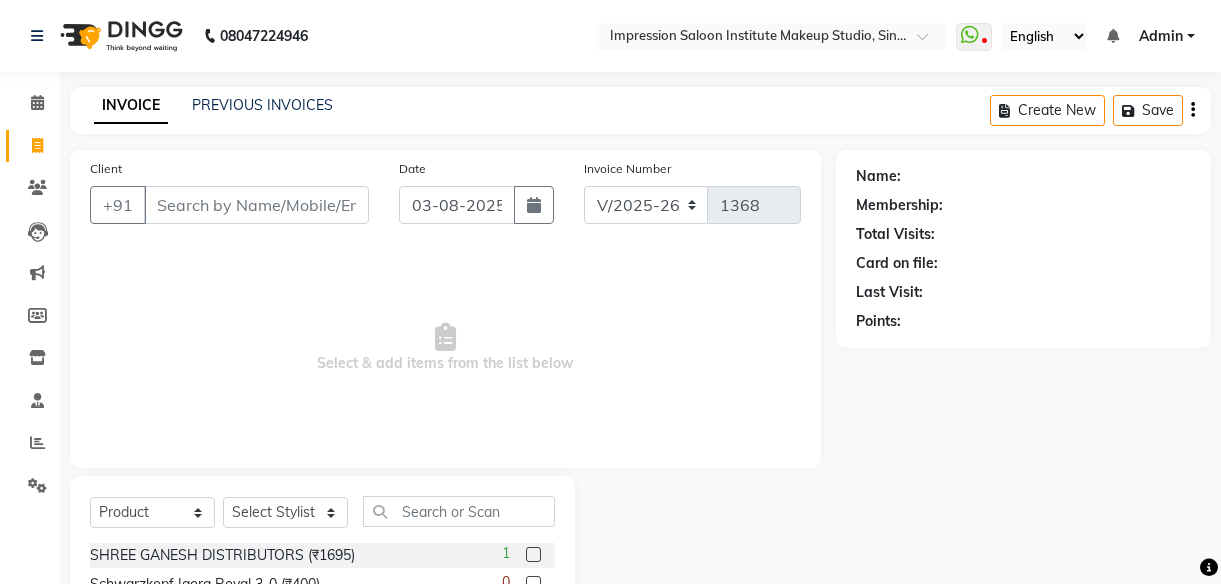 select on "437" 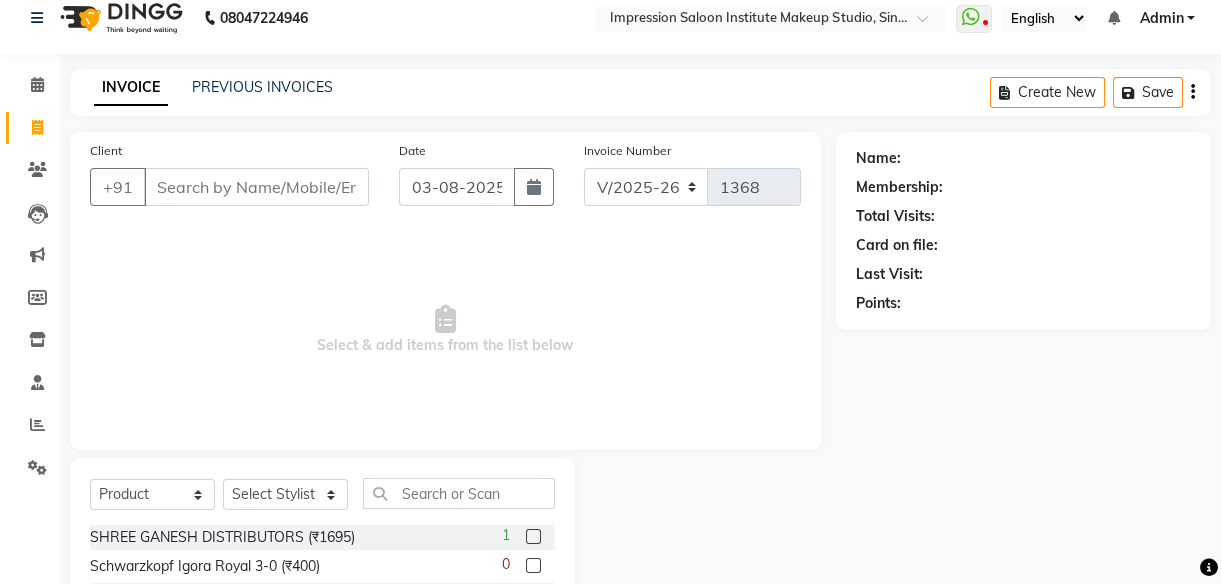 scroll, scrollTop: 0, scrollLeft: 0, axis: both 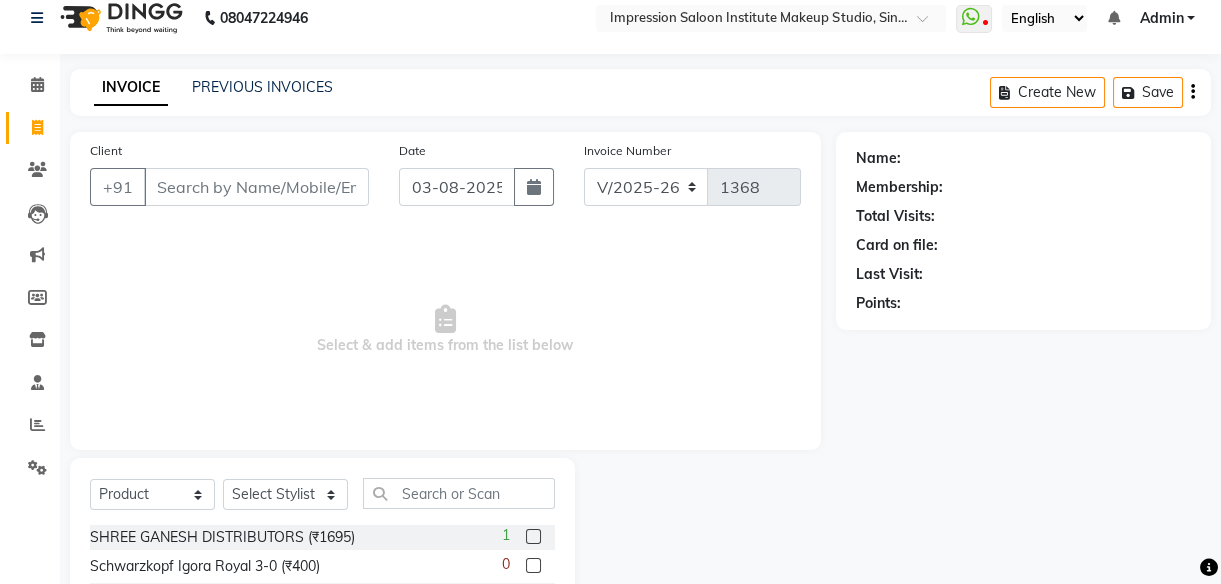 click on "Client" at bounding box center [256, 187] 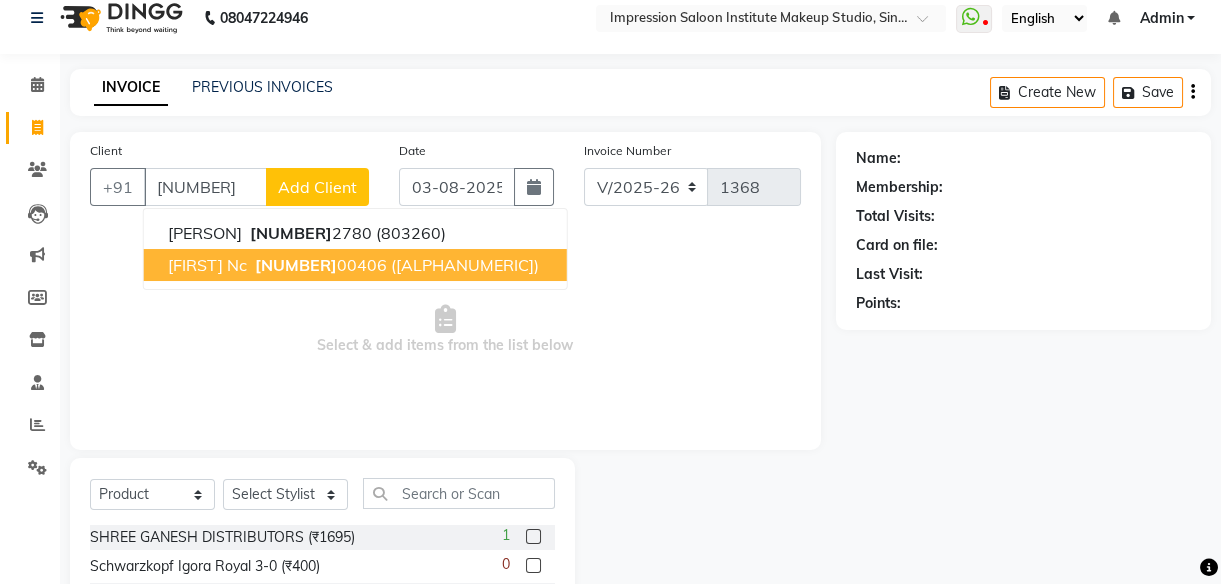 click on "[FIRST] nc [PHONE] (ISI4597)" at bounding box center (355, 265) 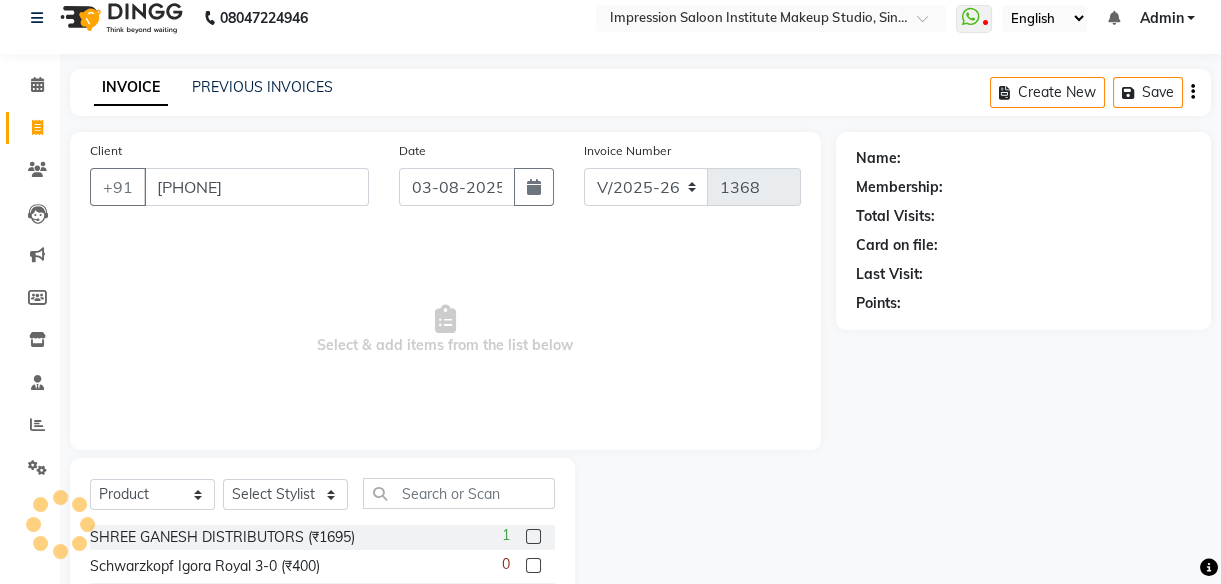 type on "[PHONE]" 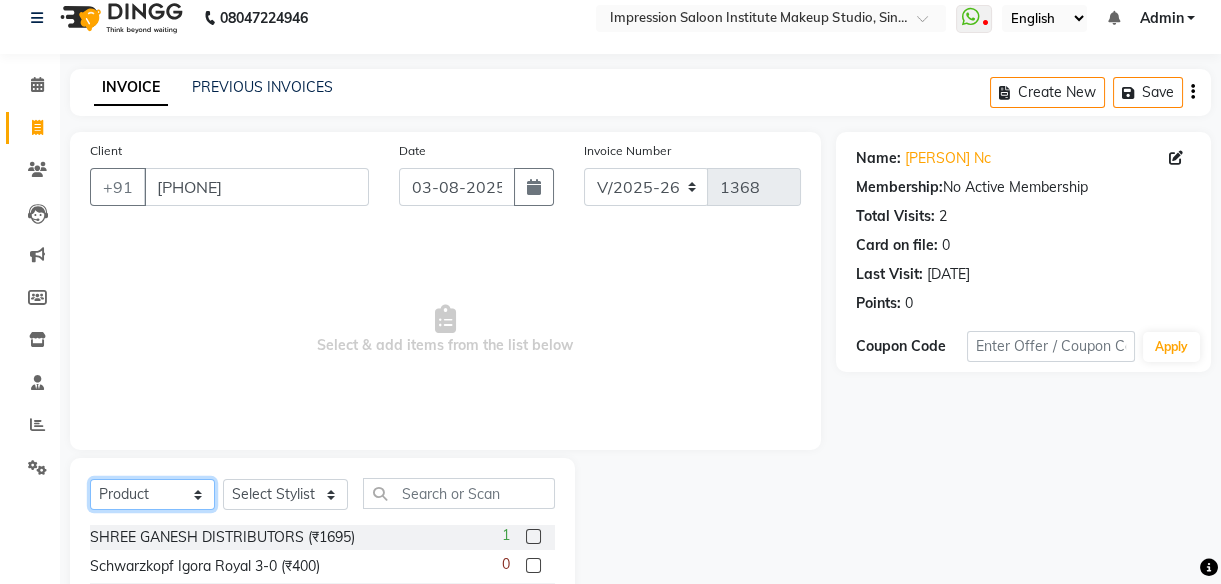 click on "Select  Service  Product  Membership  Package Voucher Prepaid Gift Card" 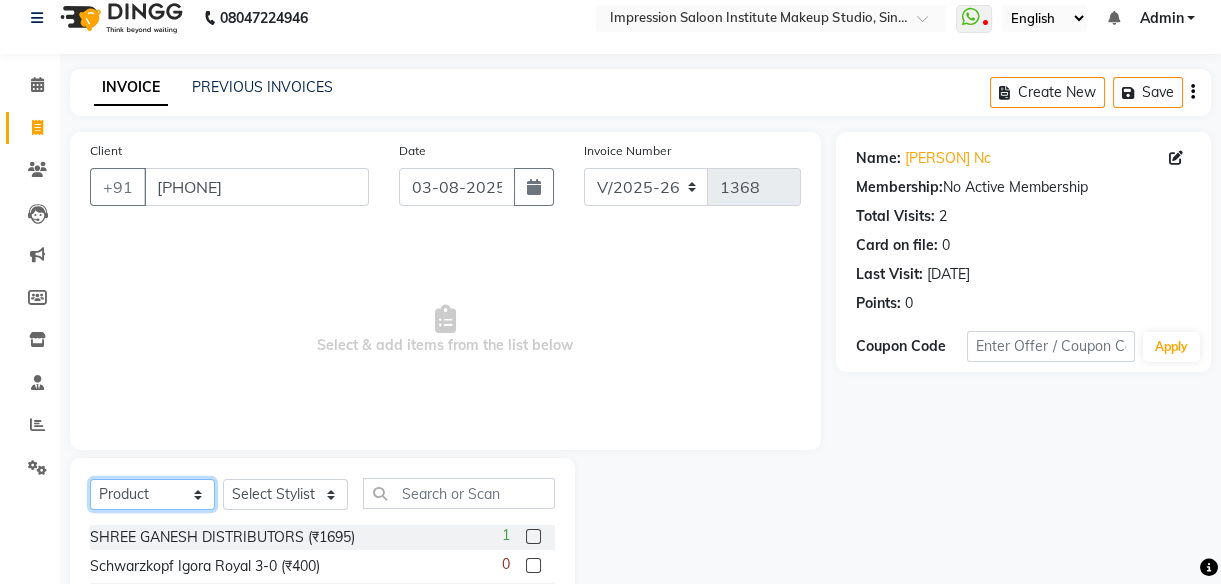 select on "service" 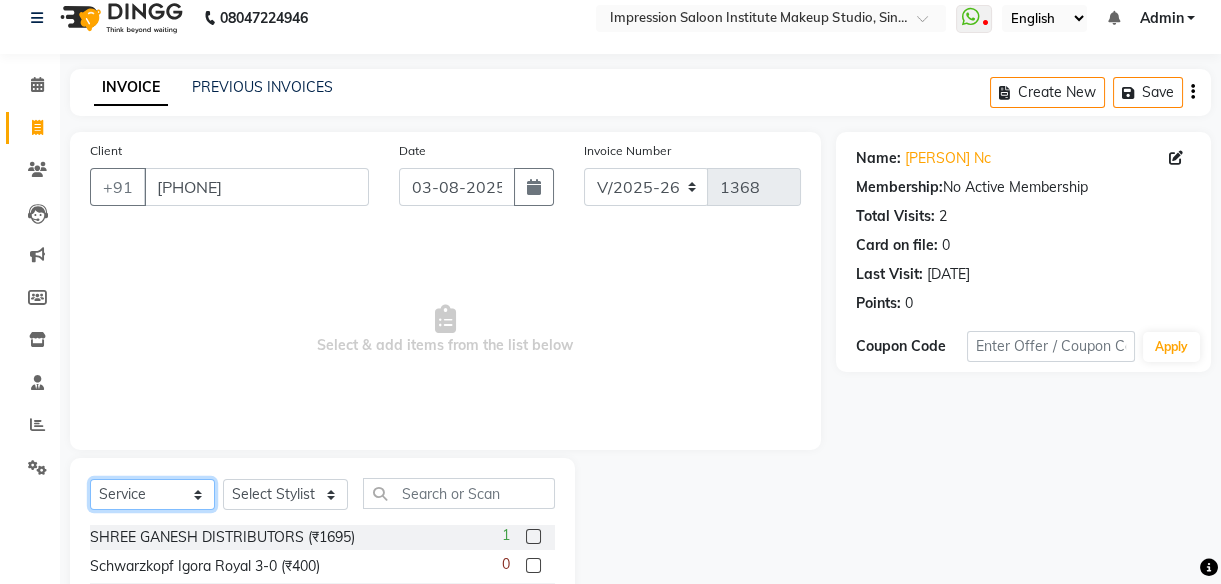 click on "Select  Service  Product  Membership  Package Voucher Prepaid Gift Card" 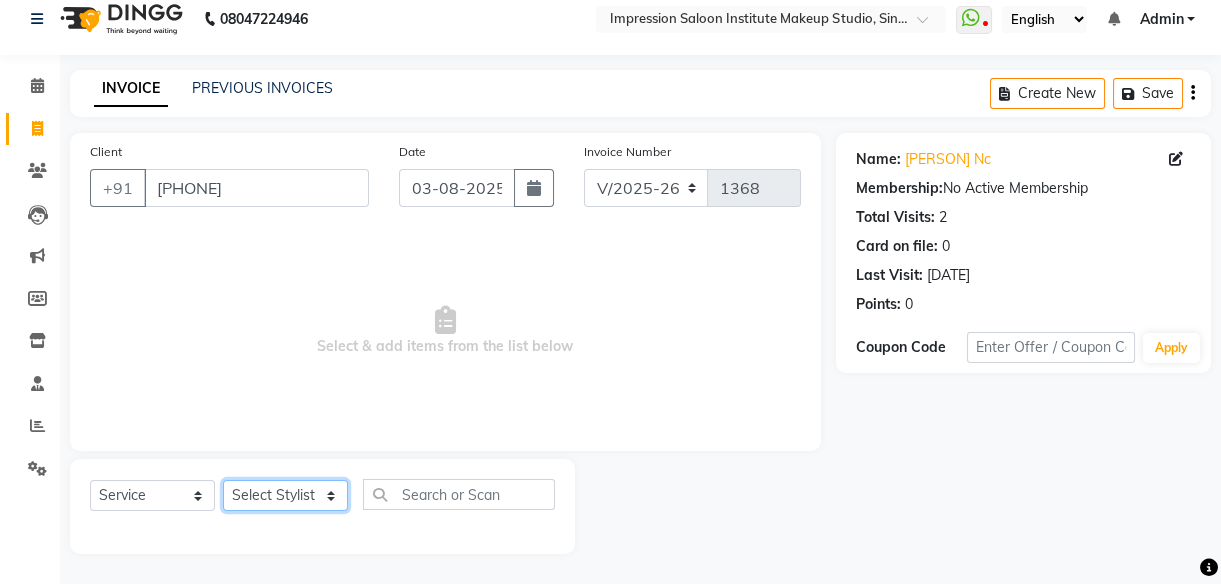 click on "Select Stylist [FIRST] [FIRST] [FIRST] [FIRST] [FIRST]    [FIRST]     [FIRST] [FIRST]   [FIRST] 2" 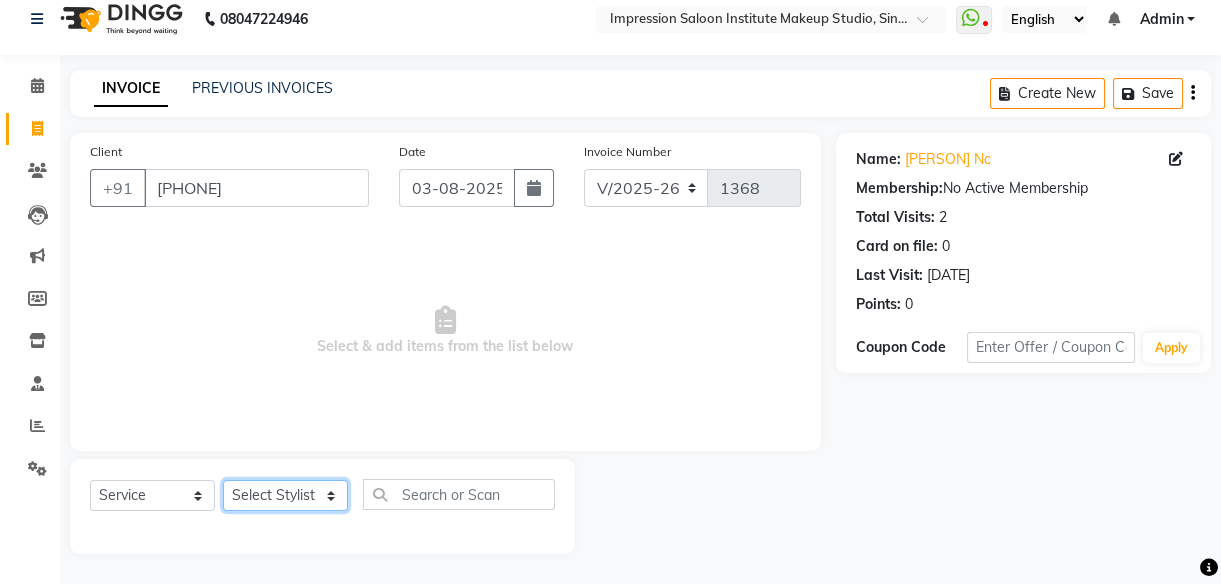 select on "87987" 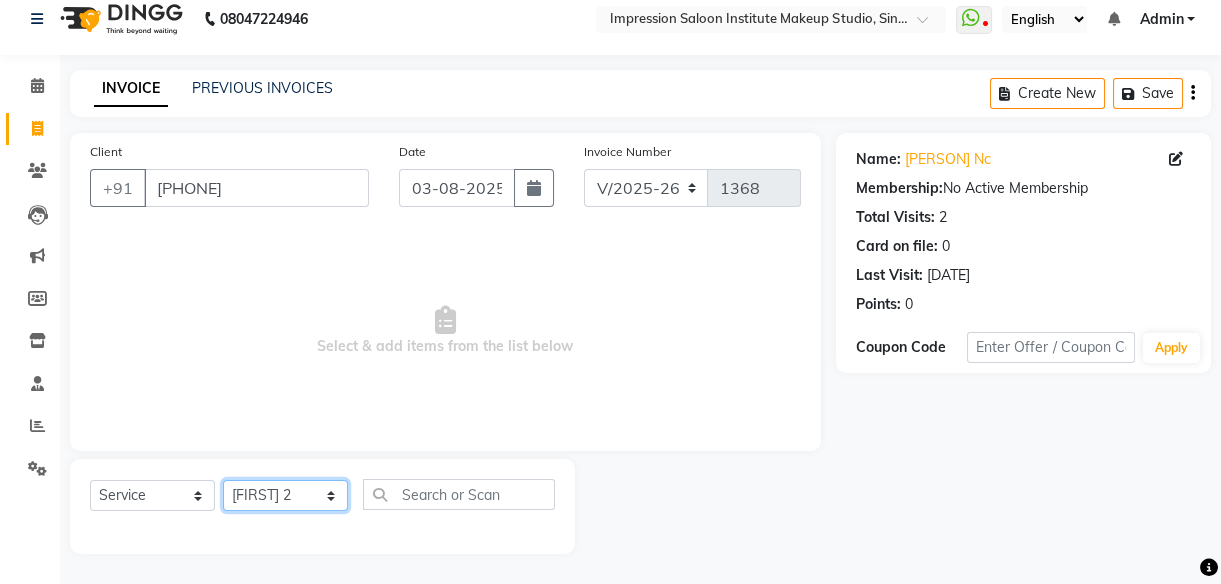 click on "Select Stylist [FIRST] [FIRST] [FIRST] [FIRST] [FIRST]    [FIRST]     [FIRST] [FIRST]   [FIRST] 2" 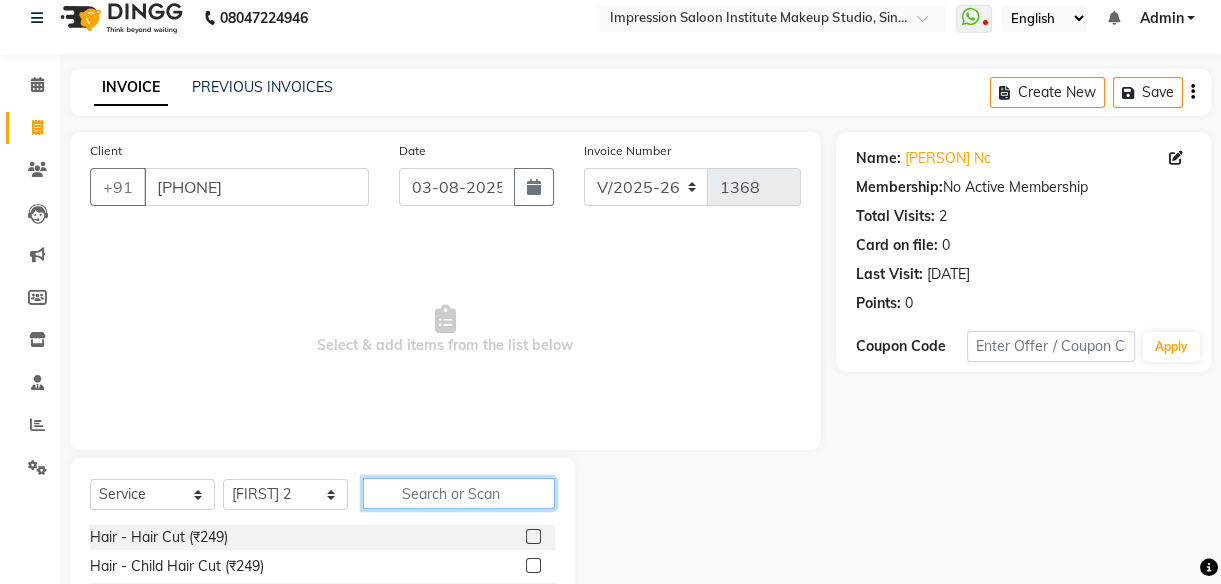 click 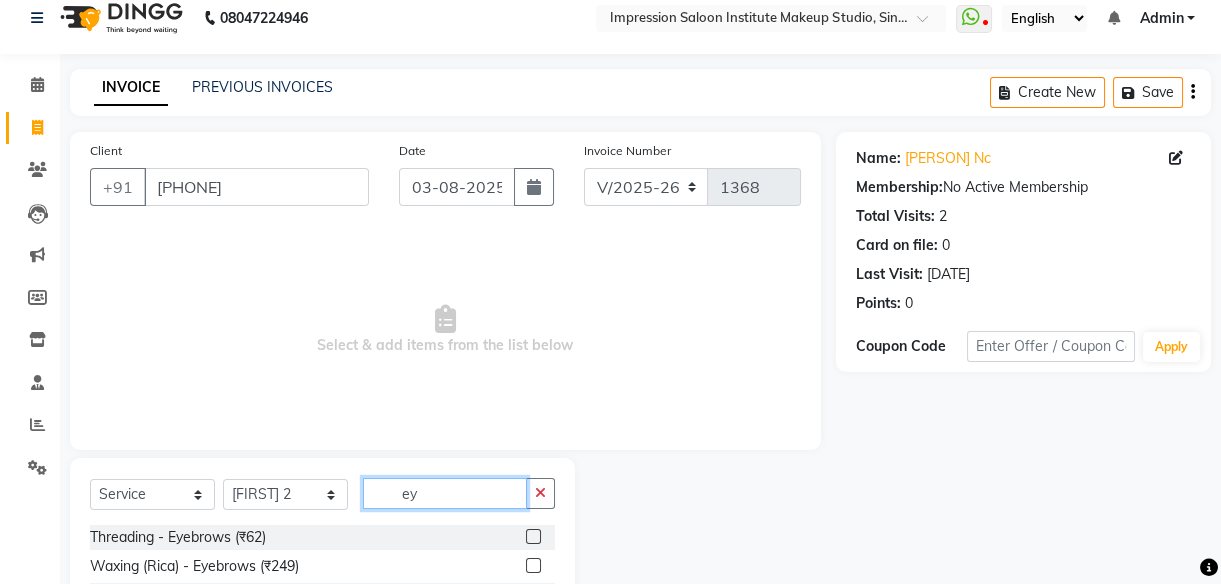 type on "ey" 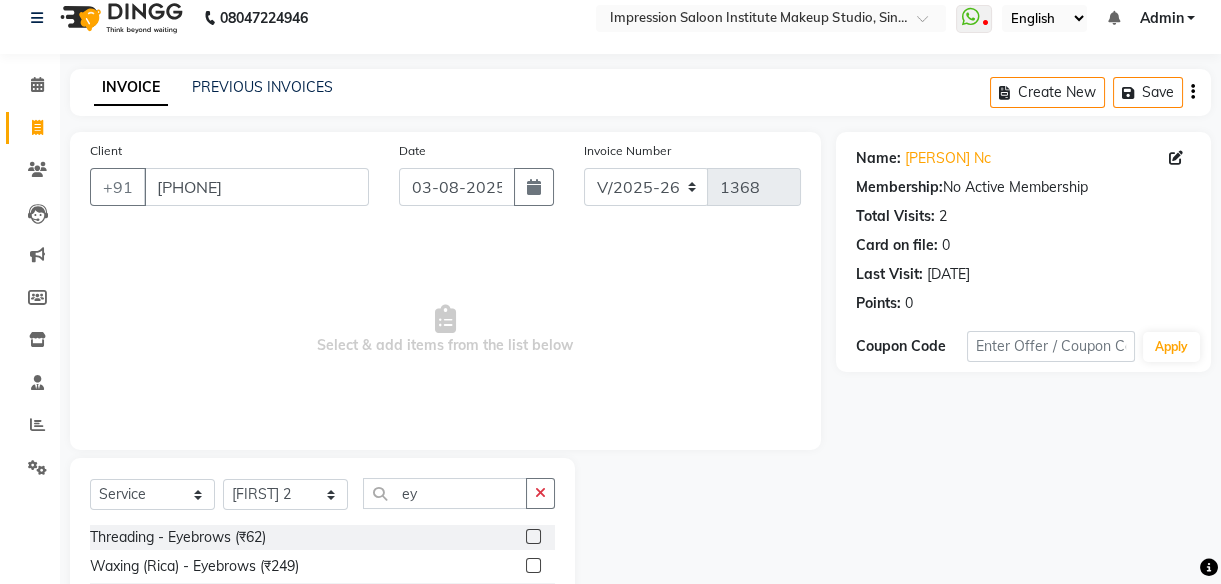 click 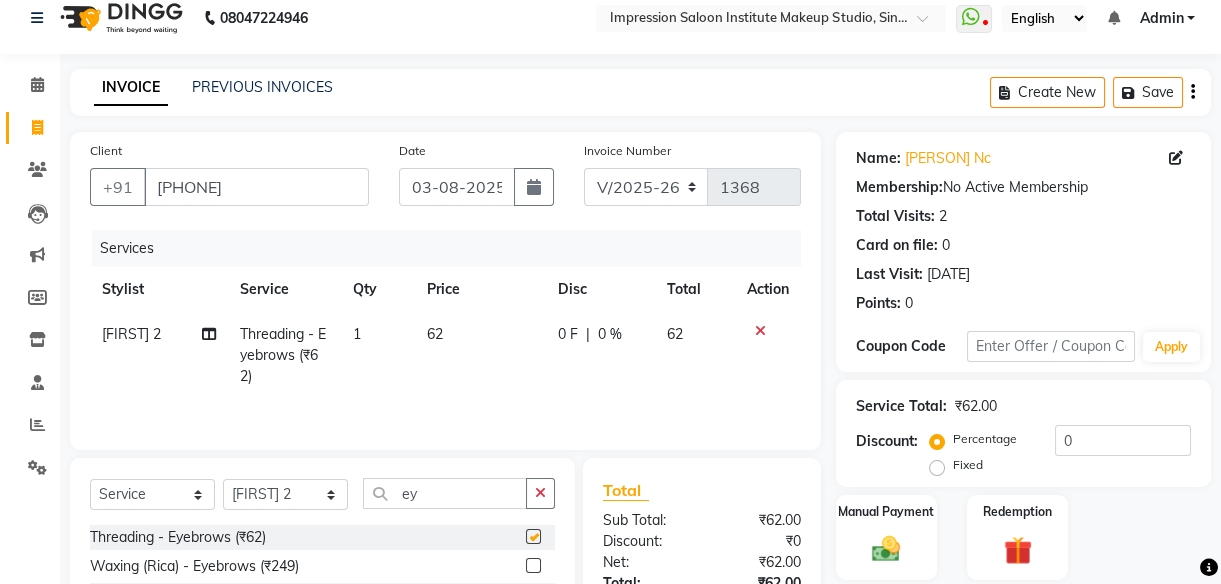checkbox on "false" 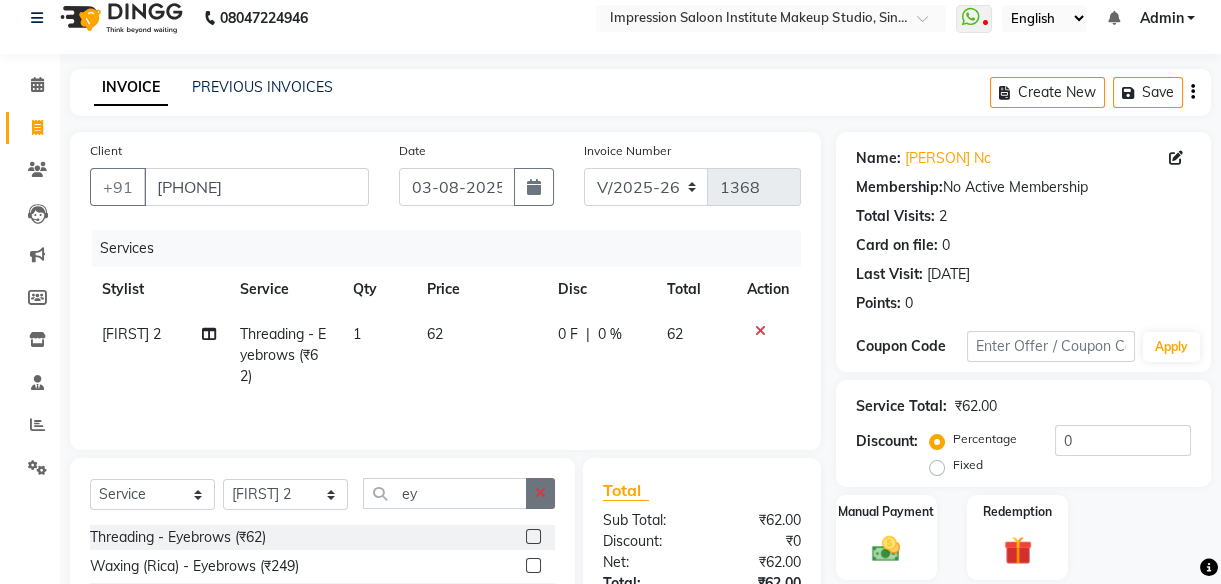 click 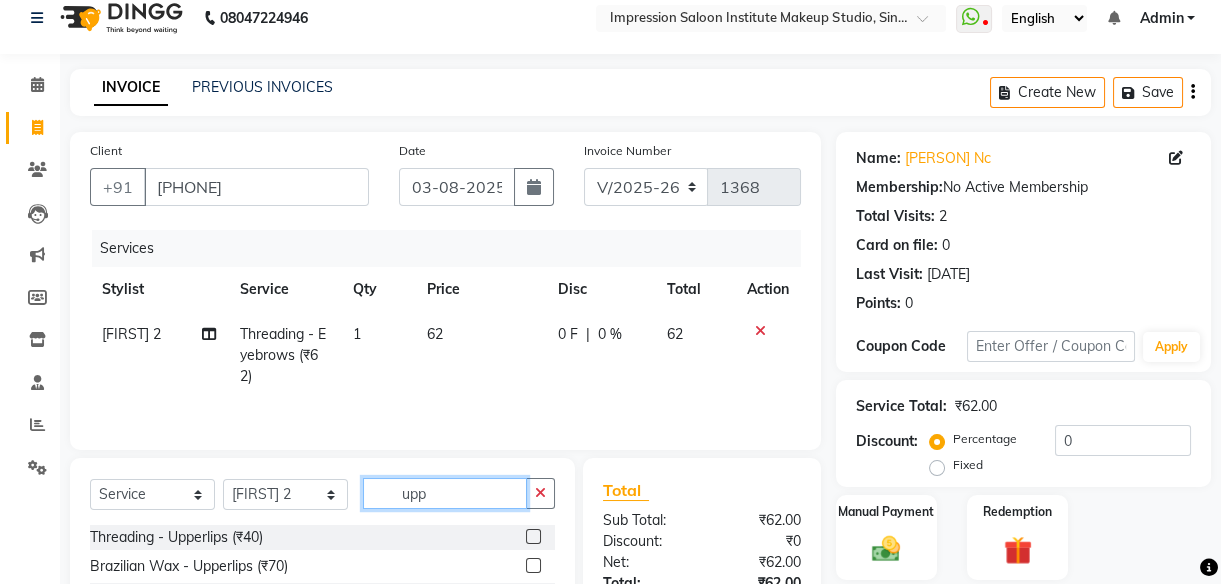 type on "upp" 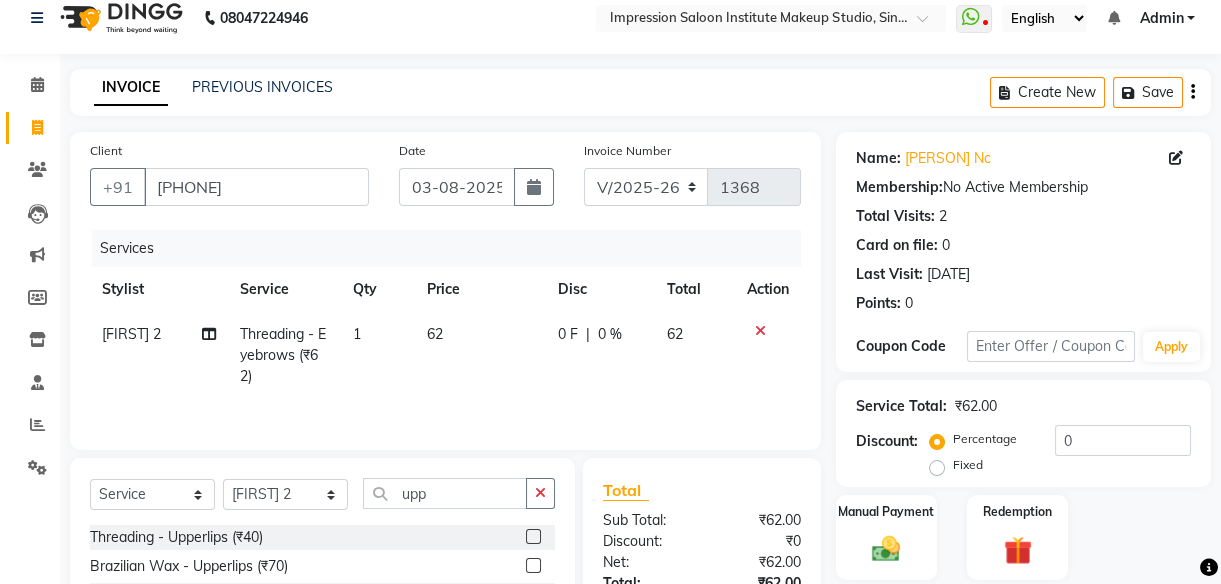 click 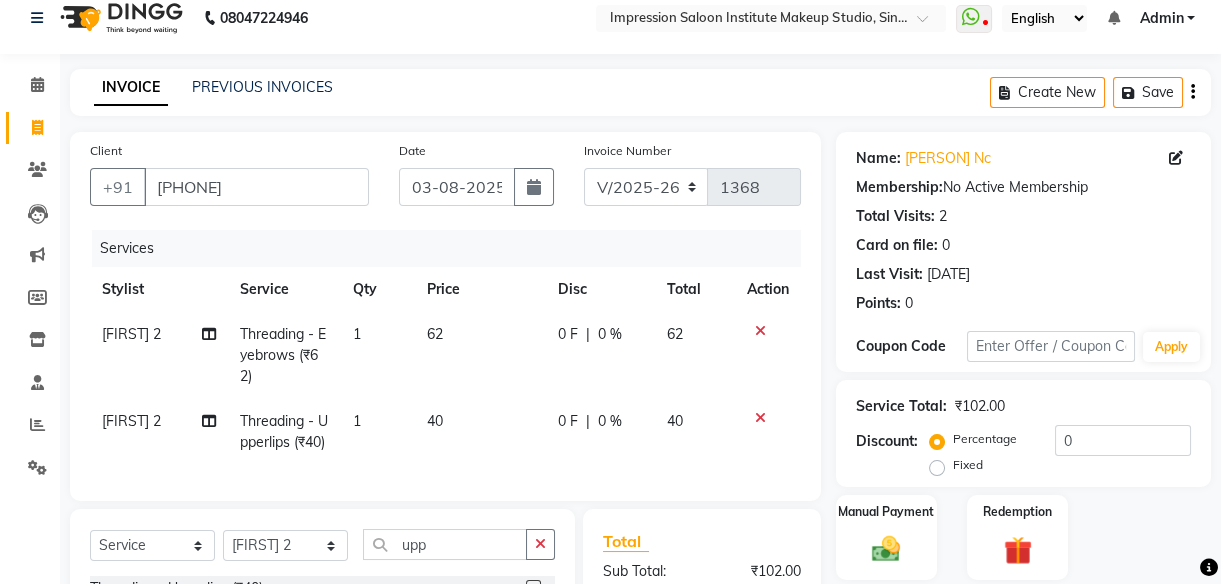 checkbox on "false" 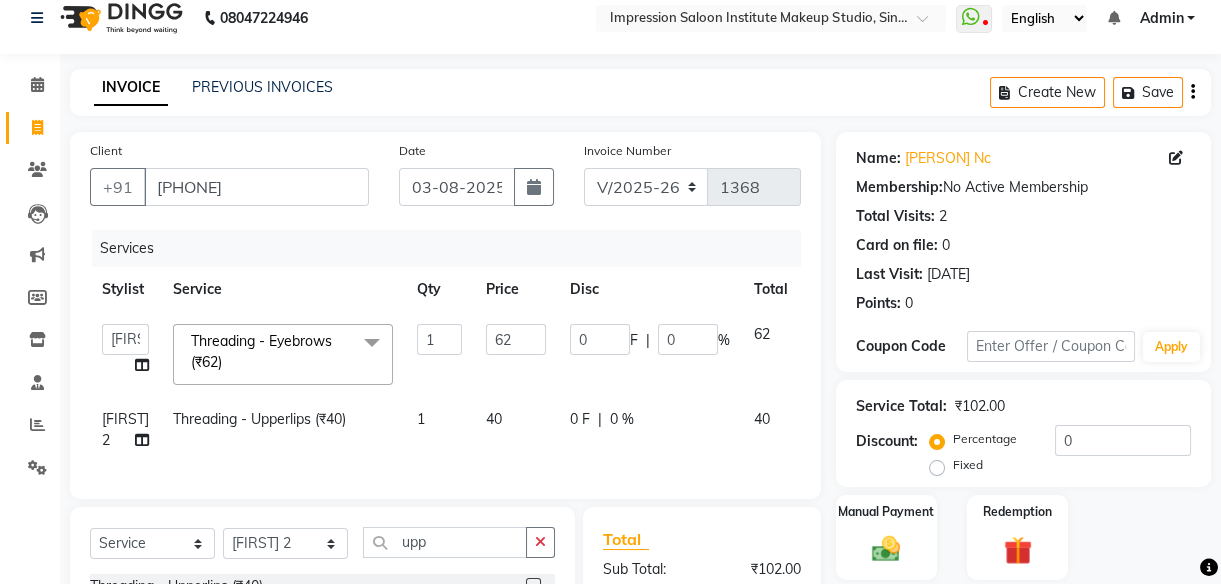 click on "62" 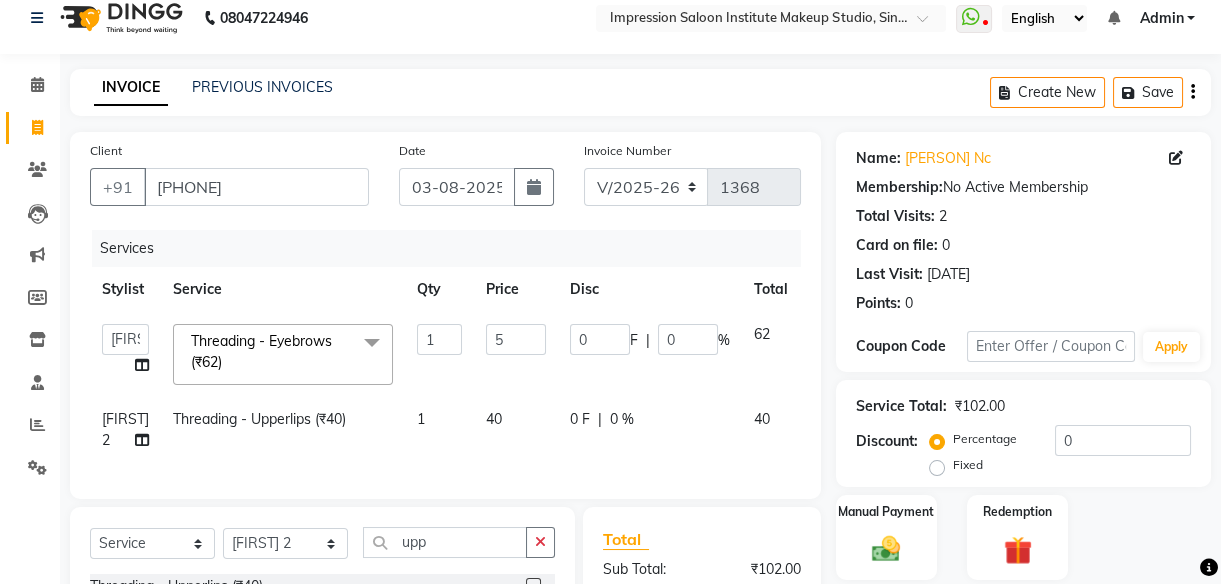 type on "50" 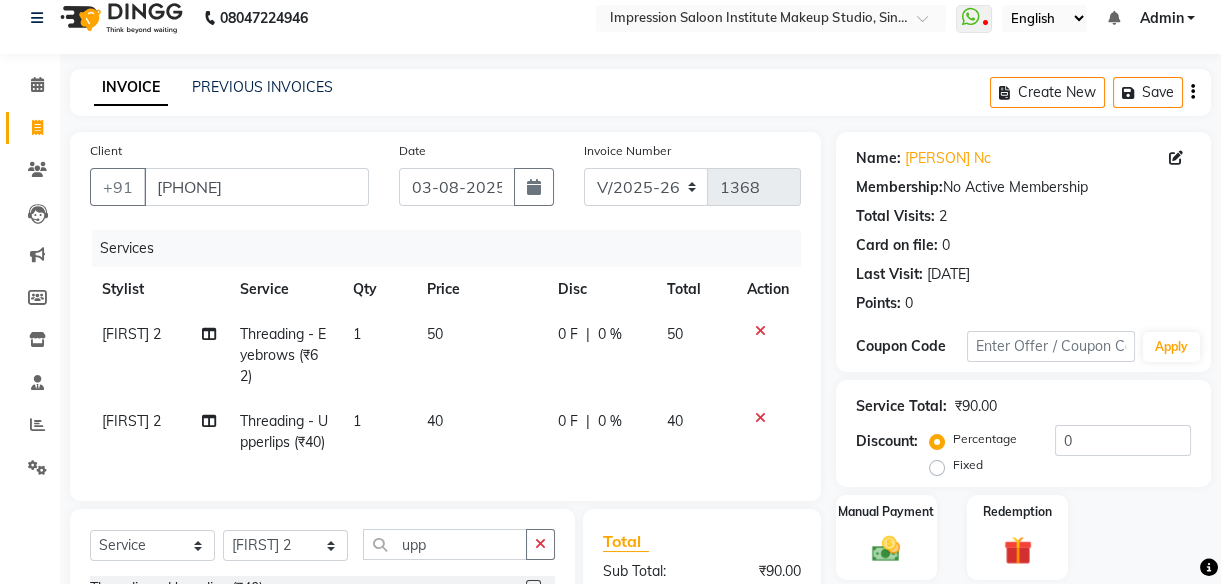 click on "40" 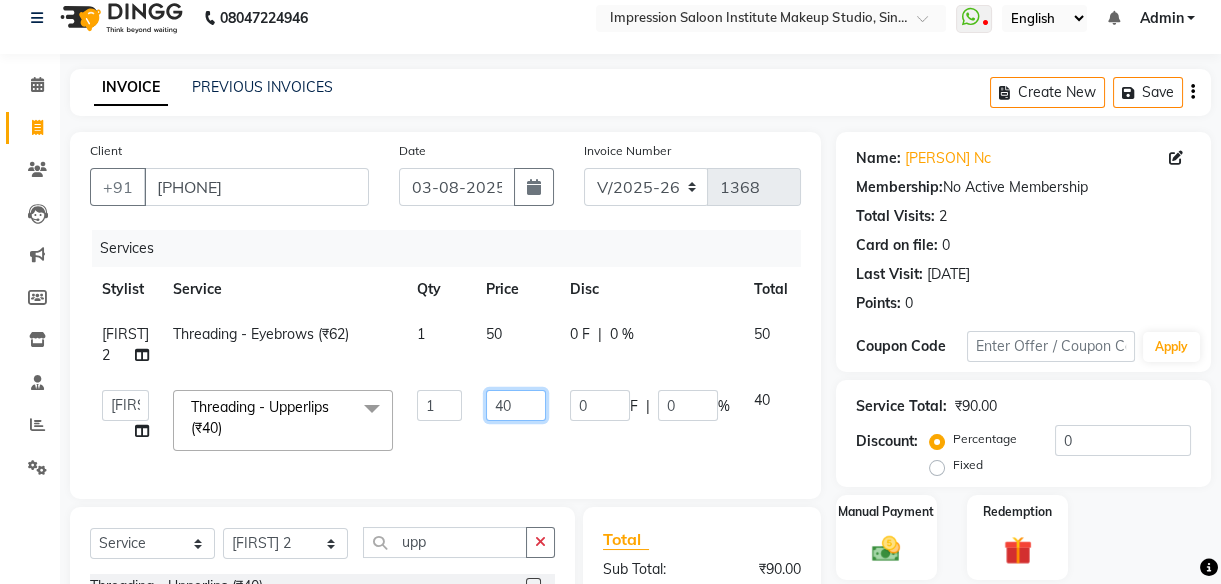 click on "40" 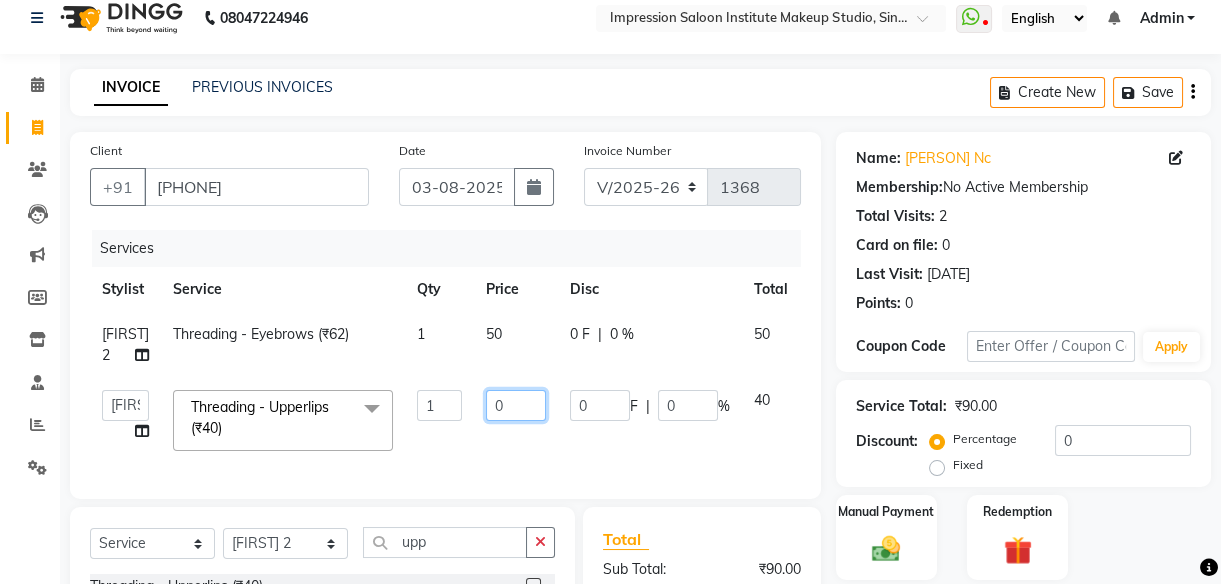 type on "30" 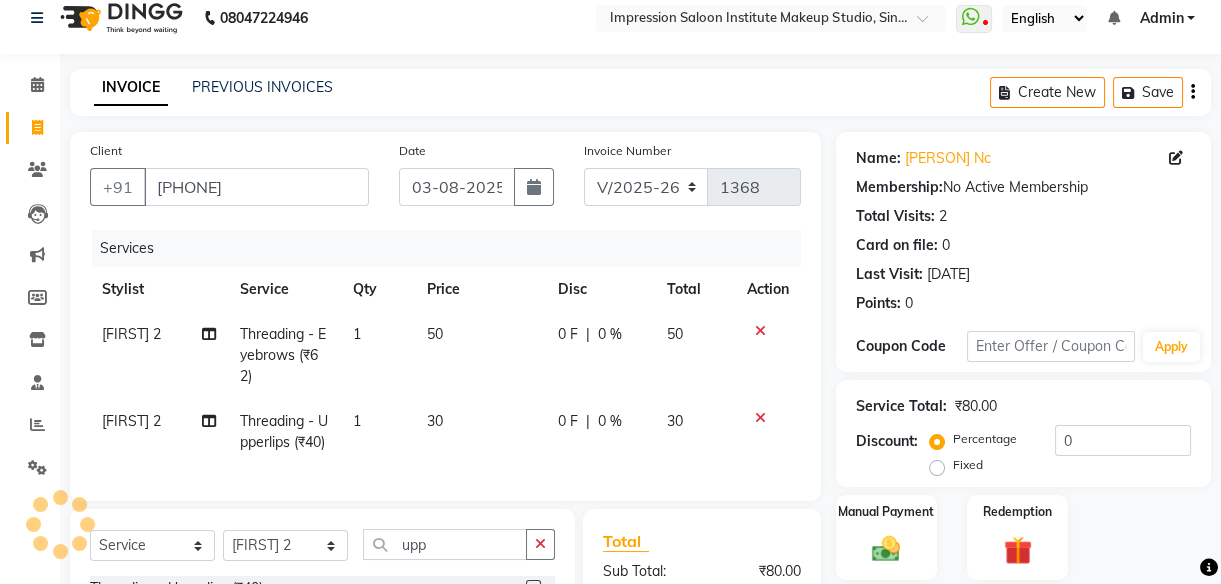 click on "30" 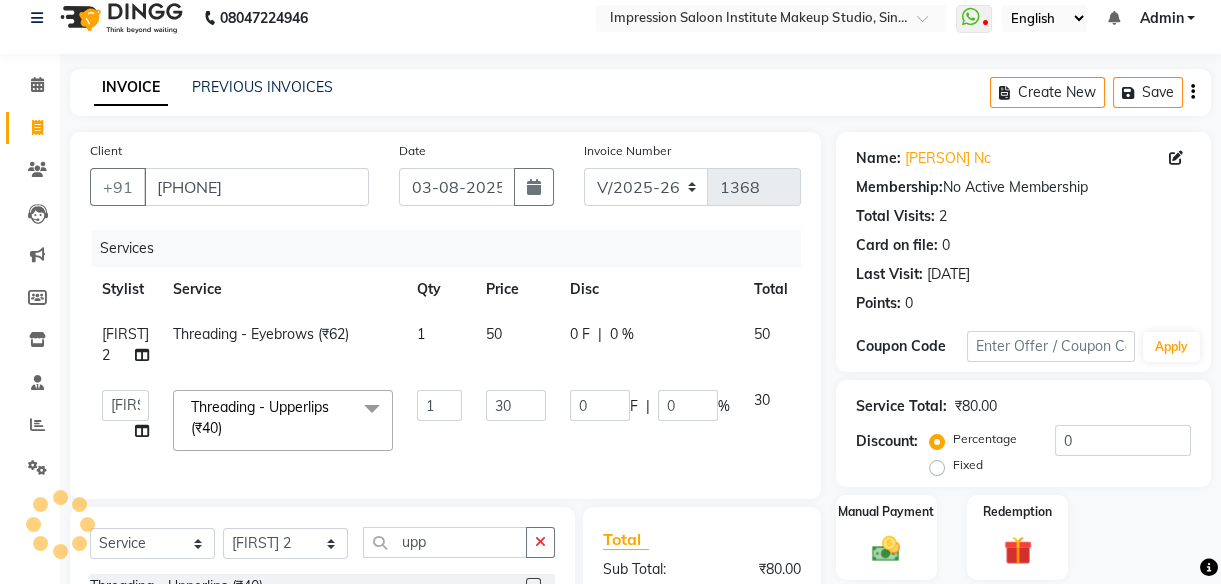 scroll, scrollTop: 280, scrollLeft: 0, axis: vertical 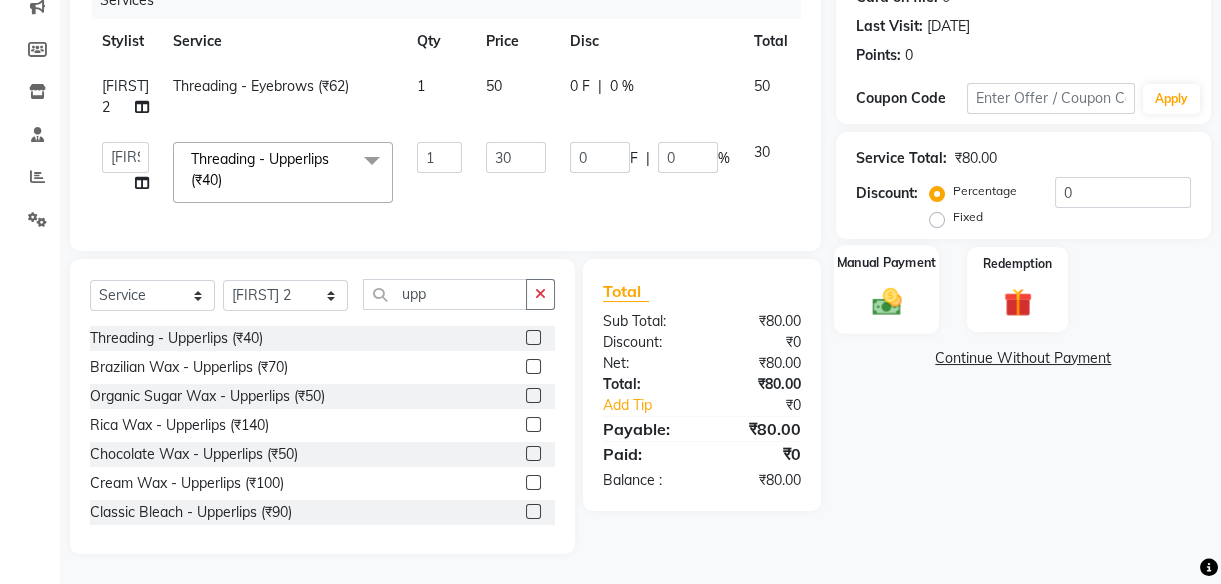 click 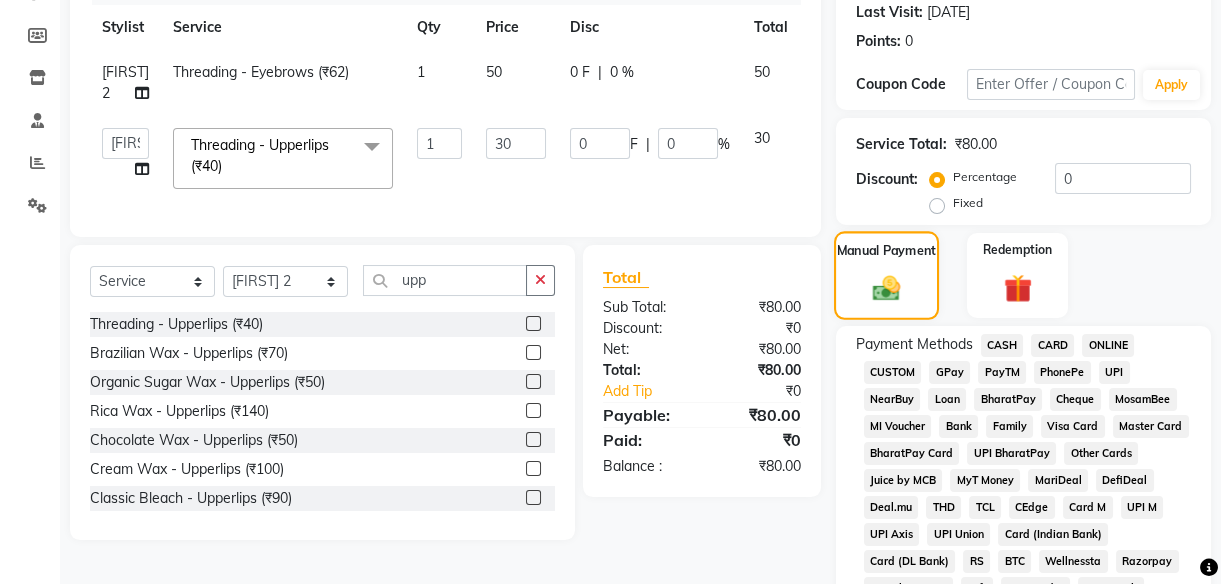 click 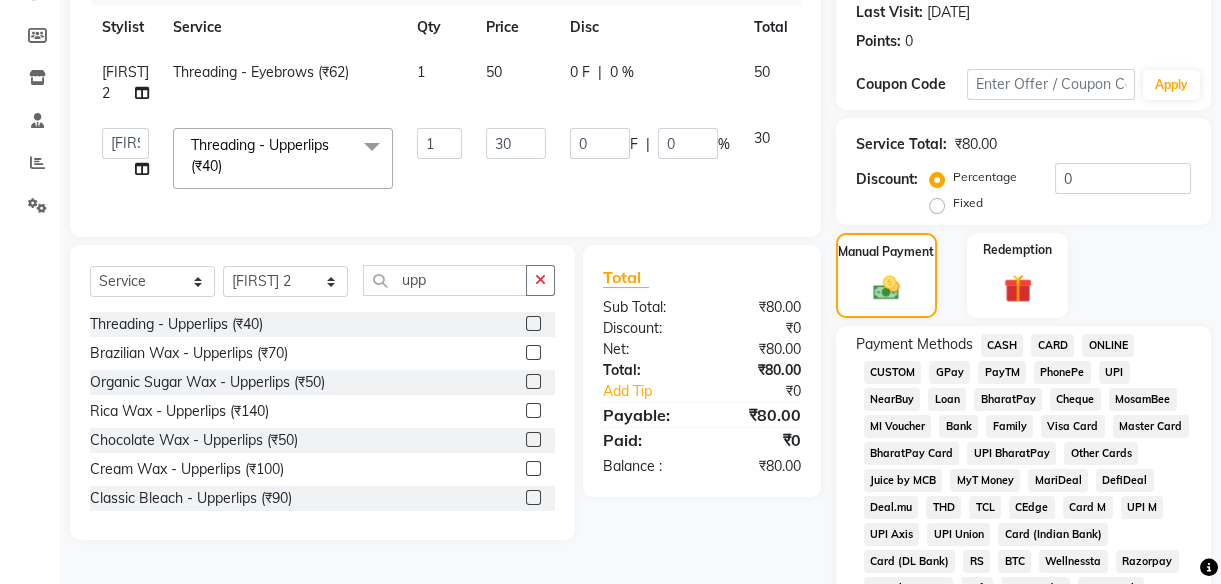 click on "UPI" 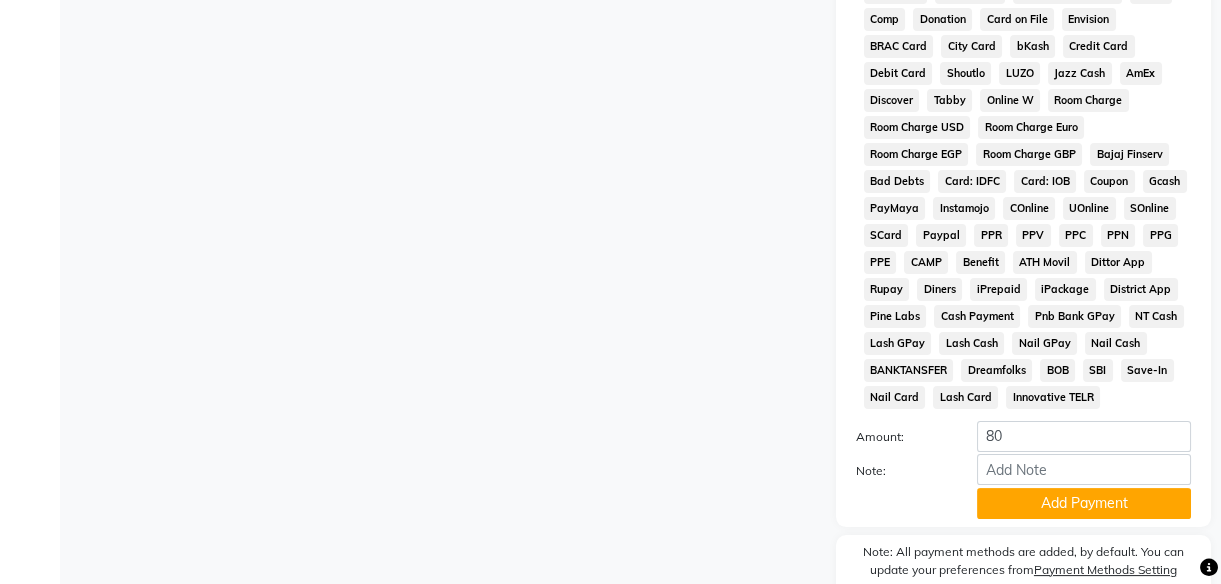 scroll, scrollTop: 1020, scrollLeft: 0, axis: vertical 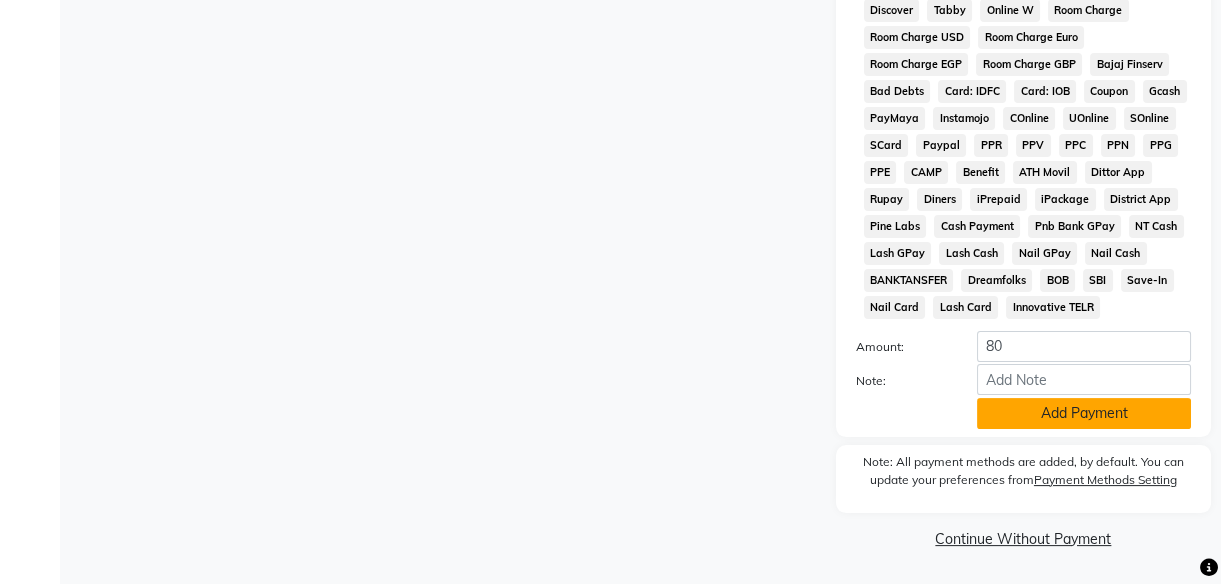 click on "Add Payment" 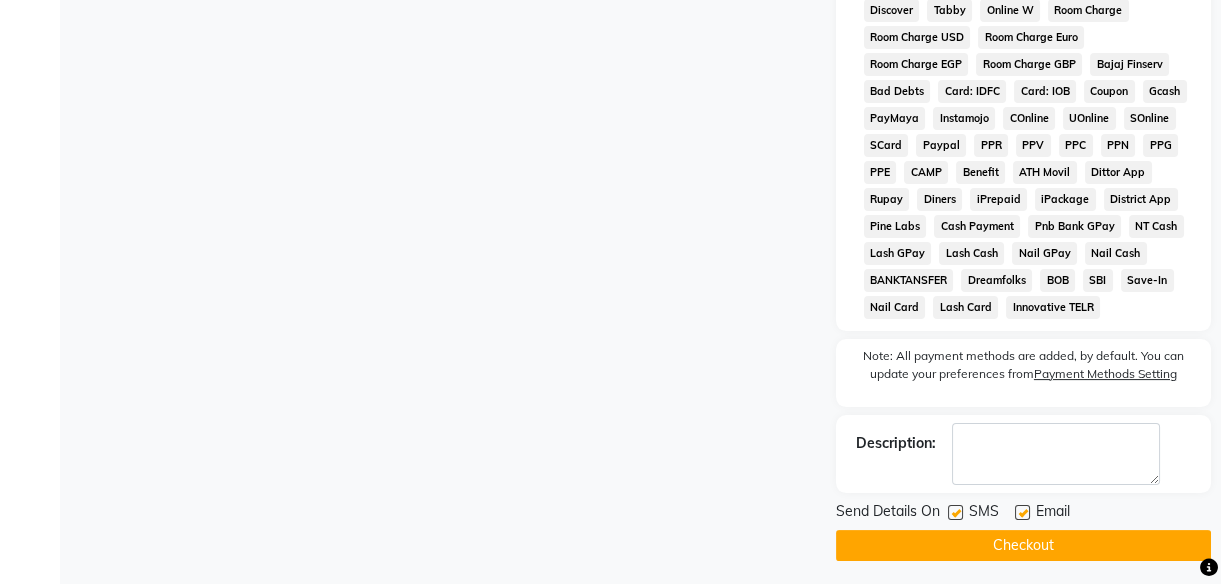 click 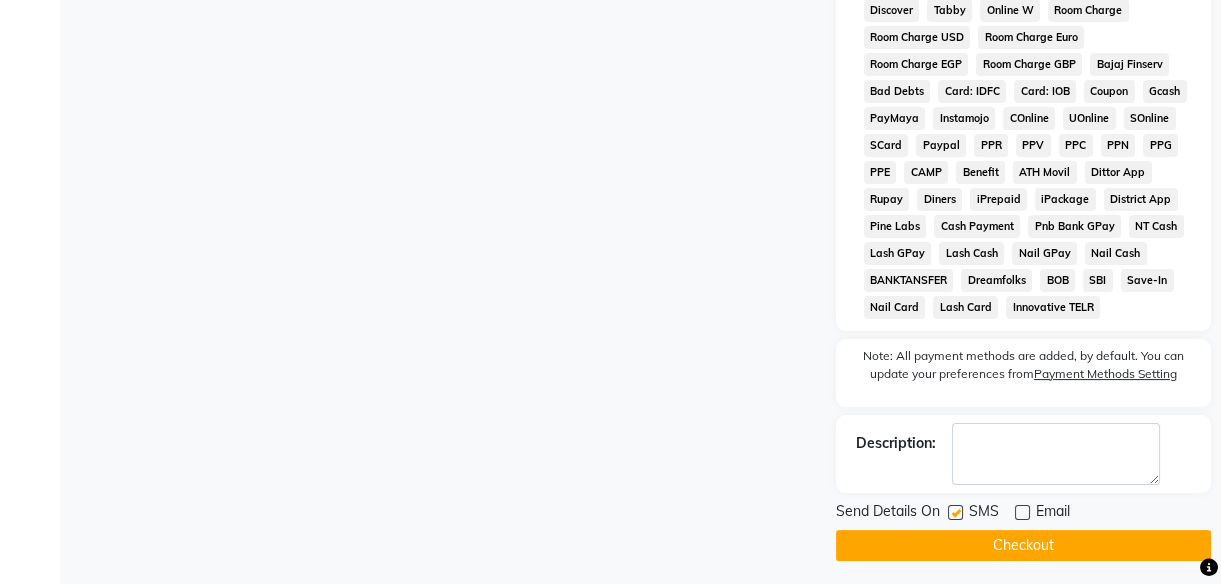 click 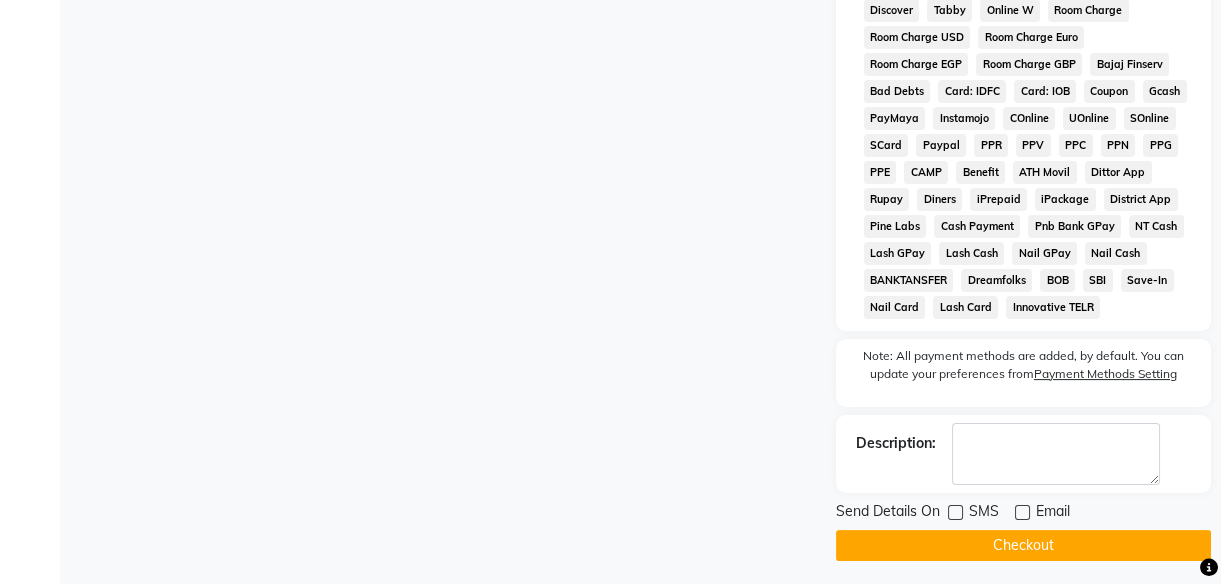click on "Checkout" 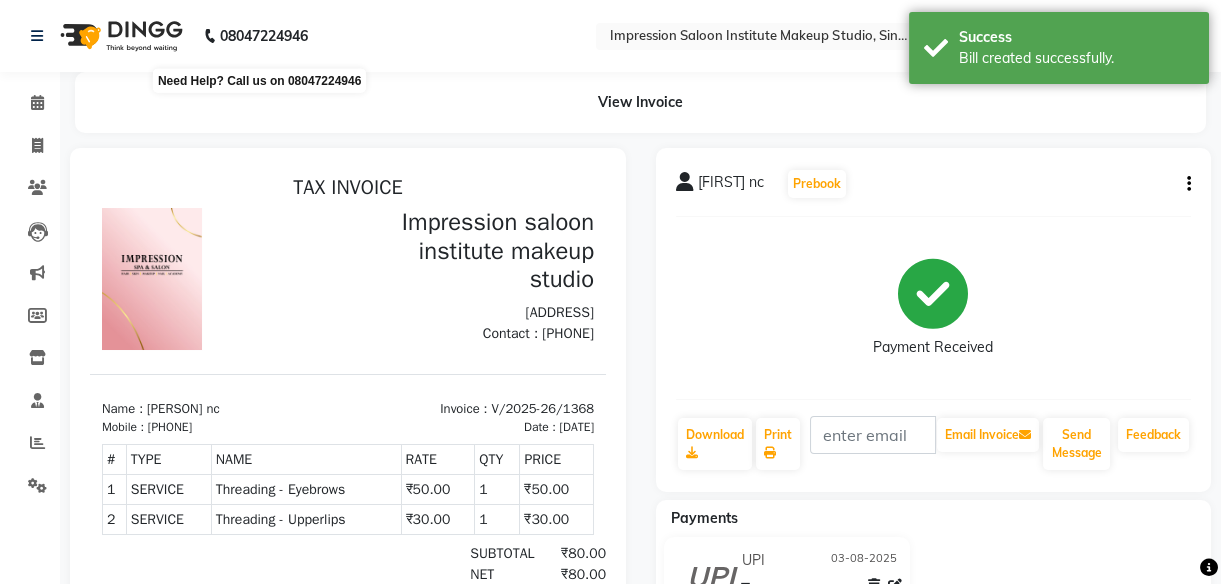 scroll, scrollTop: 0, scrollLeft: 0, axis: both 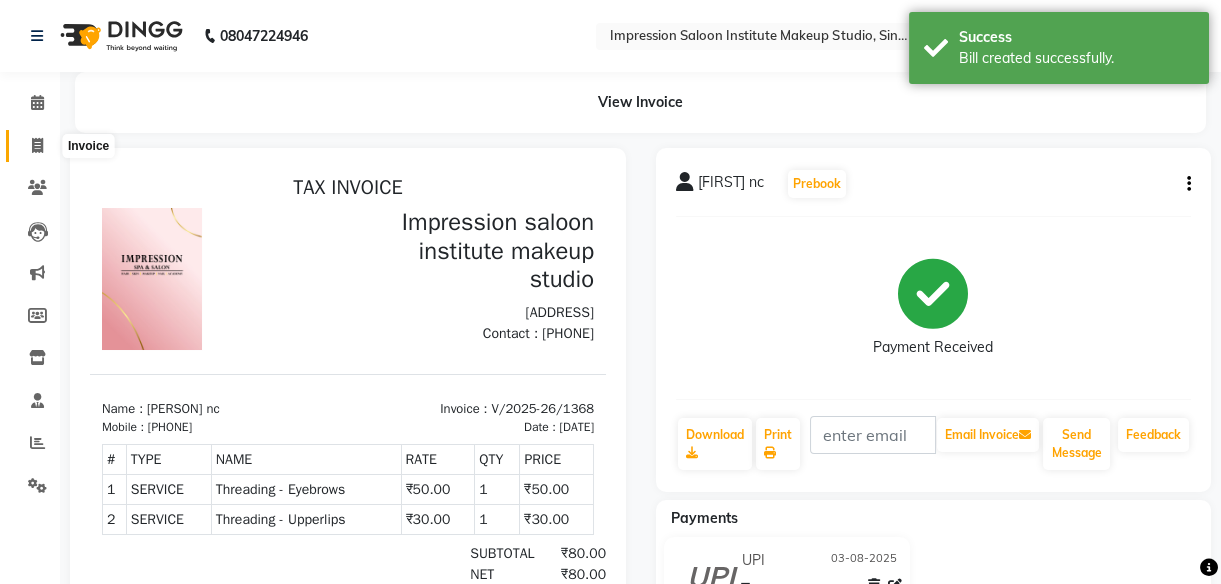 click 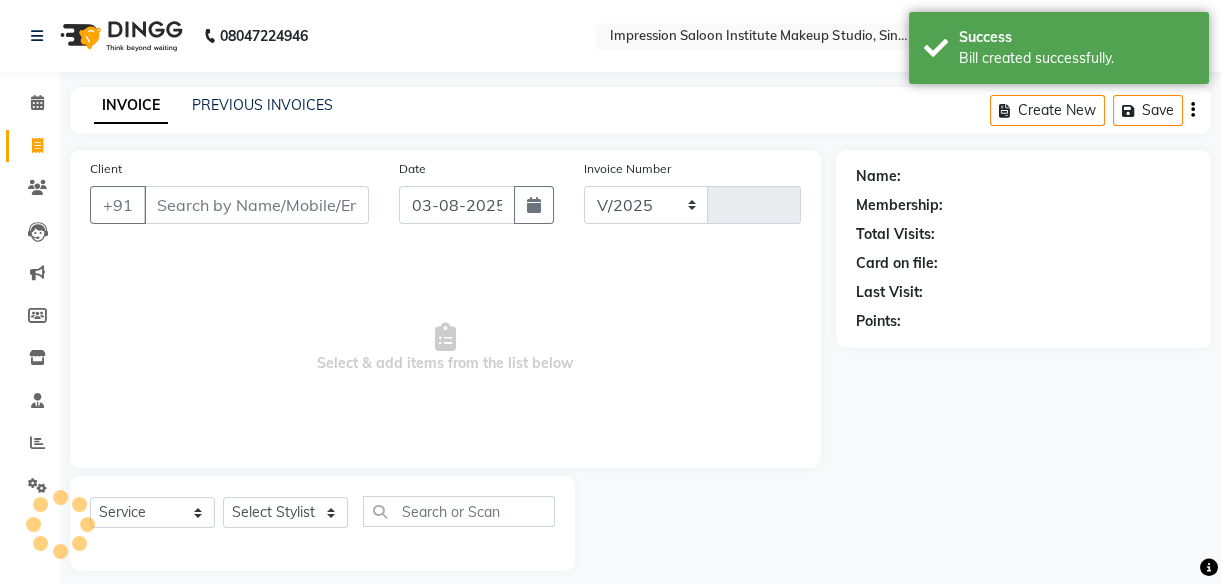 scroll, scrollTop: 18, scrollLeft: 0, axis: vertical 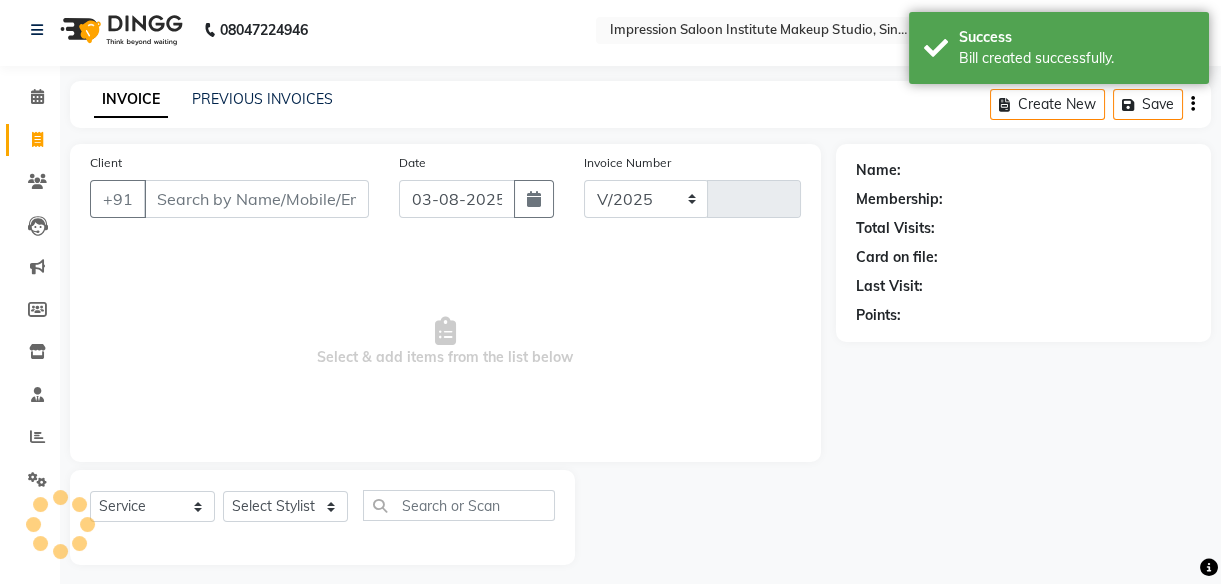 select on "437" 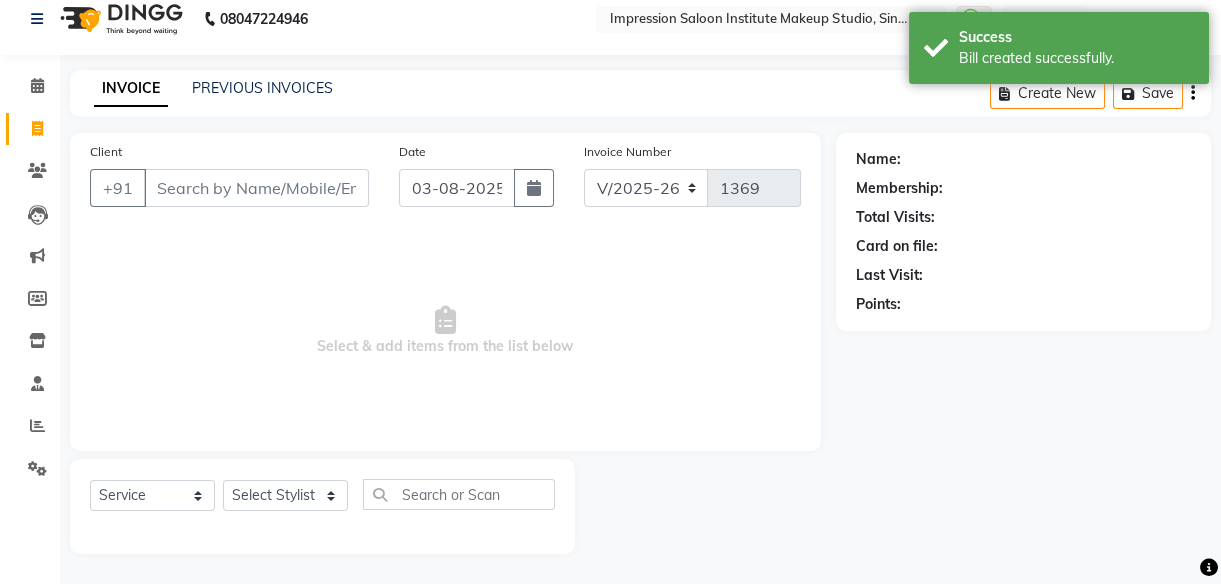 click on "Client" at bounding box center (256, 188) 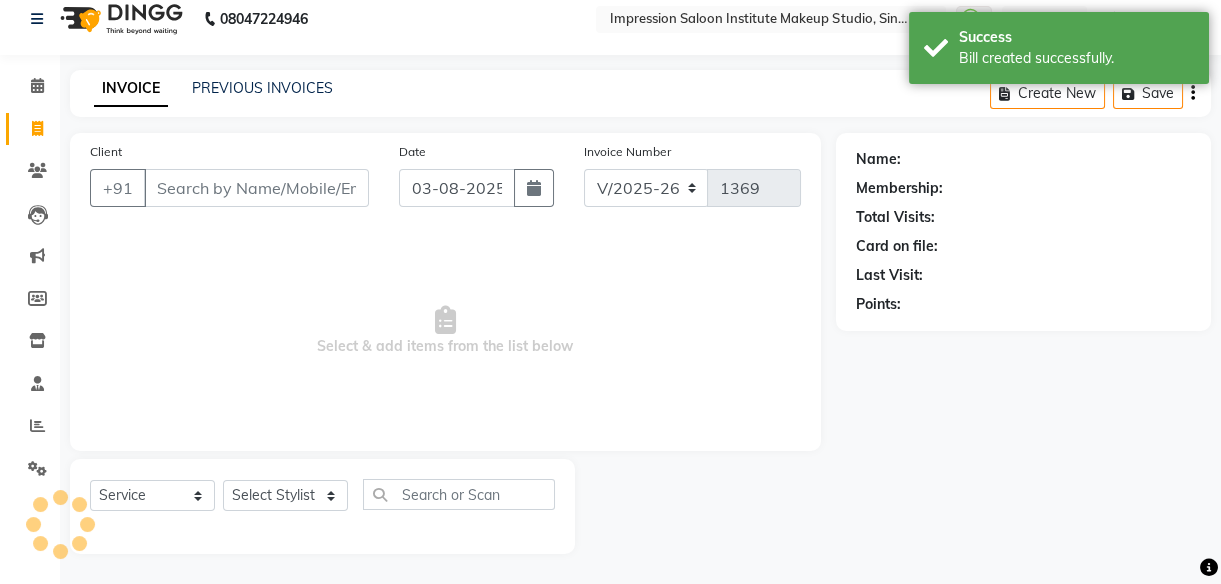 select on "product" 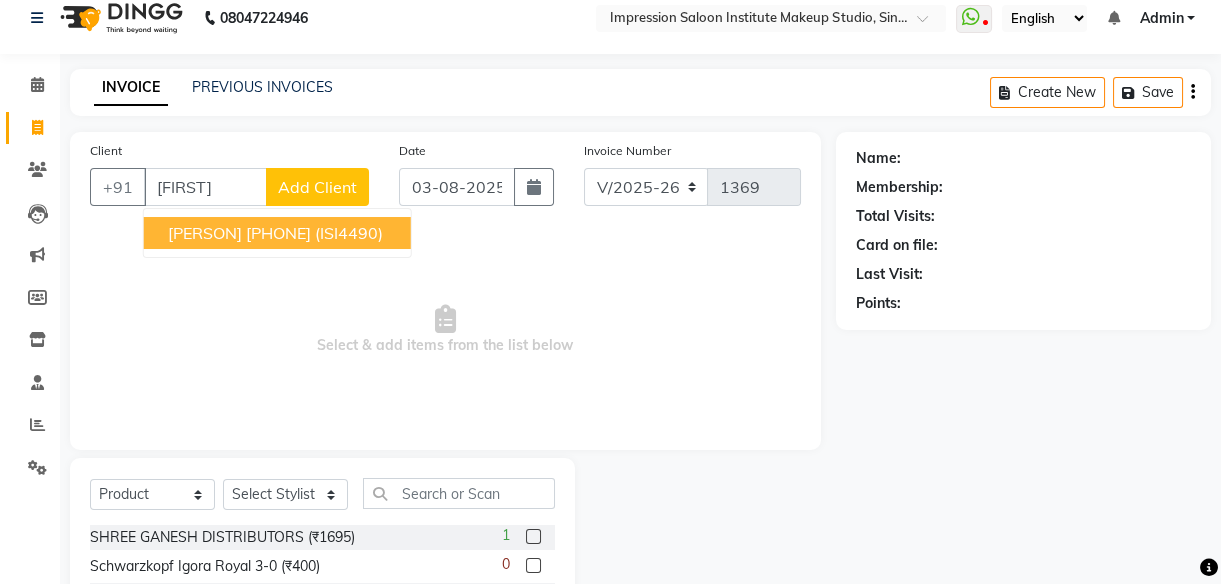 click on "[PHONE]" at bounding box center (278, 233) 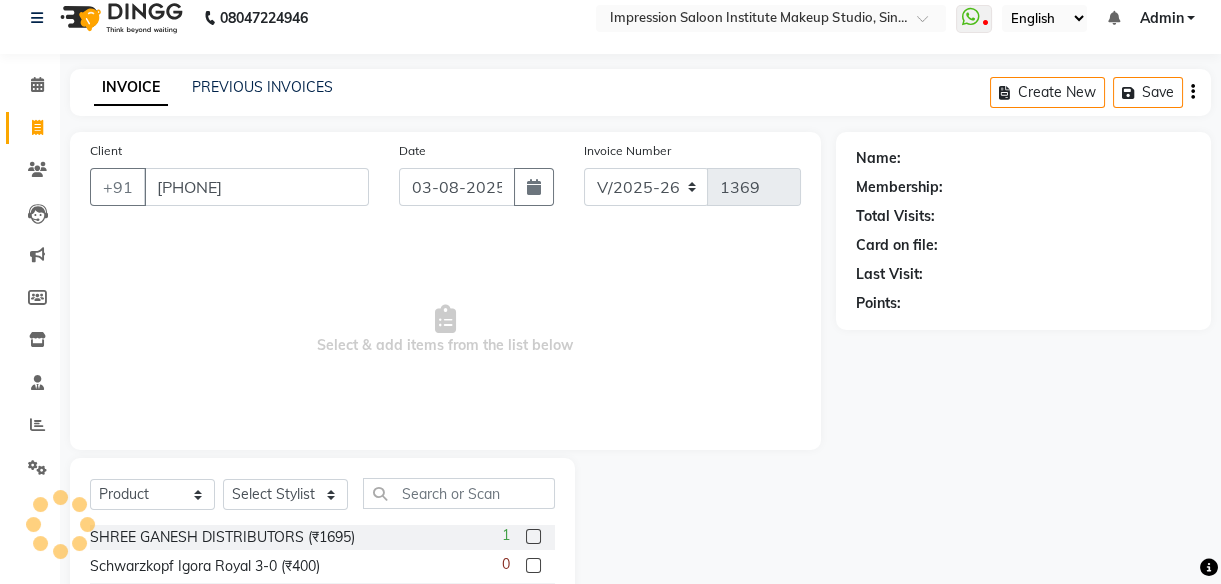 type on "[PHONE]" 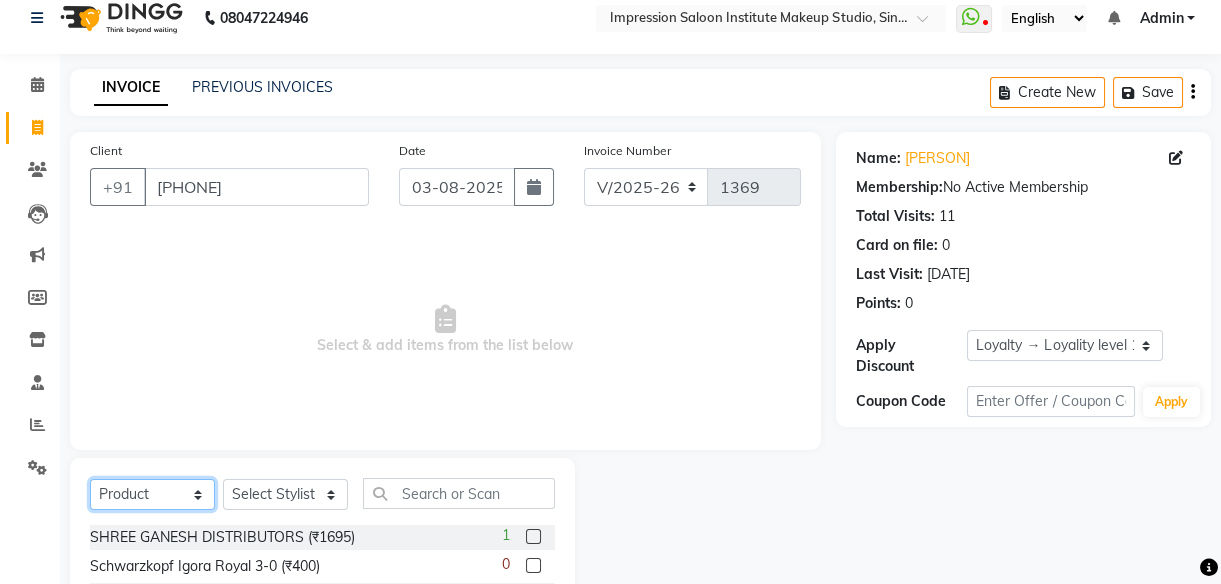click on "Select  Service  Product  Membership  Package Voucher Prepaid Gift Card" 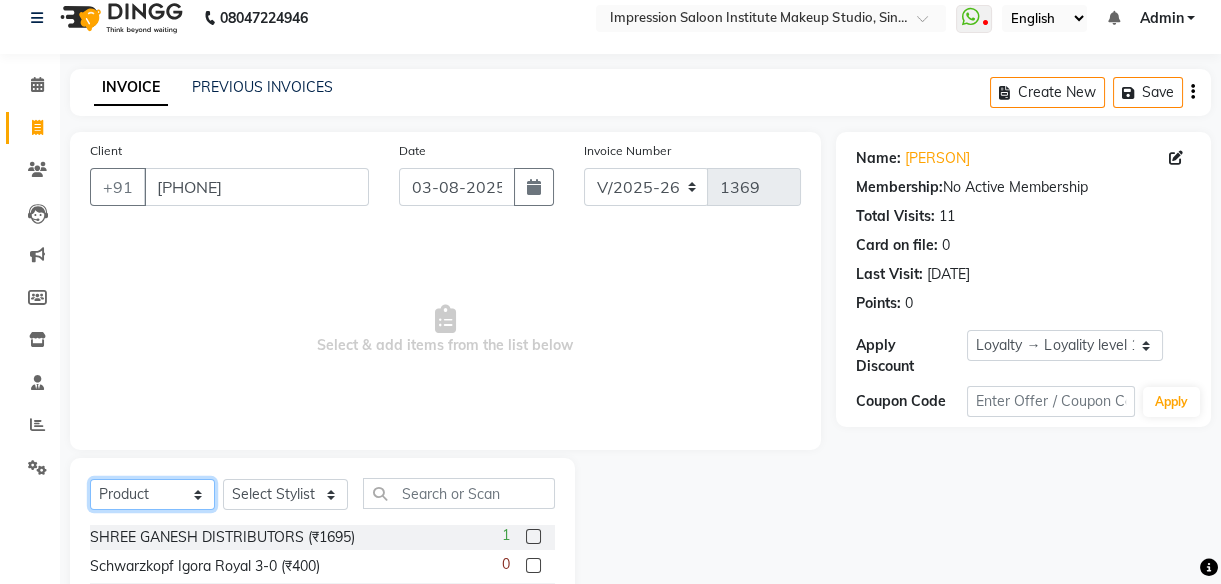 select on "service" 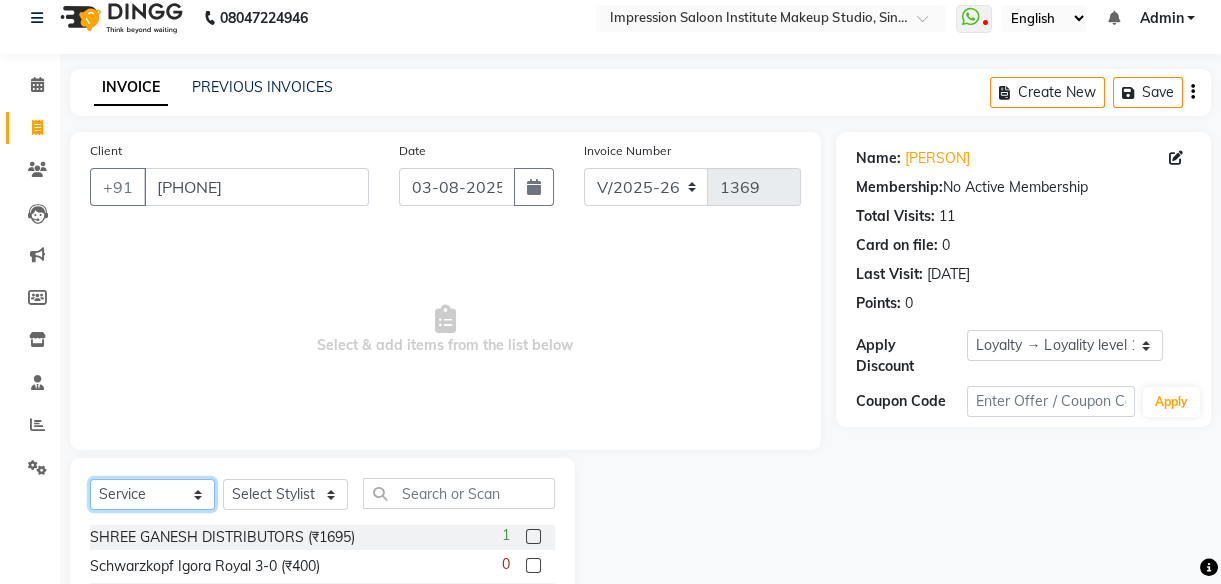 click on "Select  Service  Product  Membership  Package Voucher Prepaid Gift Card" 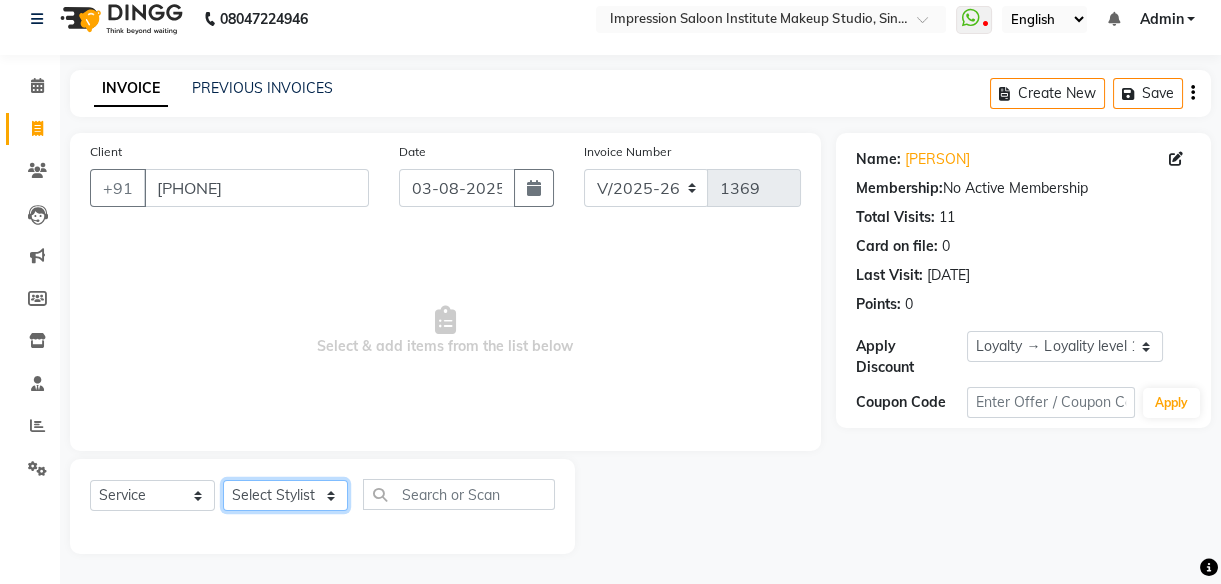 click on "Select Stylist [FIRST] [FIRST] [FIRST] [FIRST] [FIRST]    [FIRST]     [FIRST] [FIRST]   [FIRST] 2" 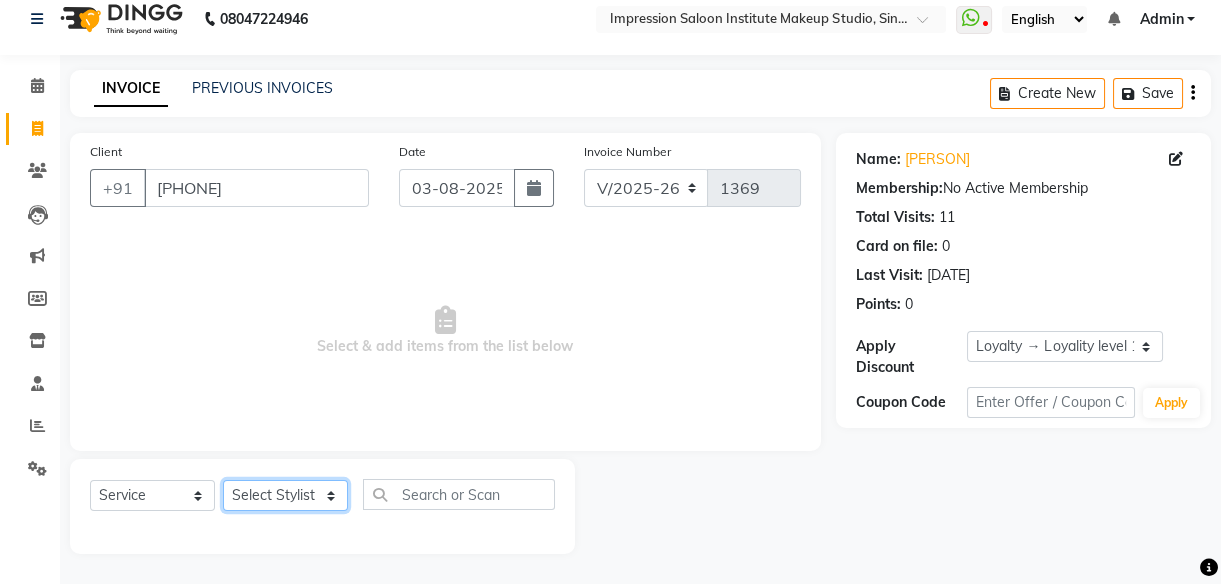 select on "49707" 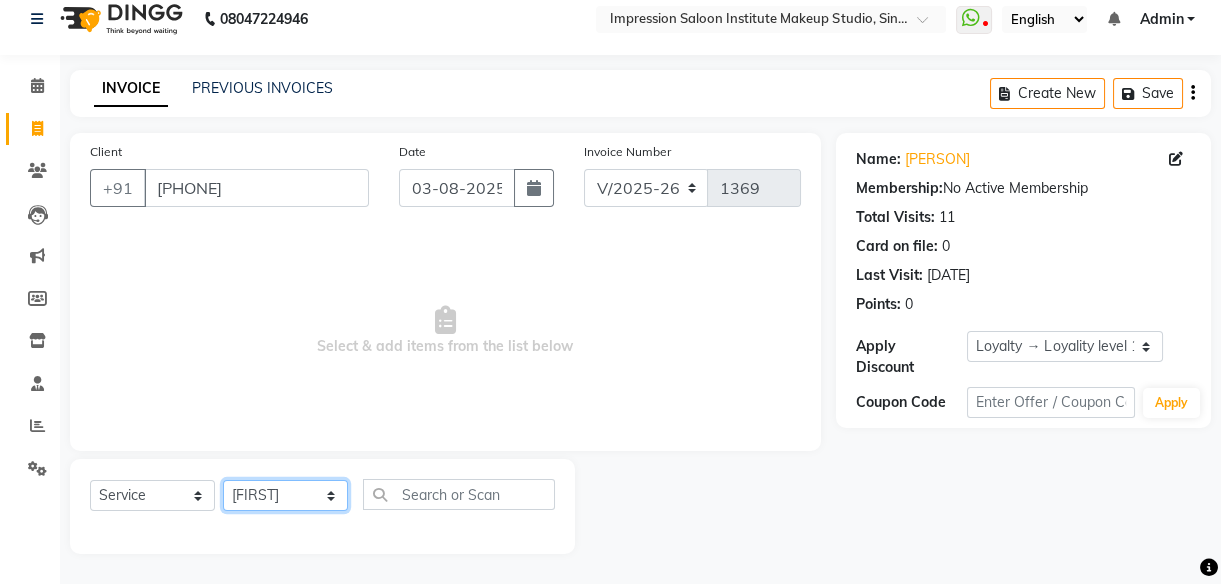 click on "Select Stylist [FIRST] [FIRST] [FIRST] [FIRST] [FIRST]    [FIRST]     [FIRST] [FIRST]   [FIRST] 2" 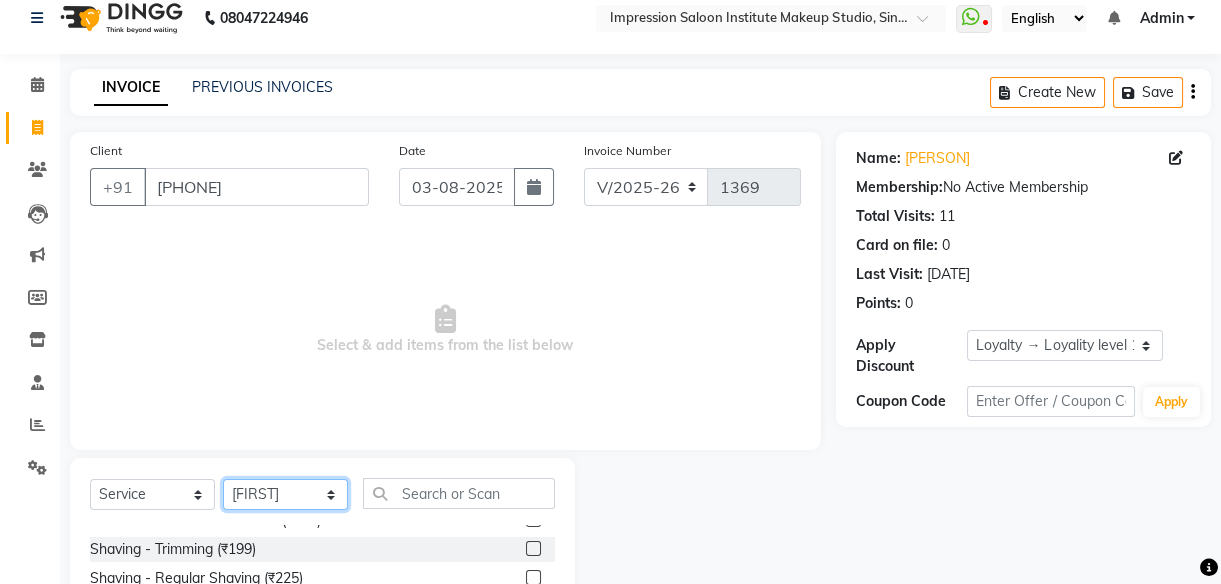 scroll, scrollTop: 163, scrollLeft: 0, axis: vertical 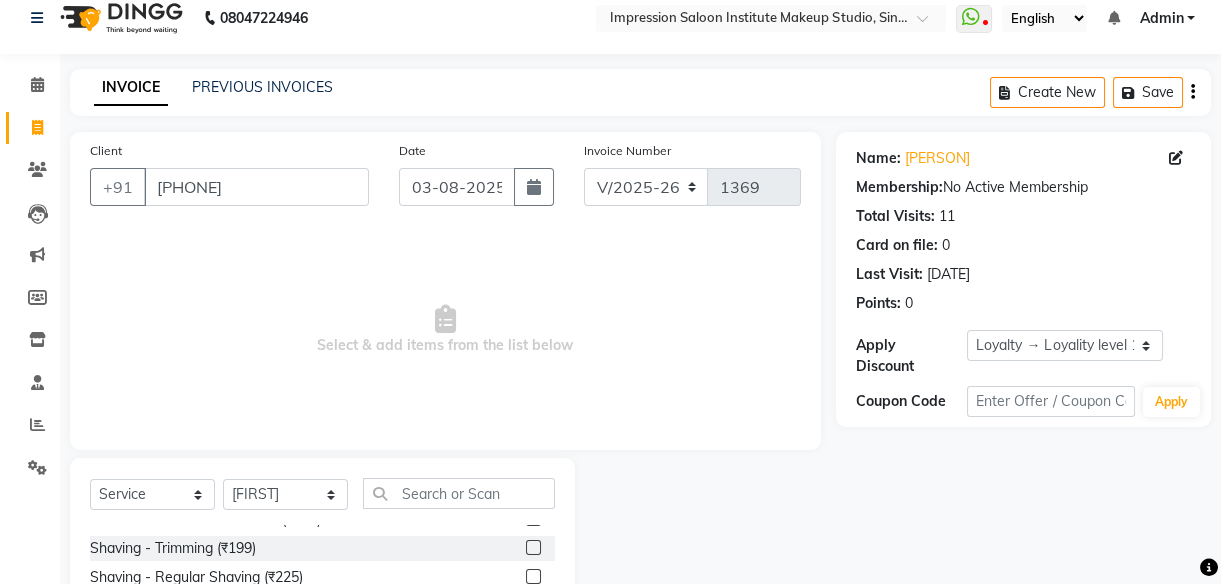 click 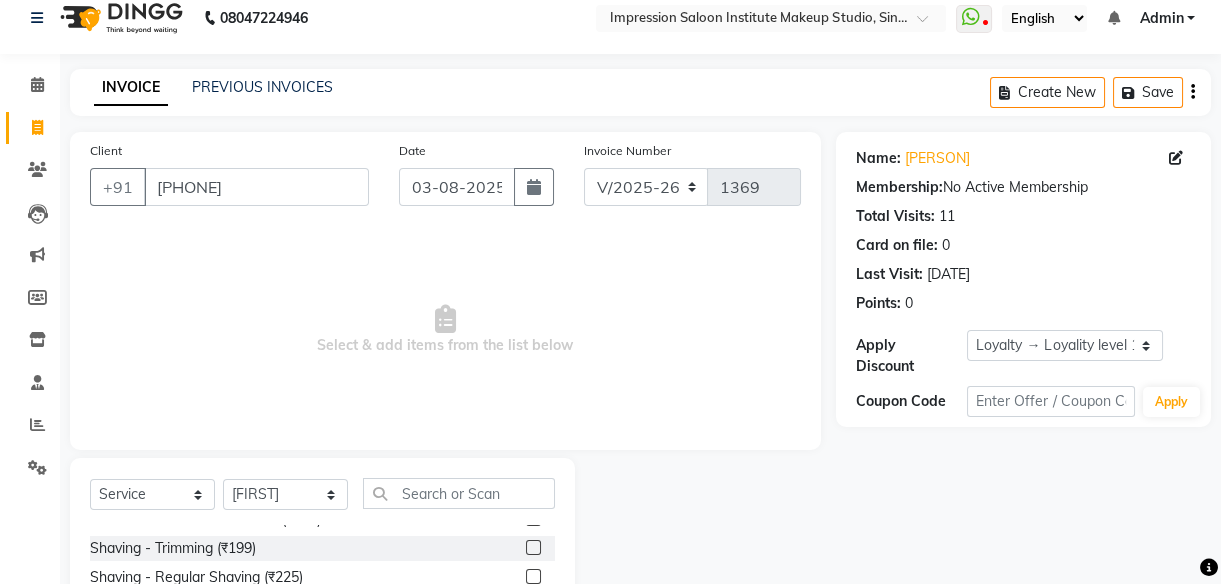 click at bounding box center [532, 548] 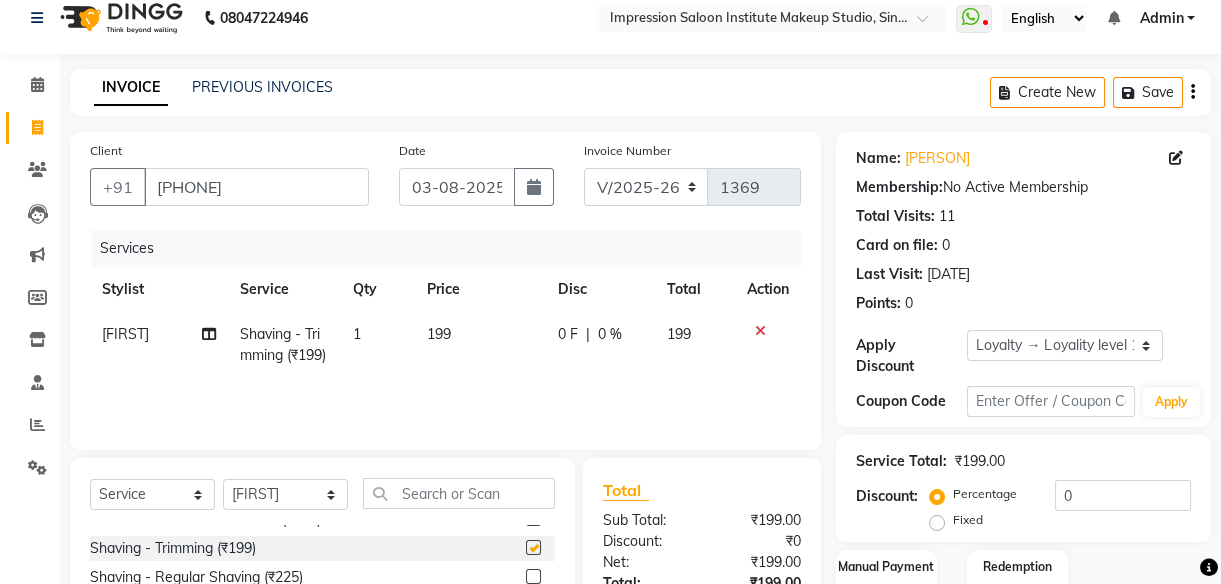 checkbox on "false" 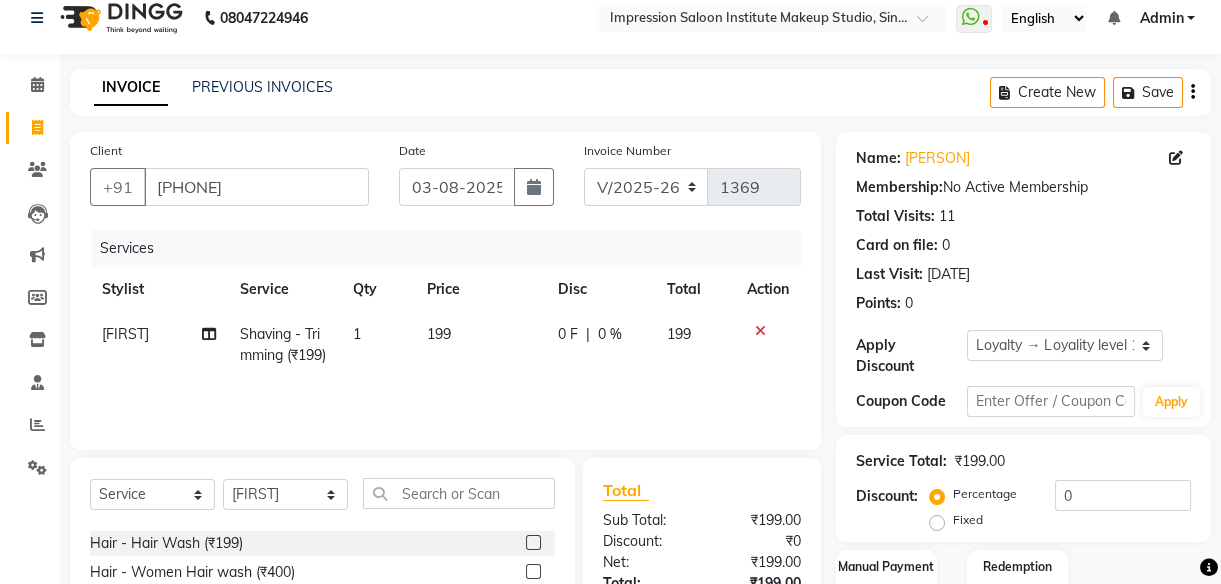 scroll, scrollTop: 51, scrollLeft: 0, axis: vertical 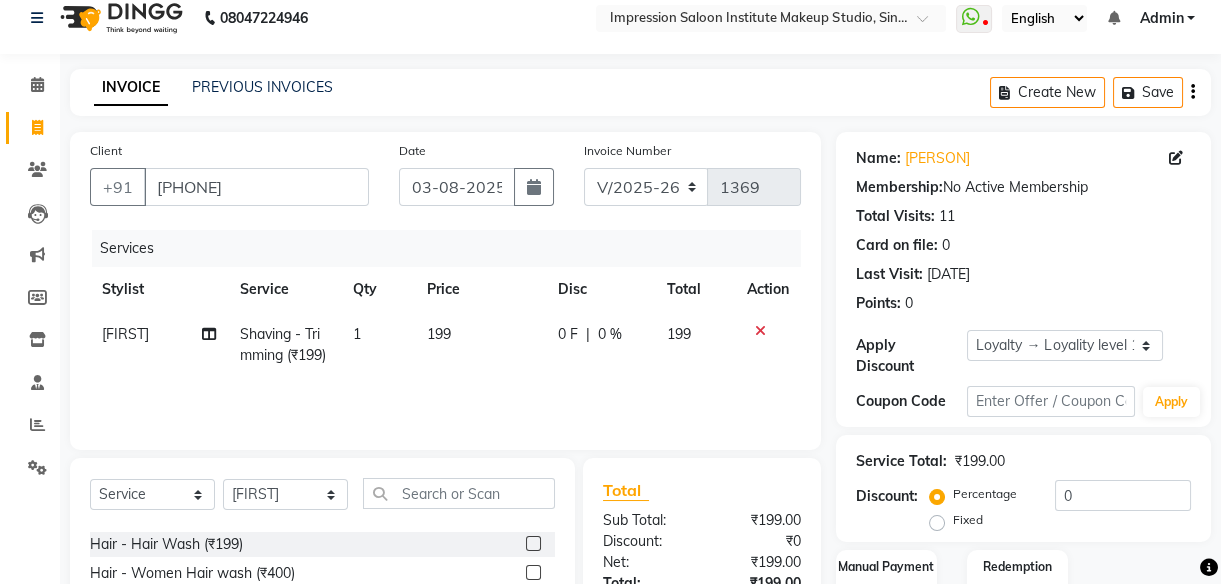 click 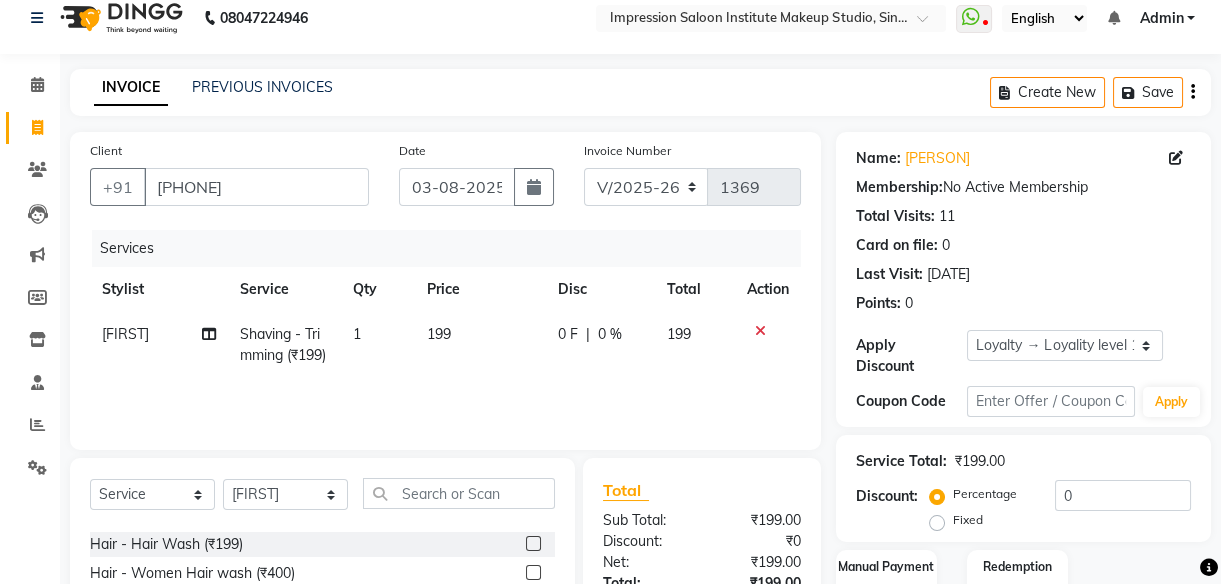 click at bounding box center [532, 544] 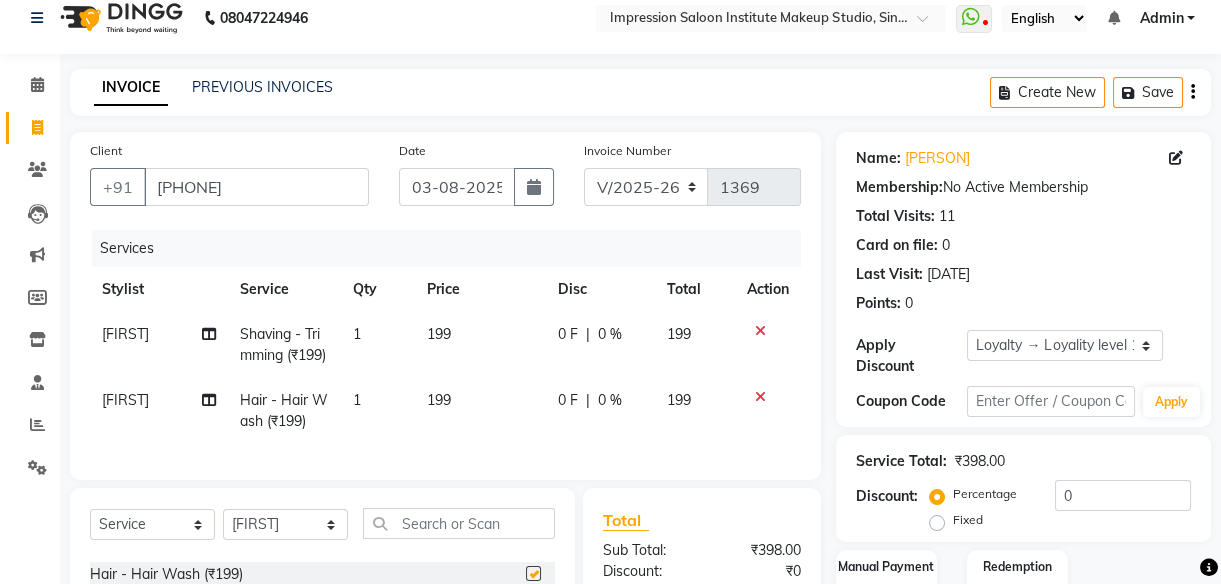 checkbox on "false" 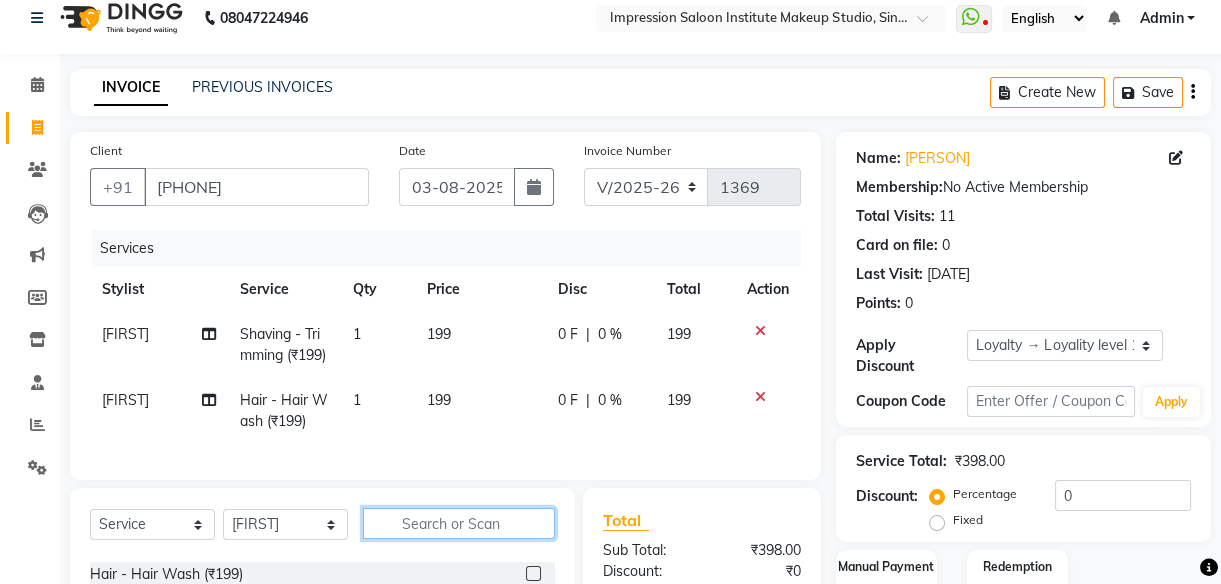 click 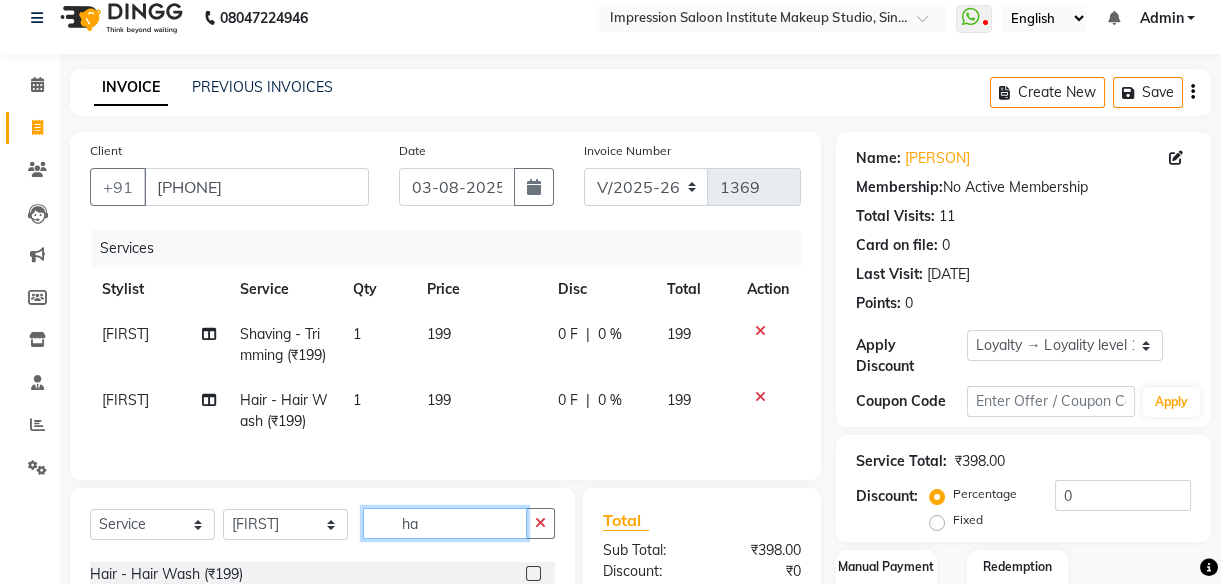 type on "h" 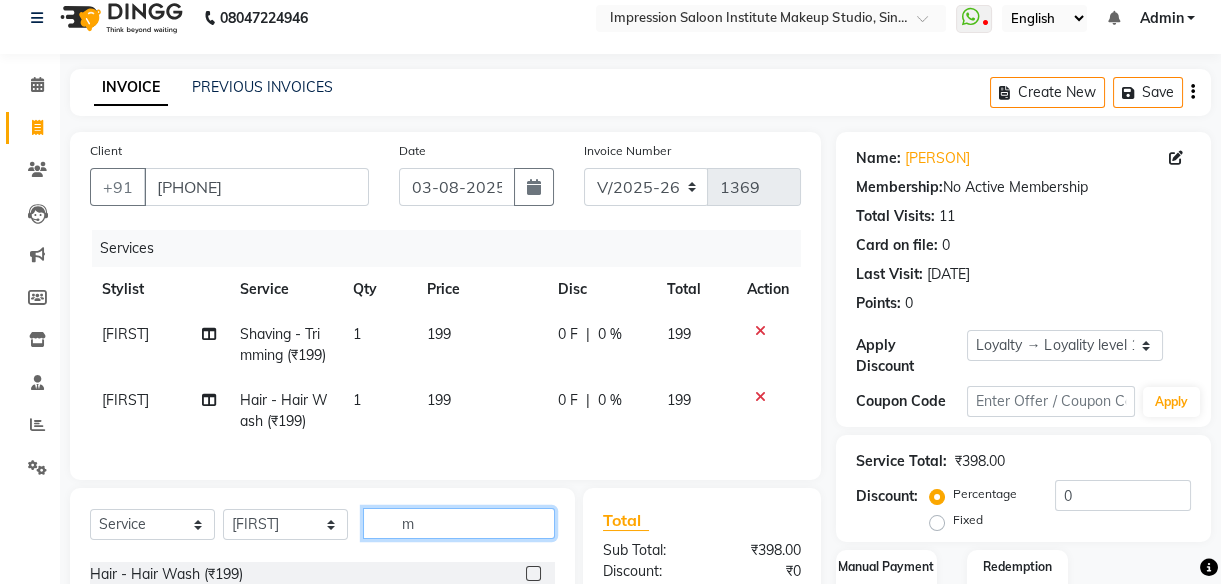 scroll, scrollTop: 0, scrollLeft: 0, axis: both 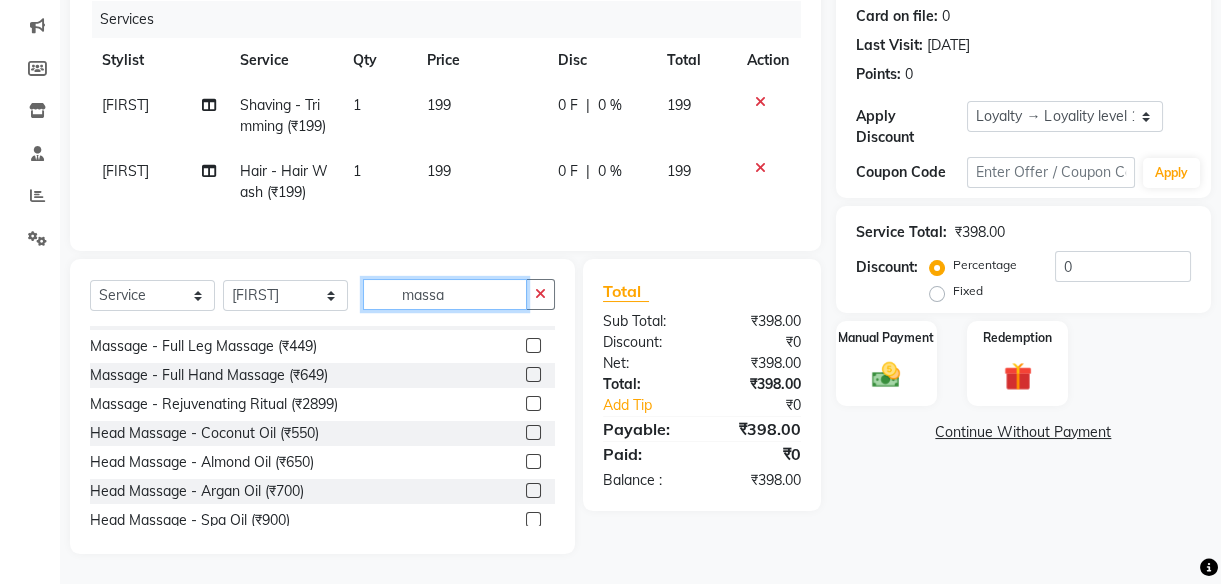 type on "massa" 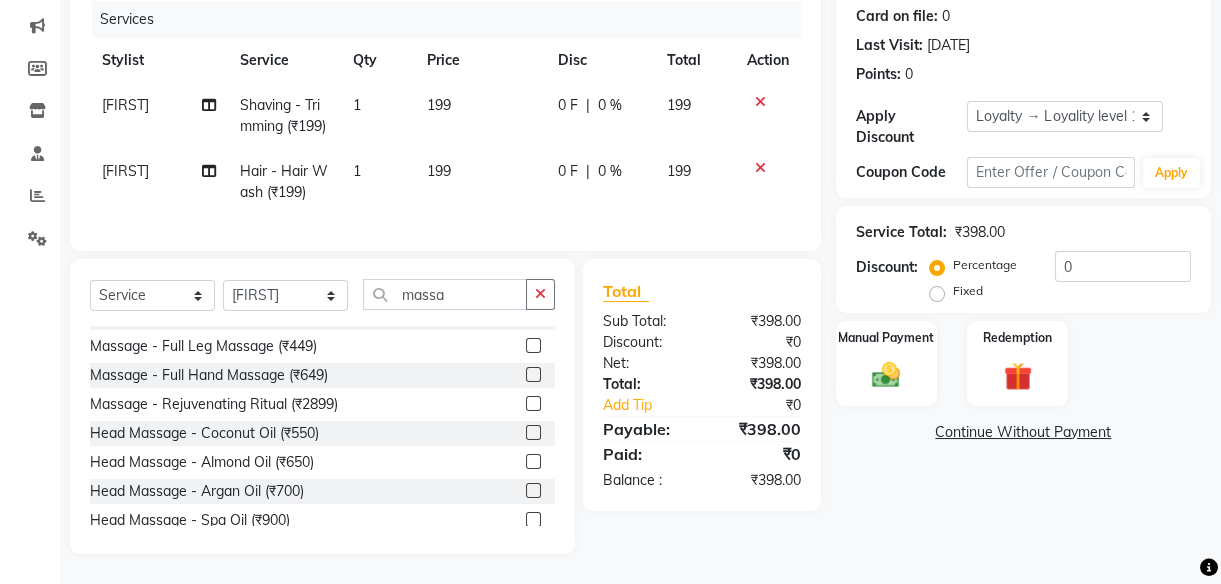 click 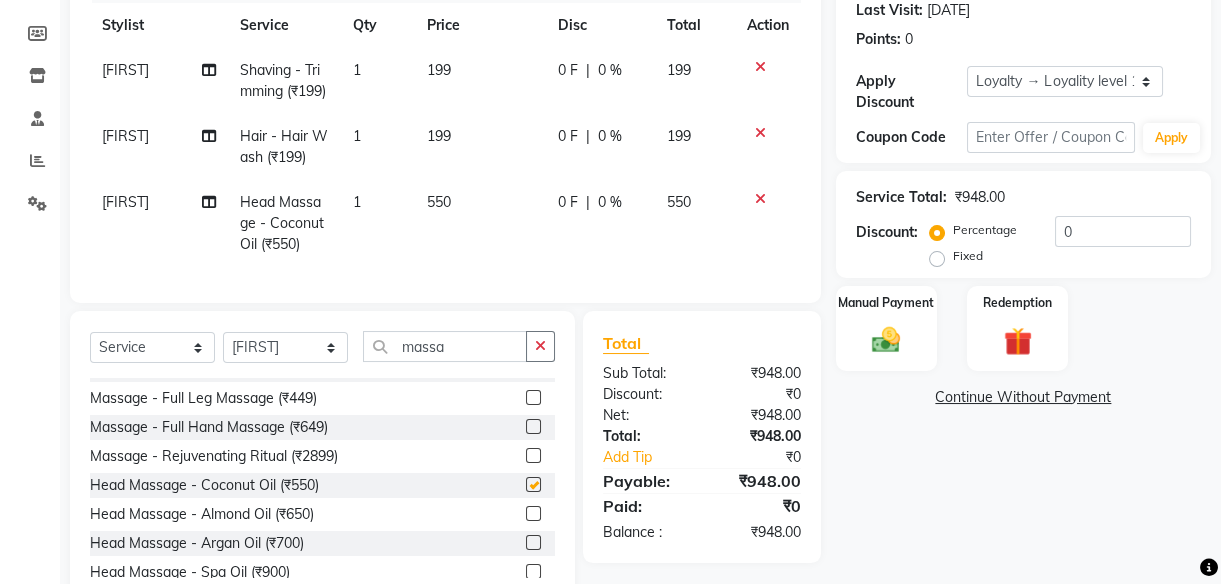 checkbox on "false" 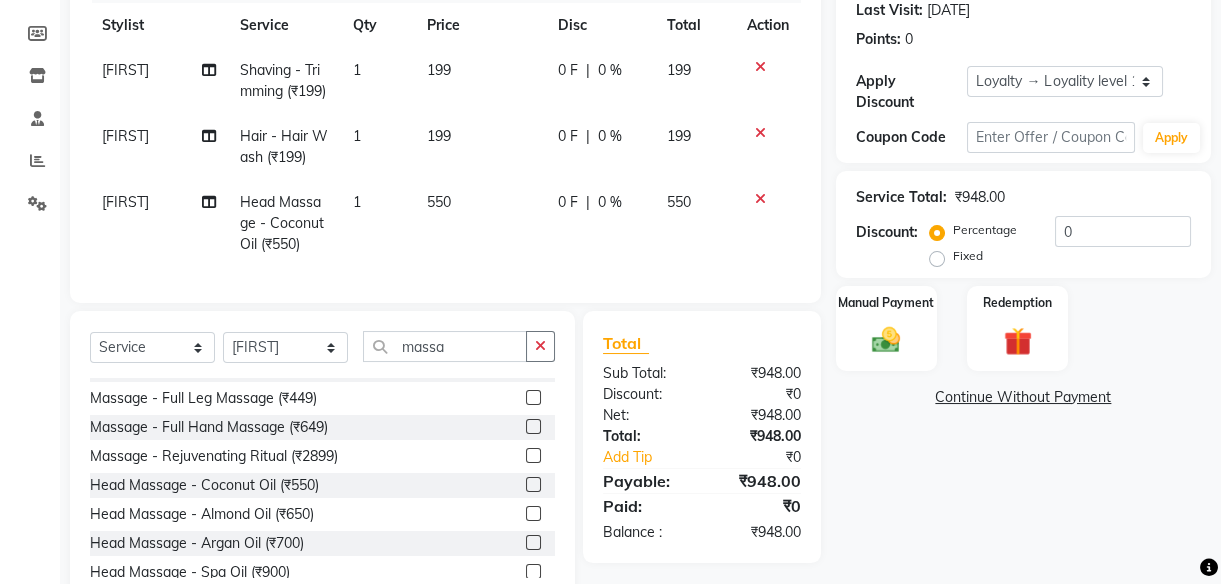 click on "550" 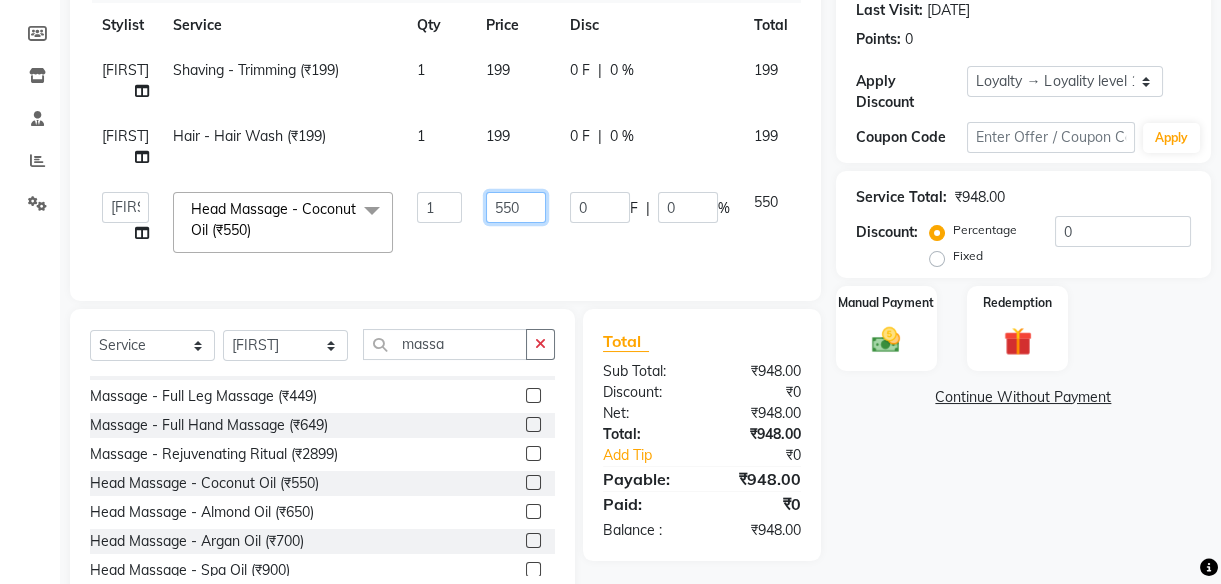 click on "550" 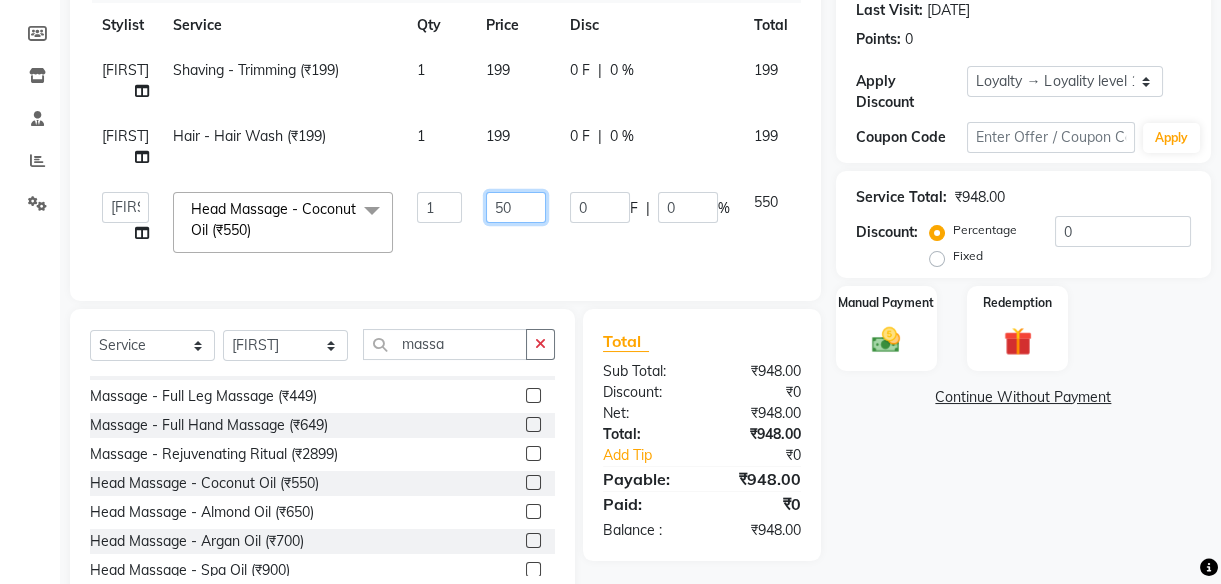 type on "350" 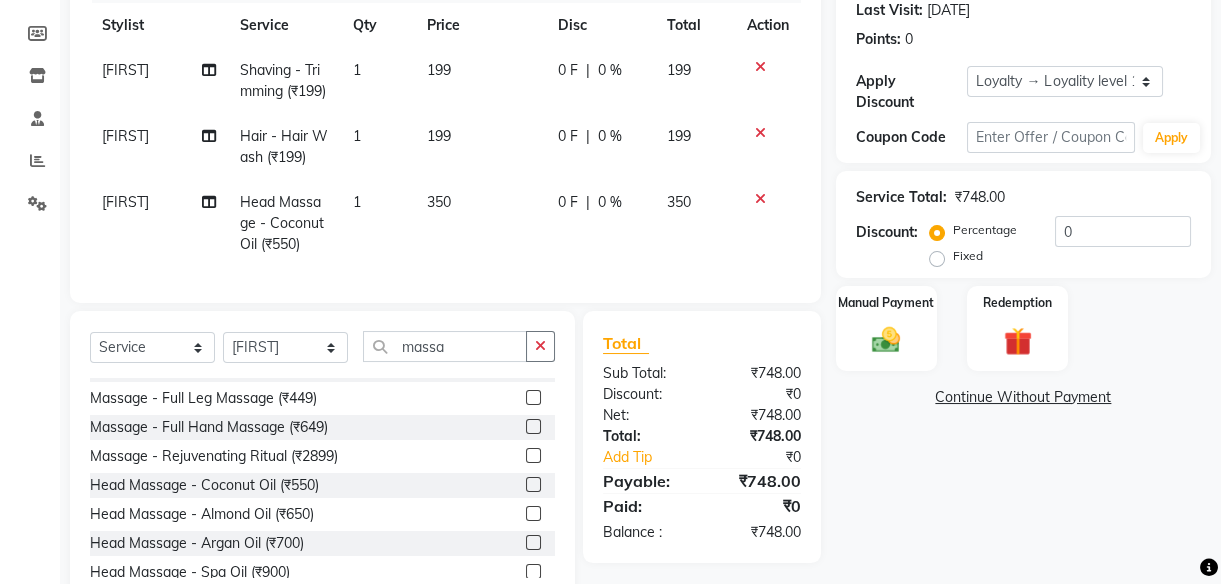 click on "199" 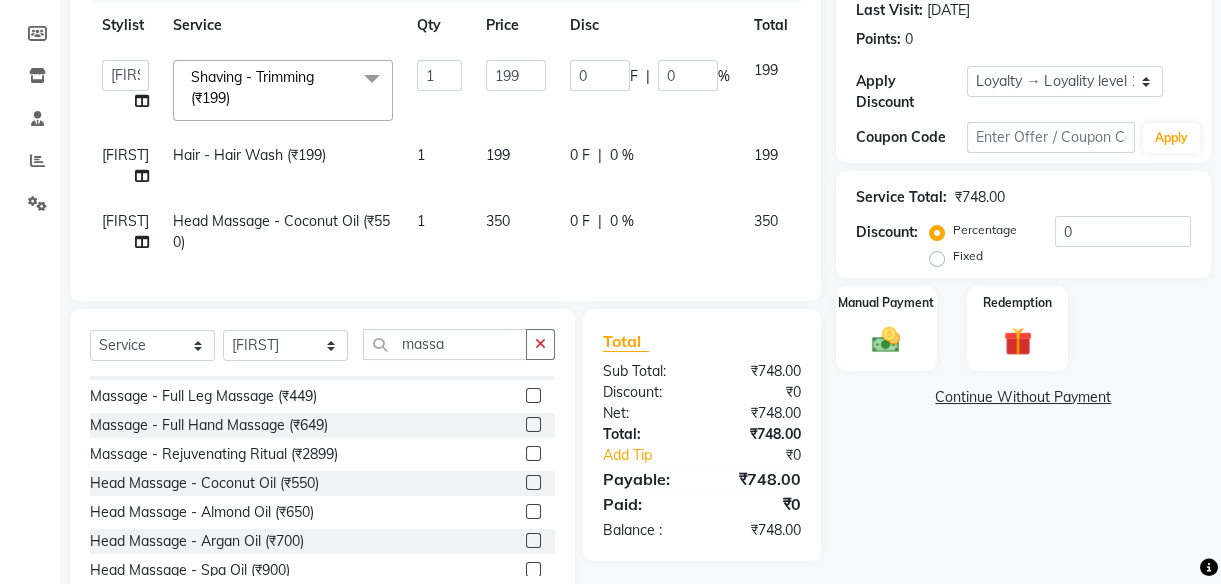 click on "199" 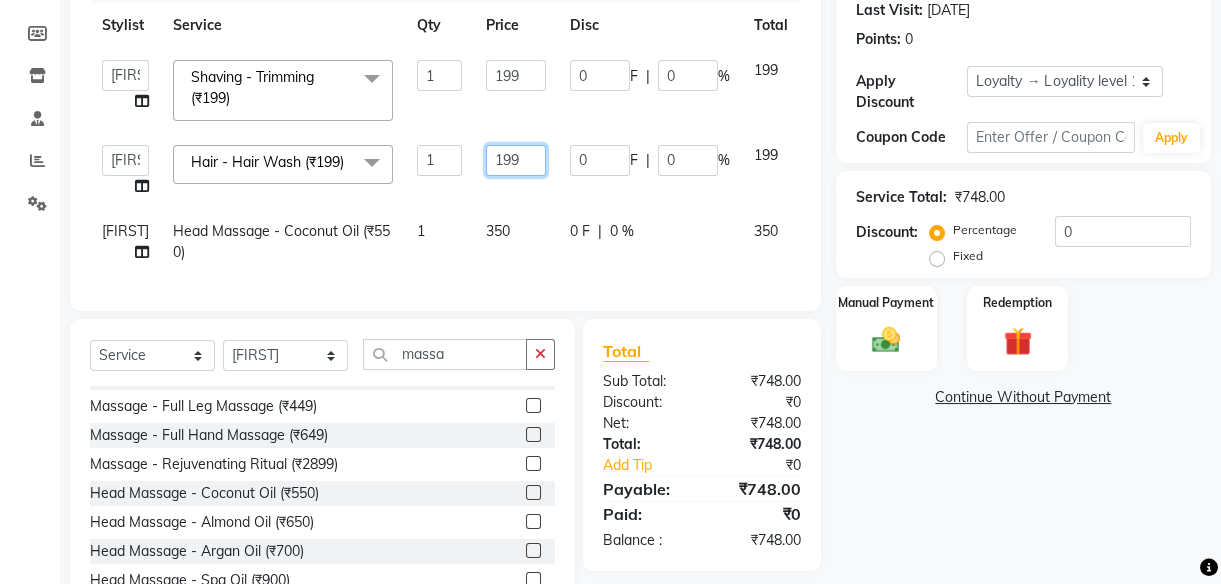 click on "199" 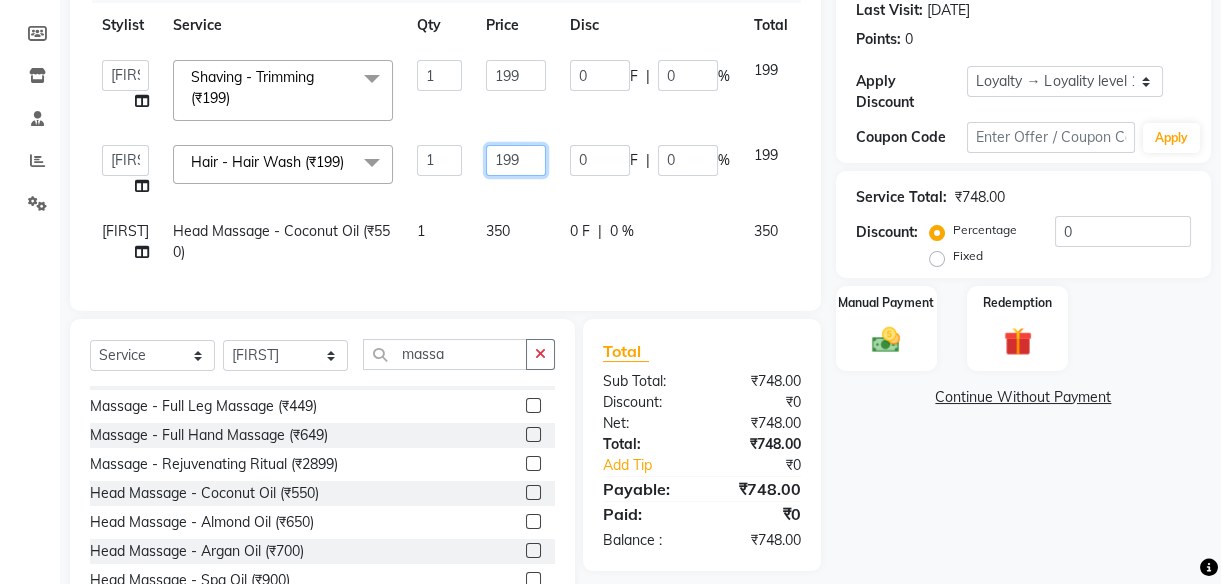 click on "199" 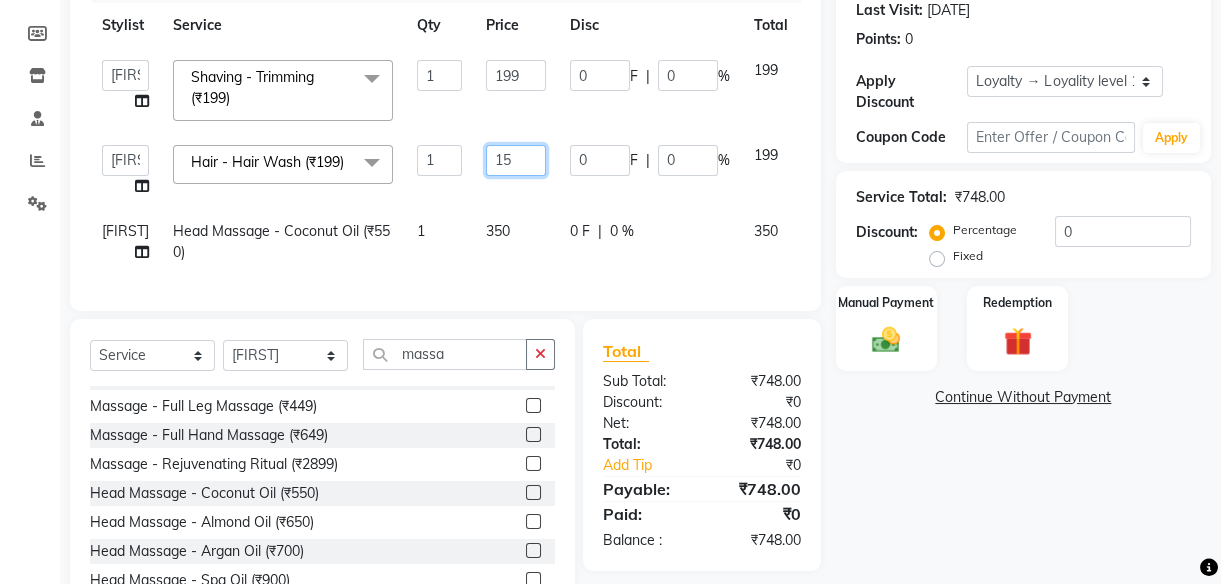type on "150" 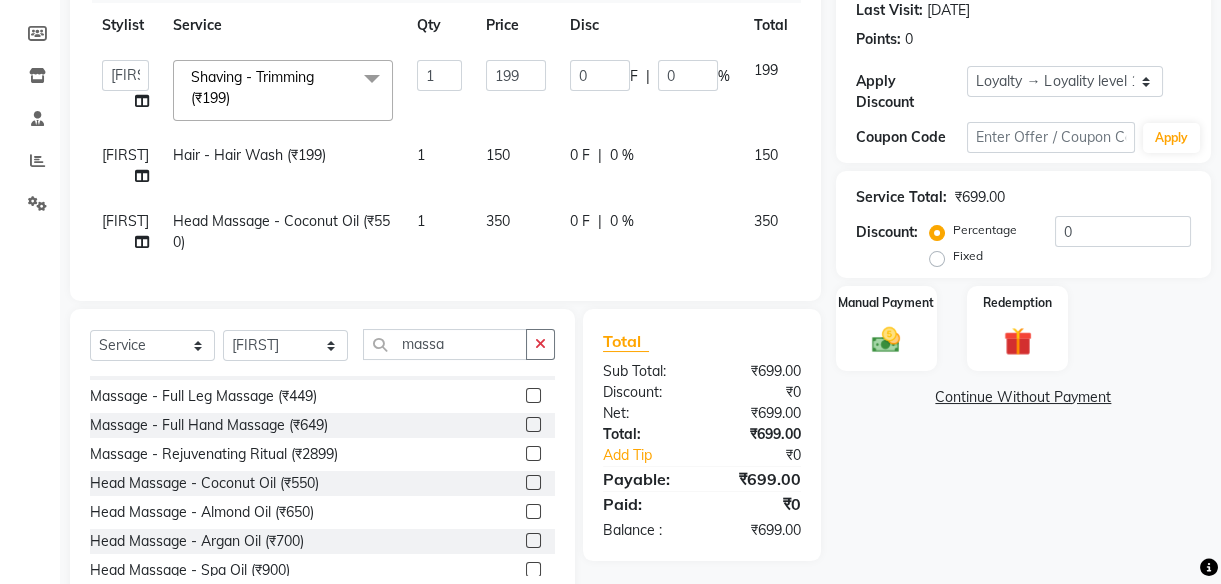 click on "199" 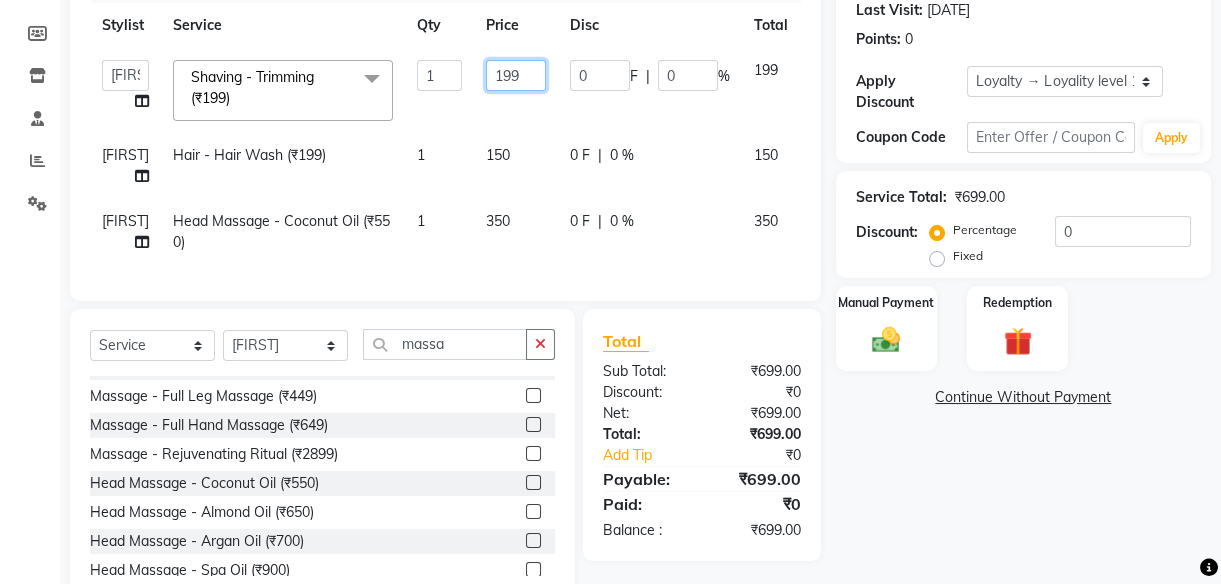 click on "199" 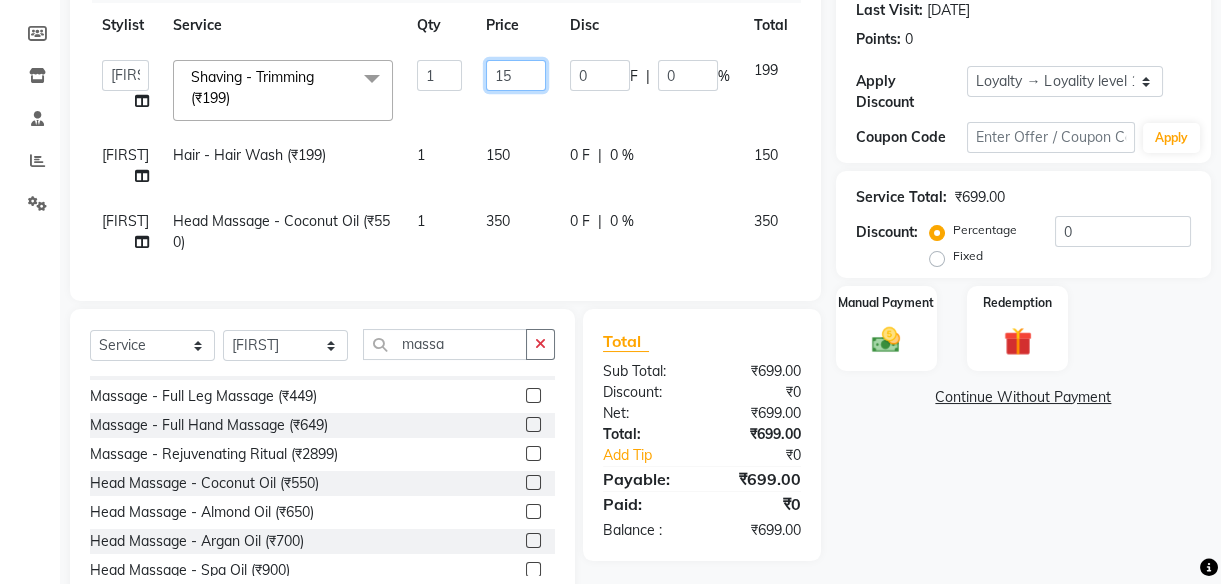 type on "150" 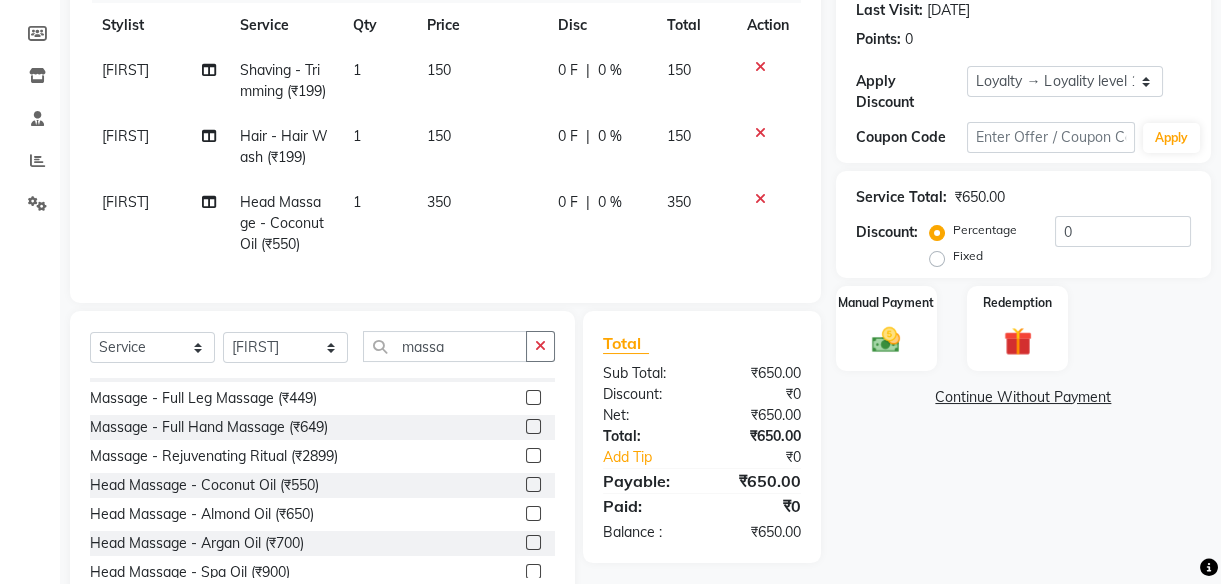 click on "150" 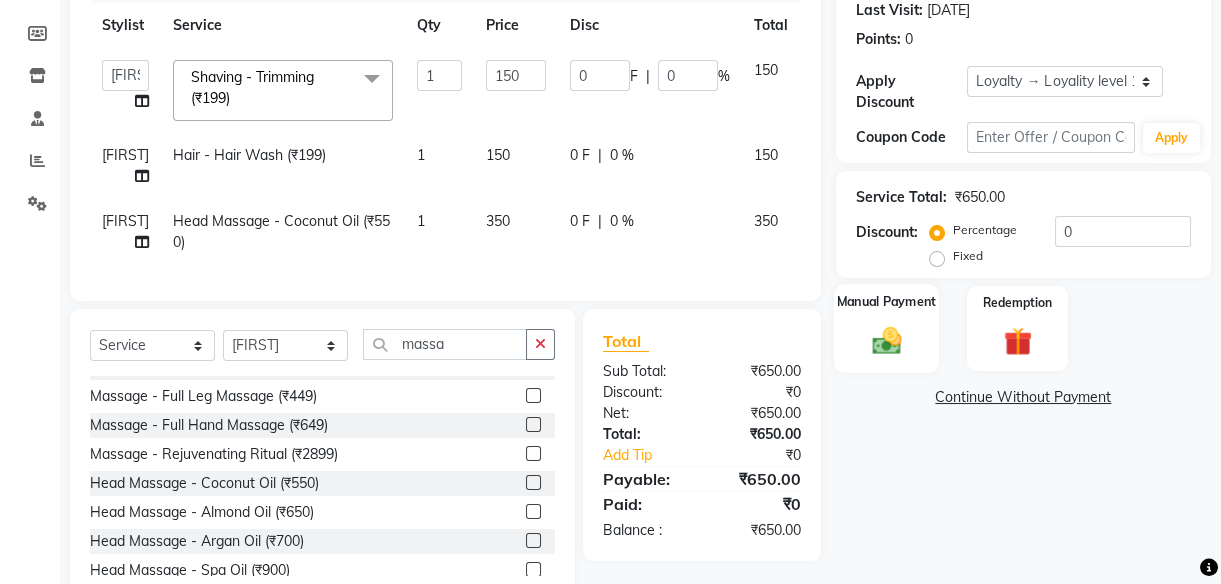 click 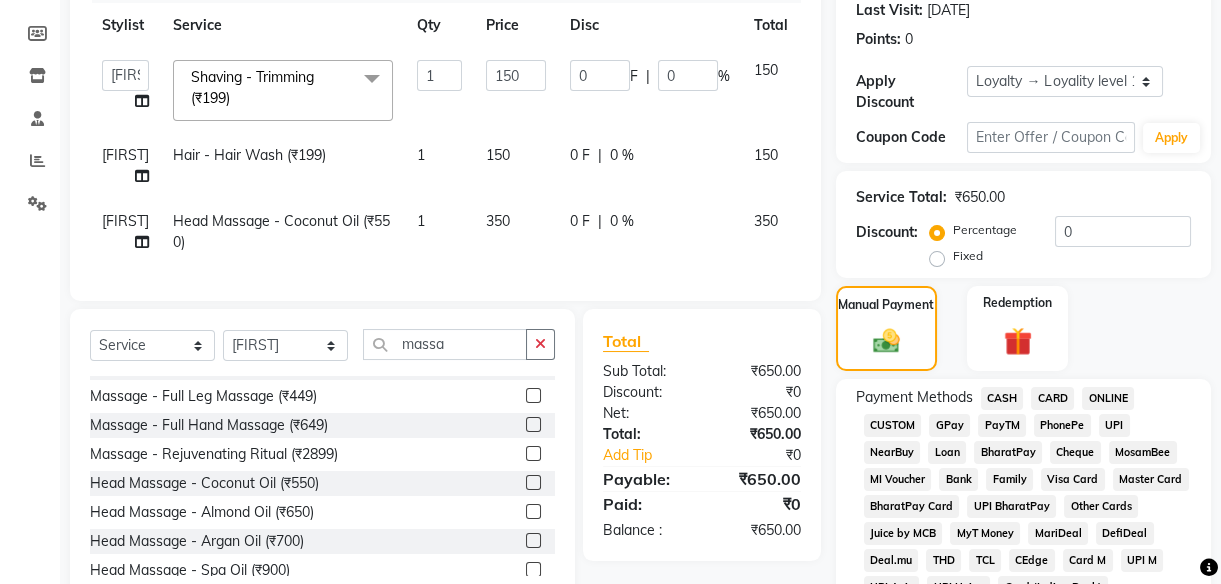 click on "UPI" 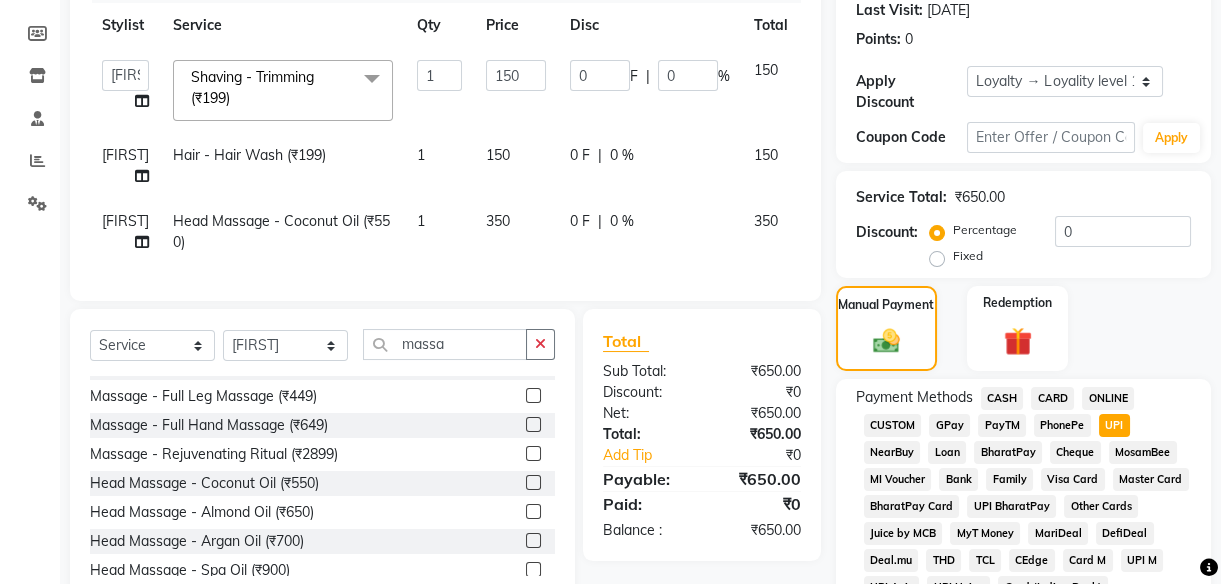 scroll, scrollTop: 1074, scrollLeft: 0, axis: vertical 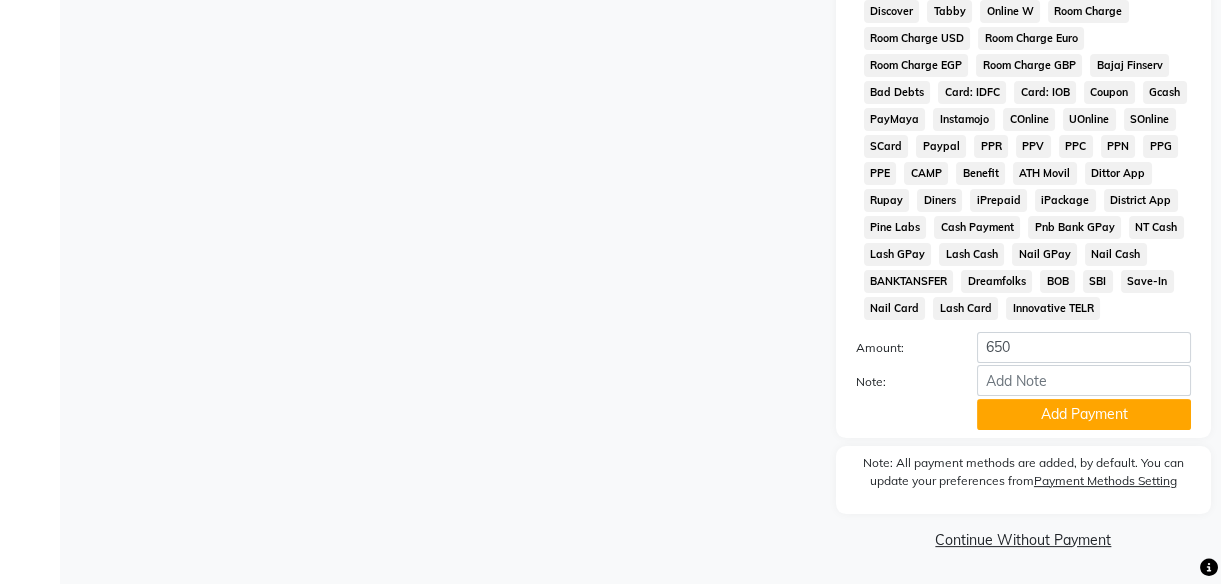 click on "Add Payment" 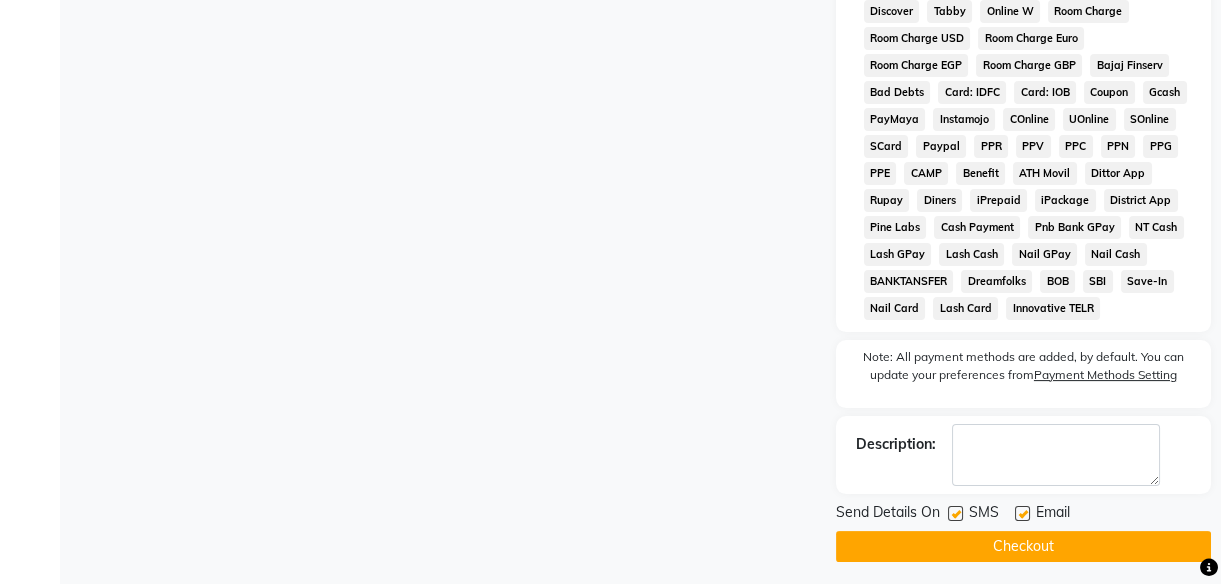 click 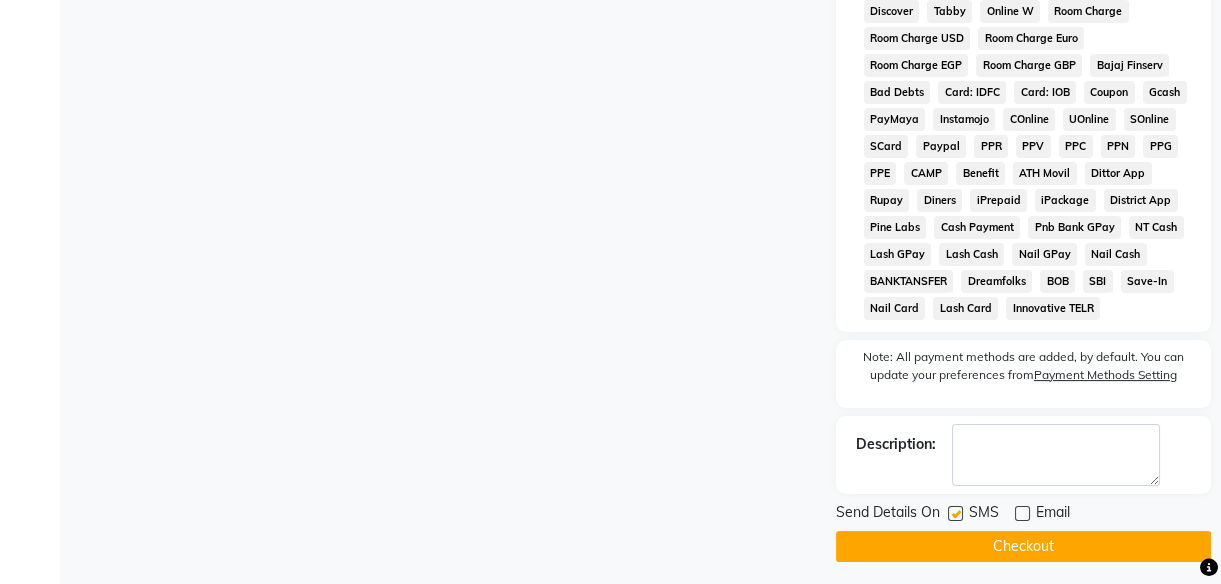 click 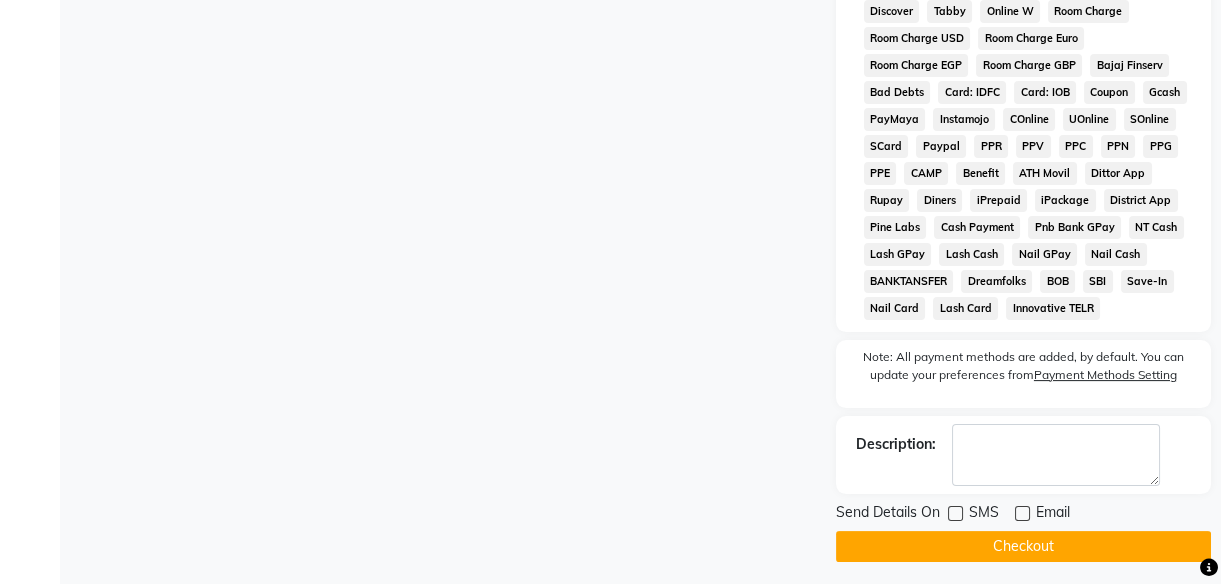 click on "Checkout" 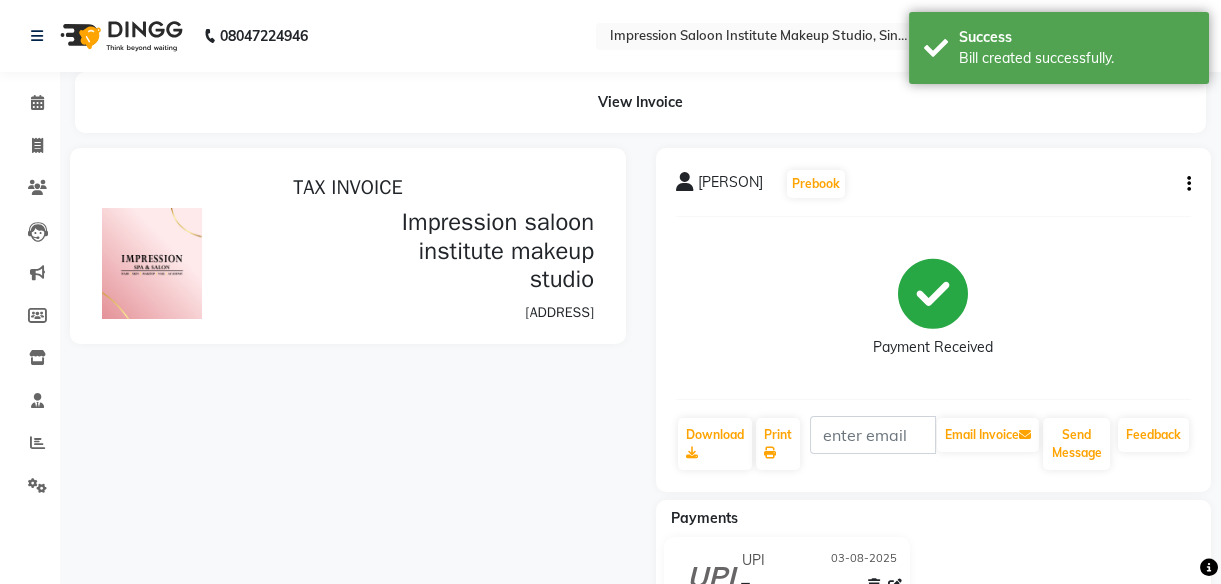 scroll, scrollTop: 0, scrollLeft: 0, axis: both 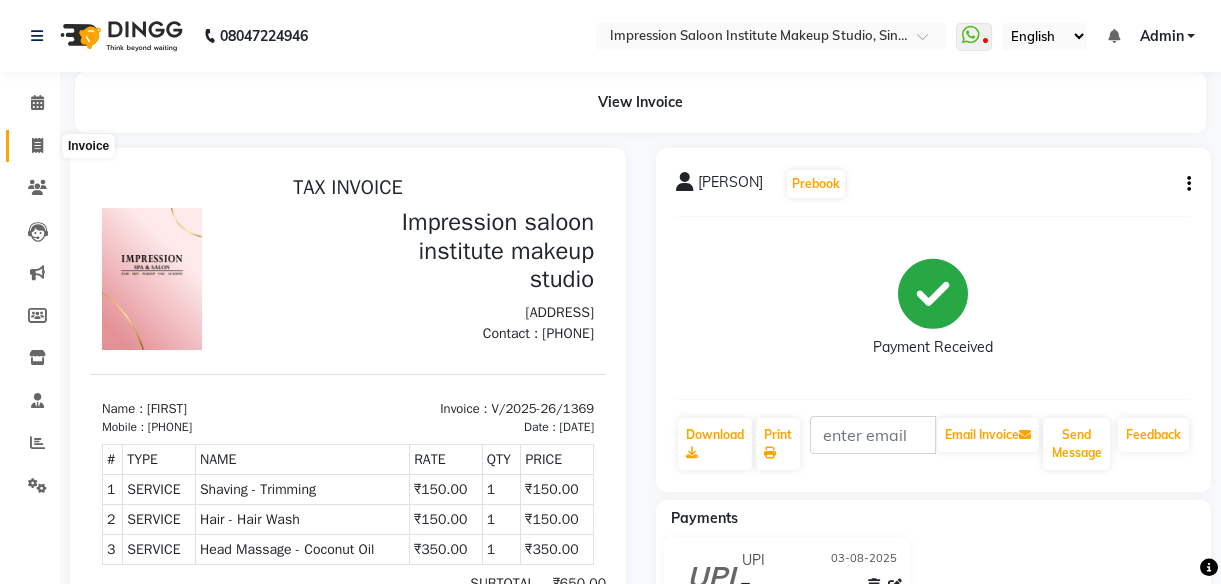 click 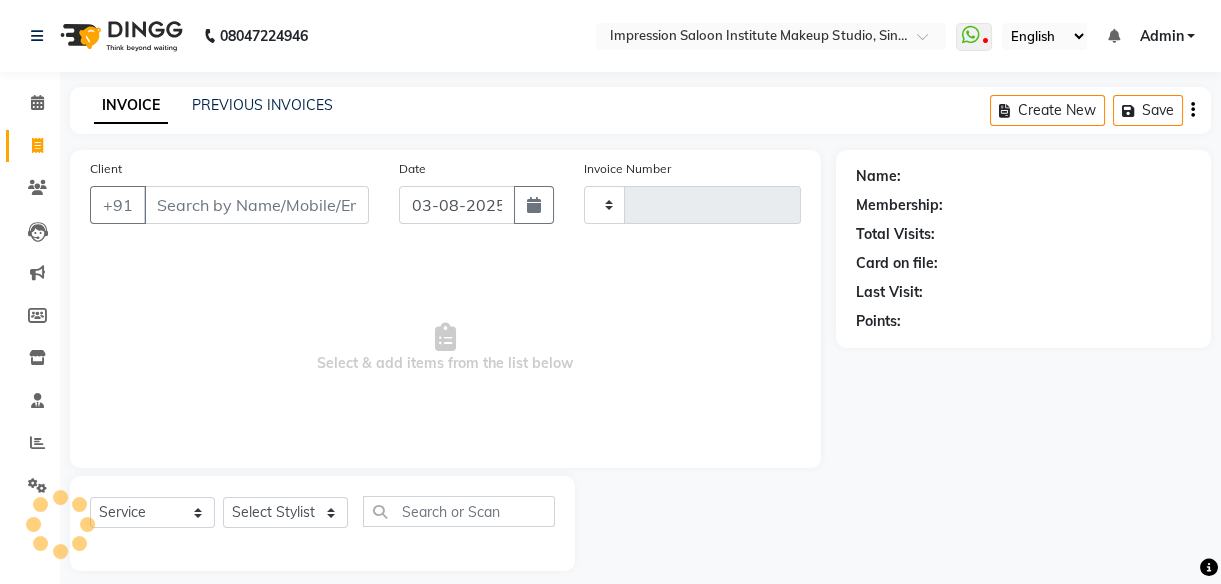 scroll, scrollTop: 18, scrollLeft: 0, axis: vertical 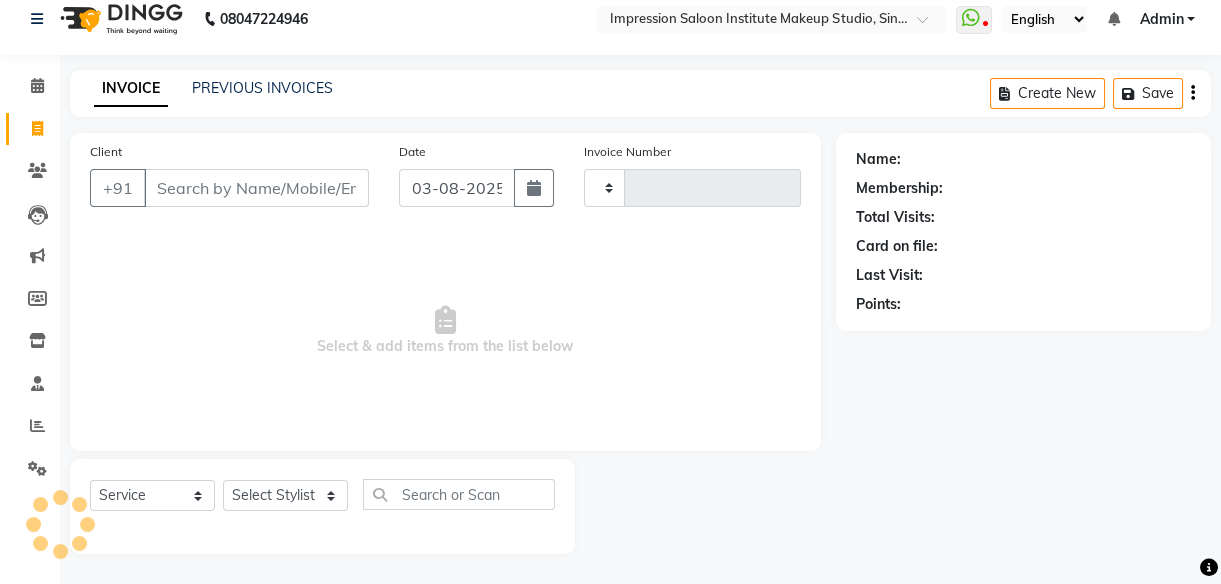 type on "1370" 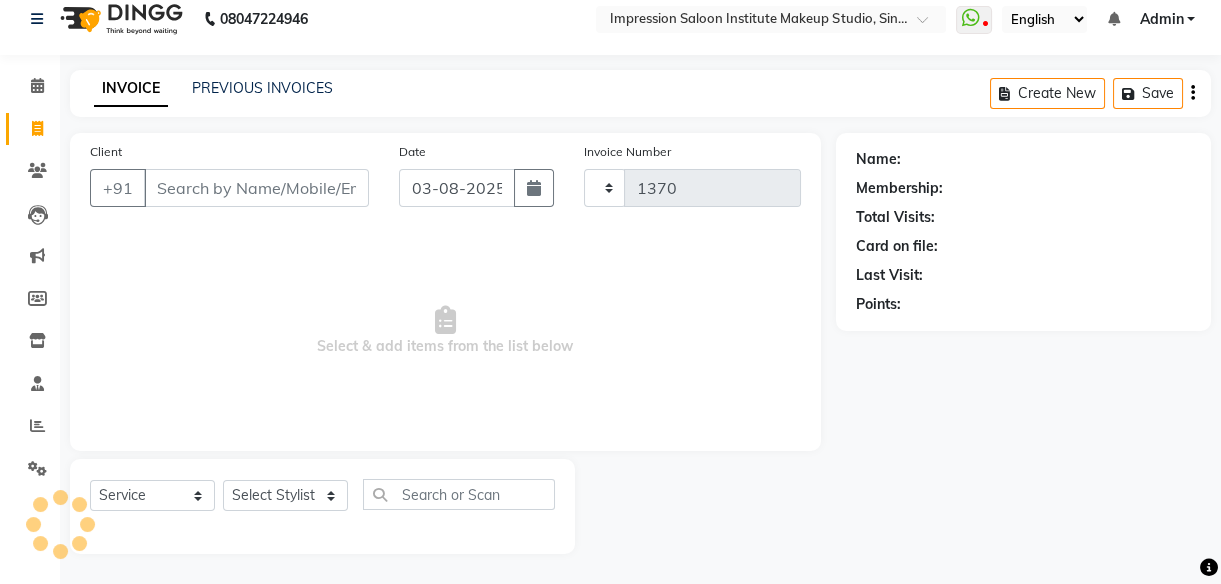 select on "437" 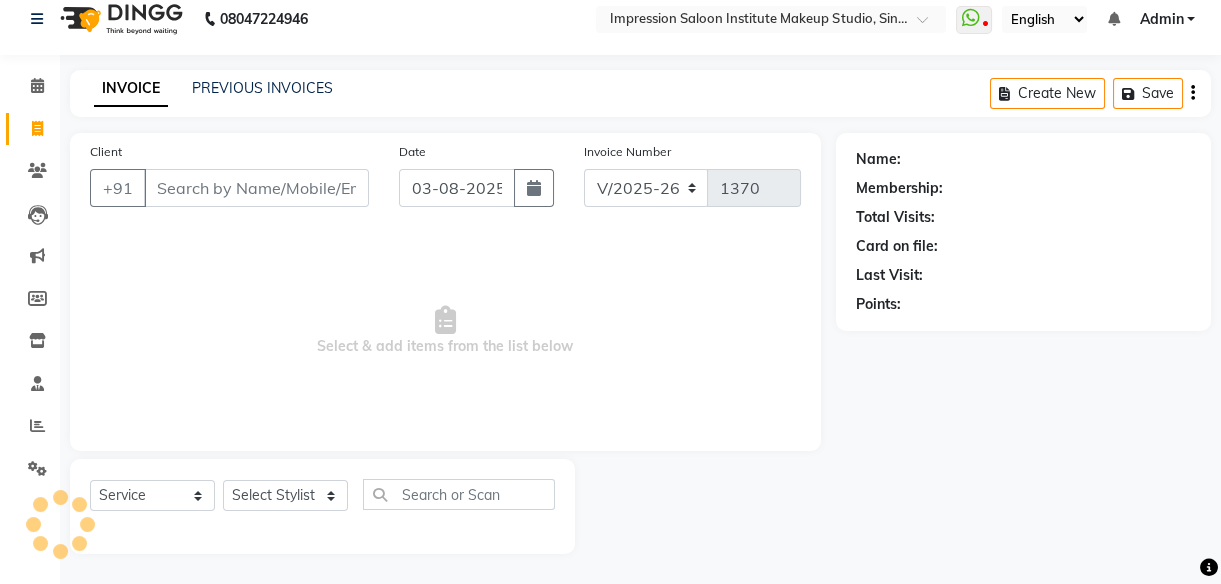 select on "product" 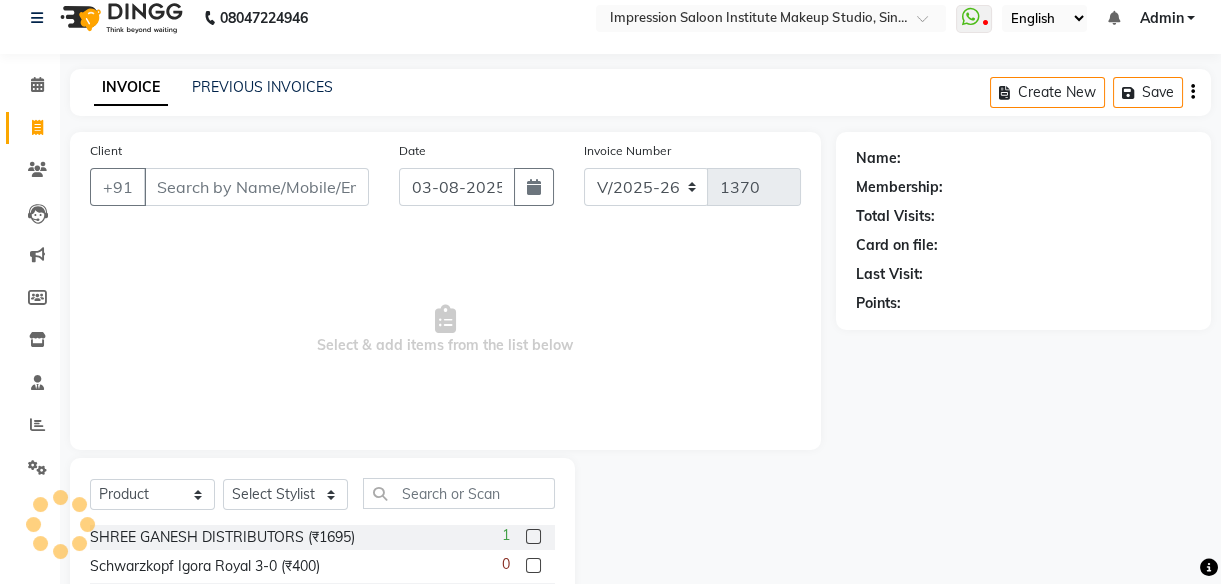 click on "Client" at bounding box center (256, 187) 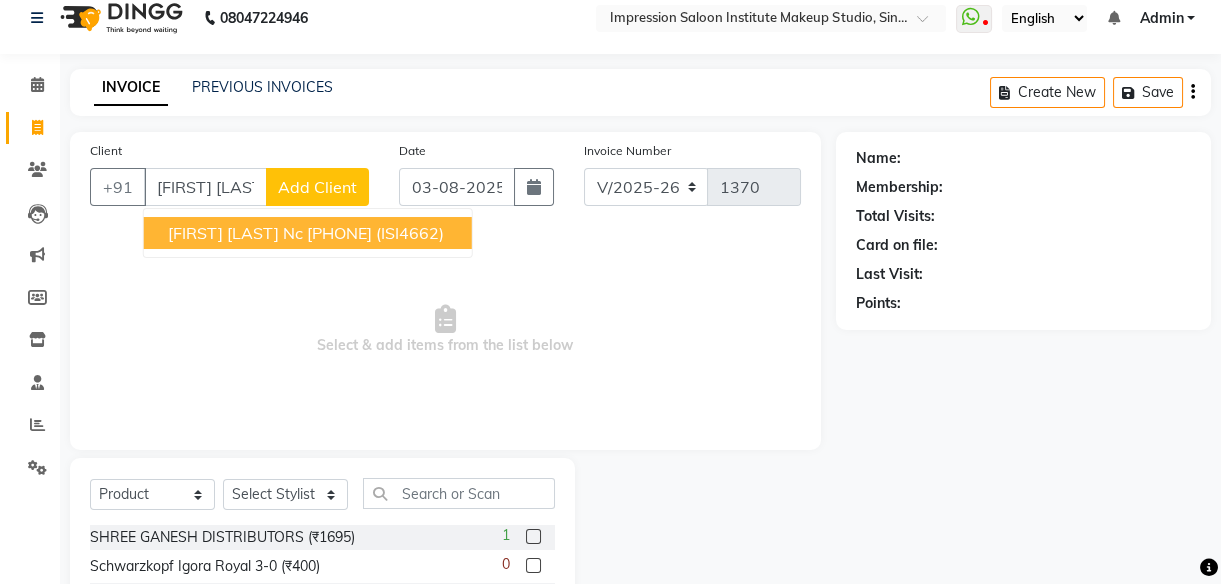 click on "[FIRST] [LAST] Nc" at bounding box center [235, 233] 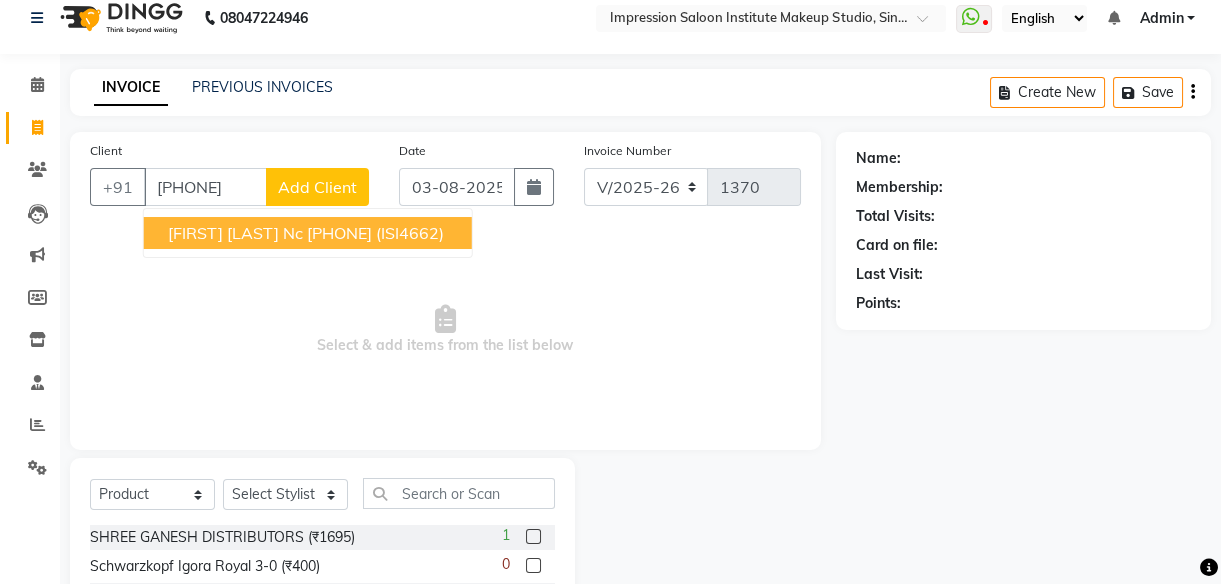 type on "[PHONE]" 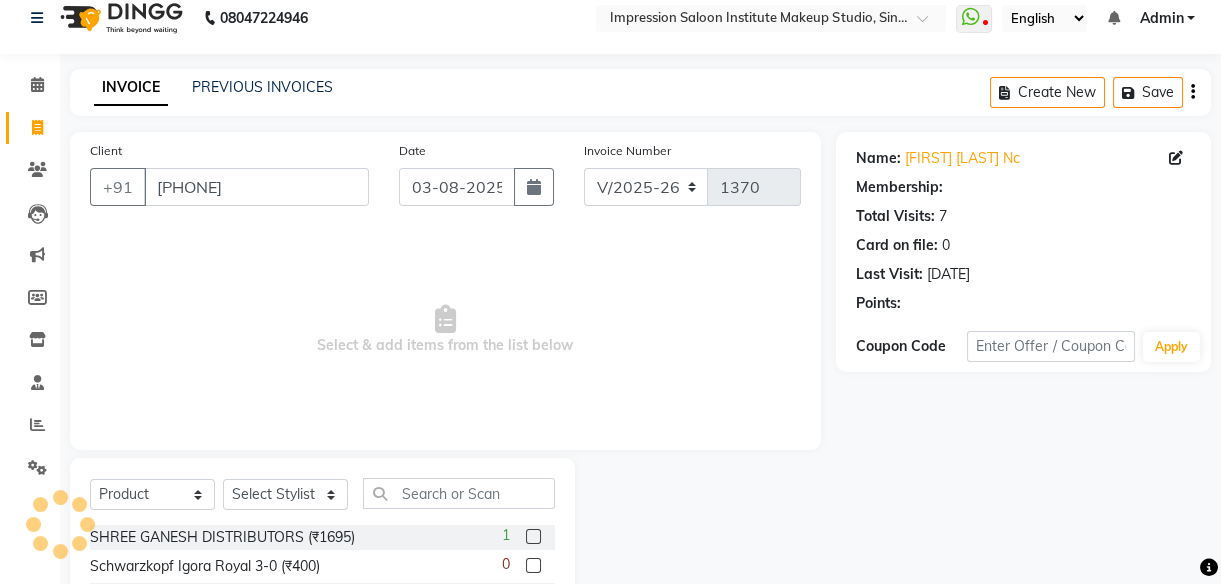 select on "1: Object" 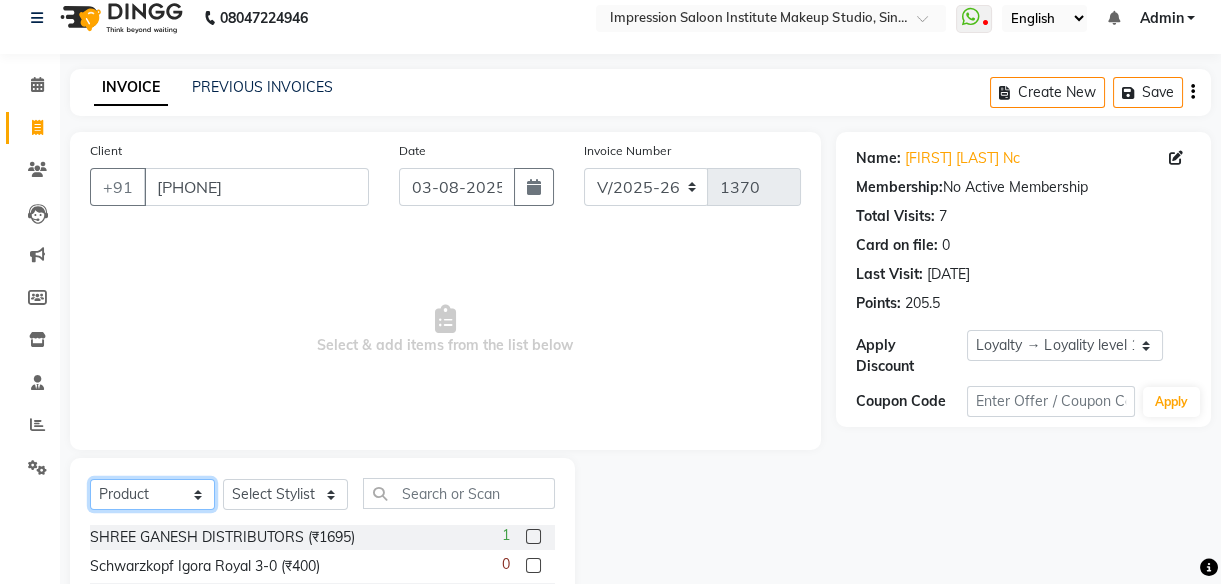 click on "Select  Service  Product  Membership  Package Voucher Prepaid Gift Card" 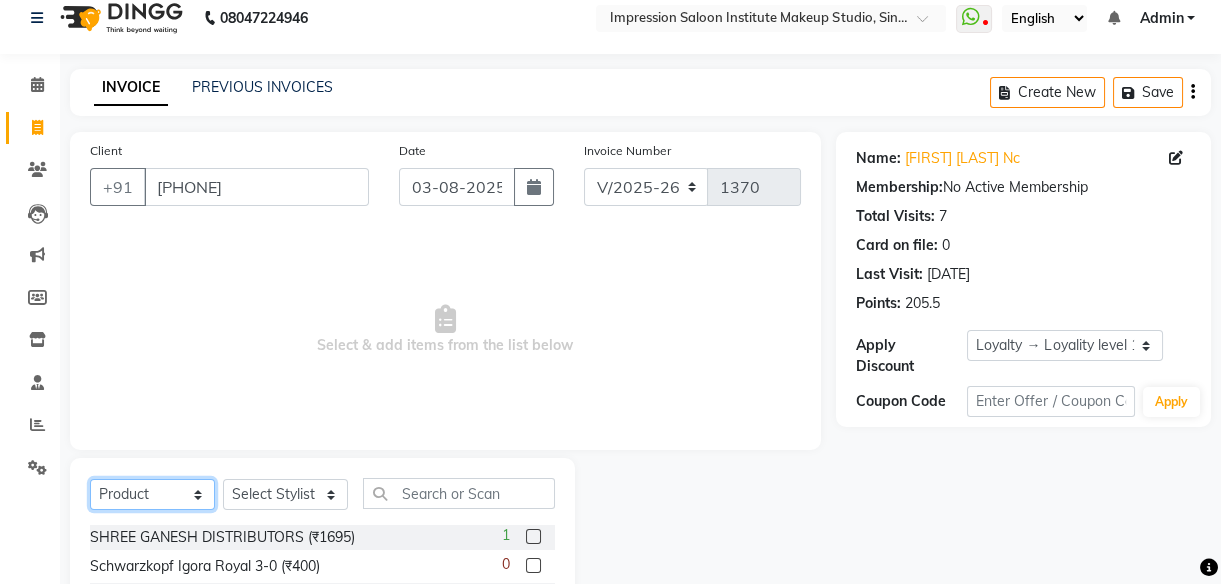 select on "service" 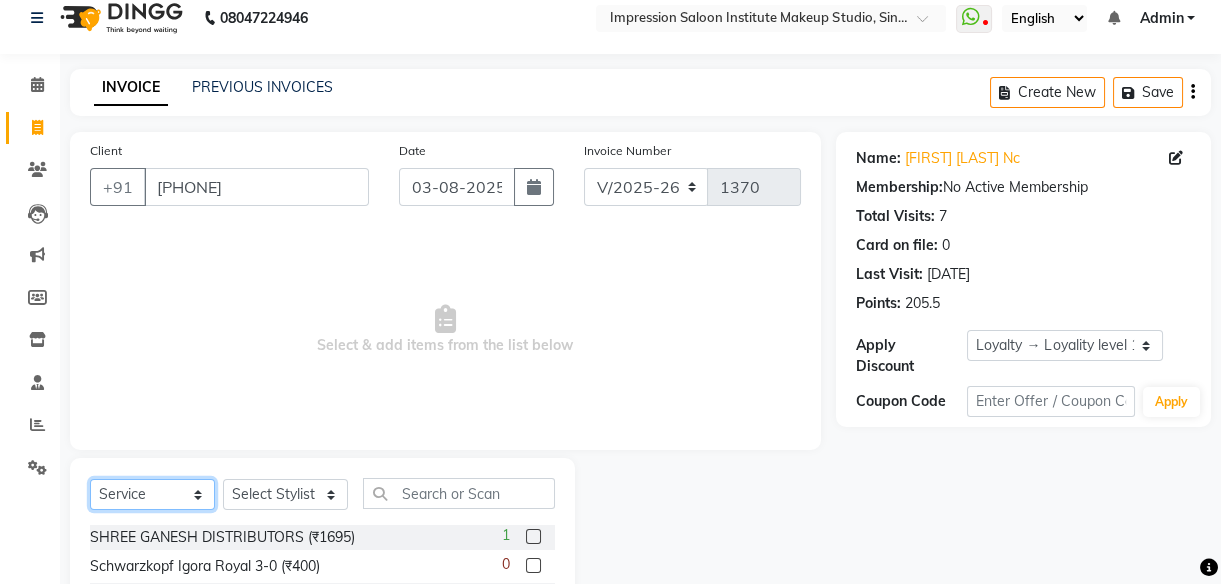 click on "Select  Service  Product  Membership  Package Voucher Prepaid Gift Card" 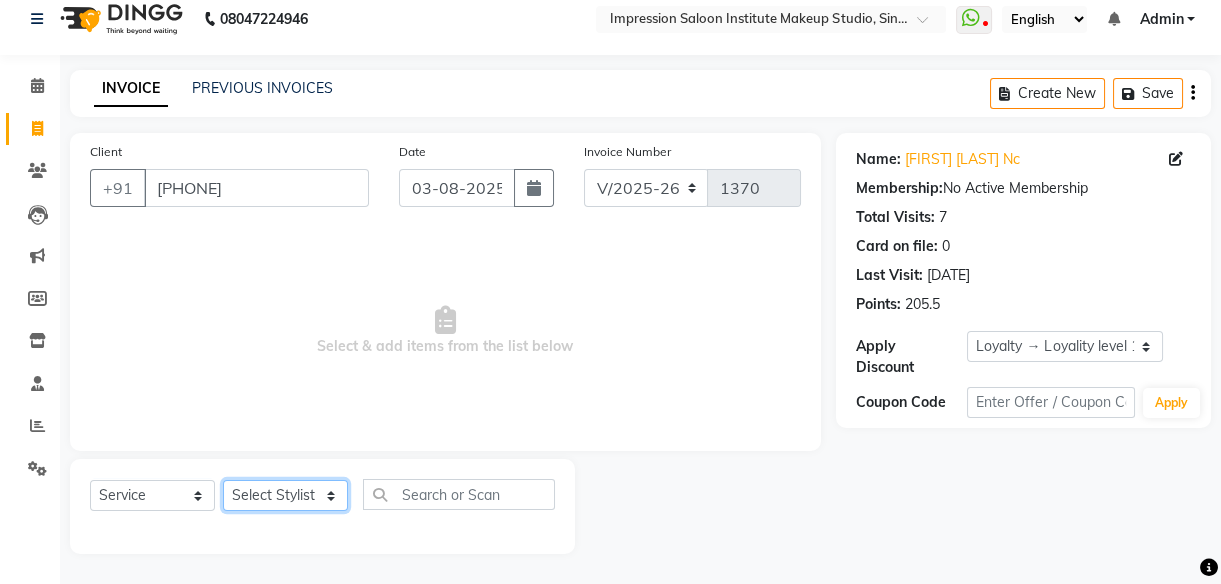 click on "Select Stylist [FIRST] [FIRST] [FIRST] [FIRST] [FIRST]    [FIRST]     [FIRST] [FIRST]   [FIRST] 2" 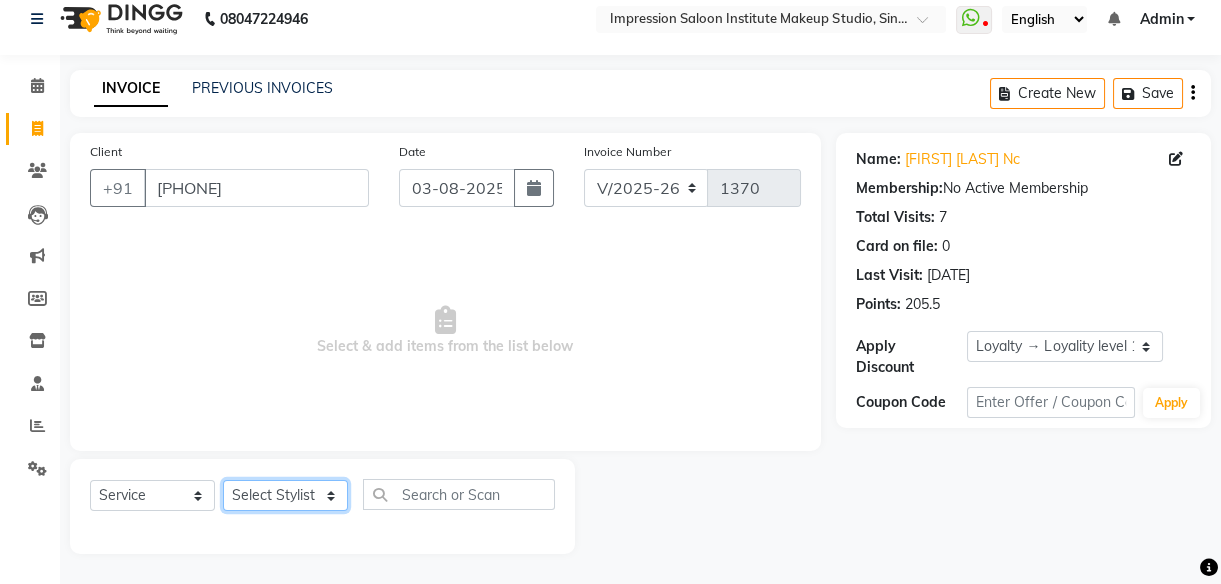 select on "49707" 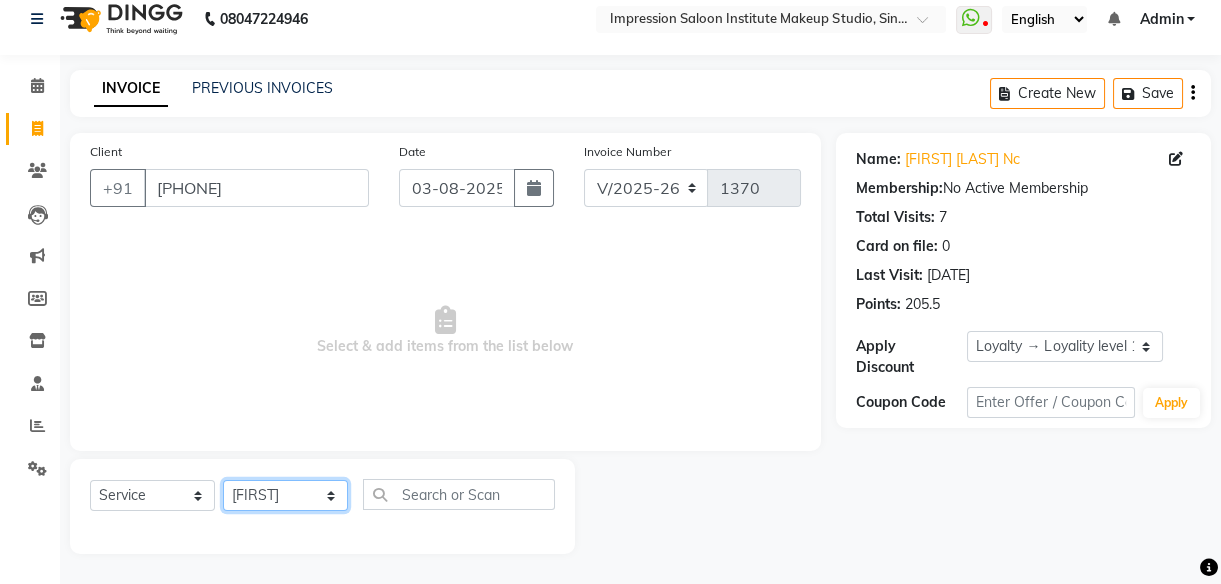 click on "Select Stylist [FIRST] [FIRST] [FIRST] [FIRST] [FIRST]    [FIRST]     [FIRST] [FIRST]   [FIRST] 2" 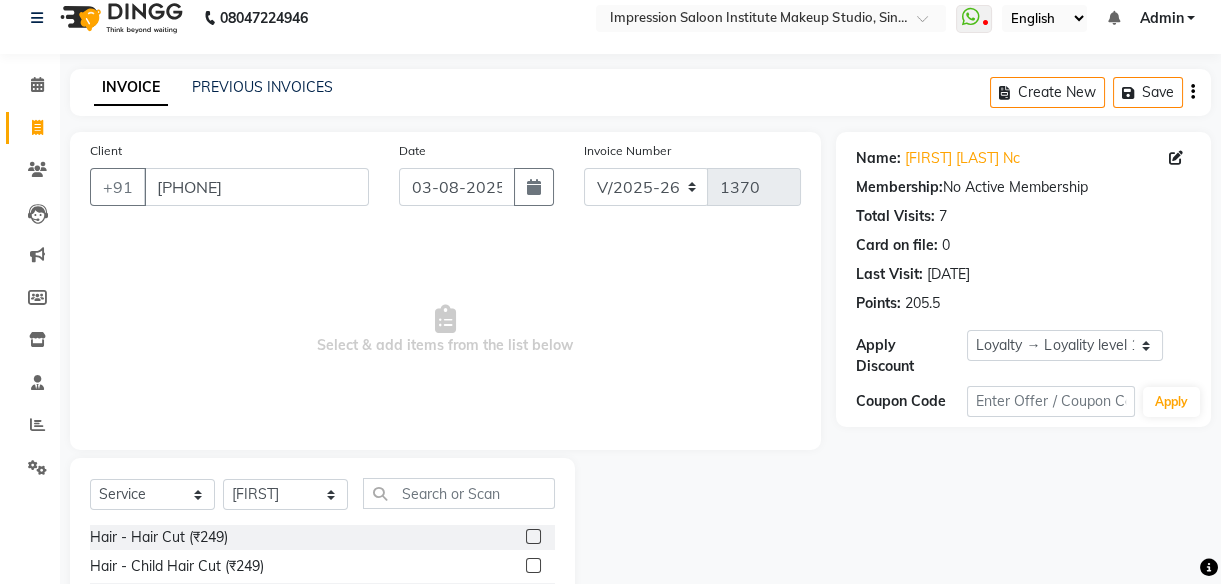 click 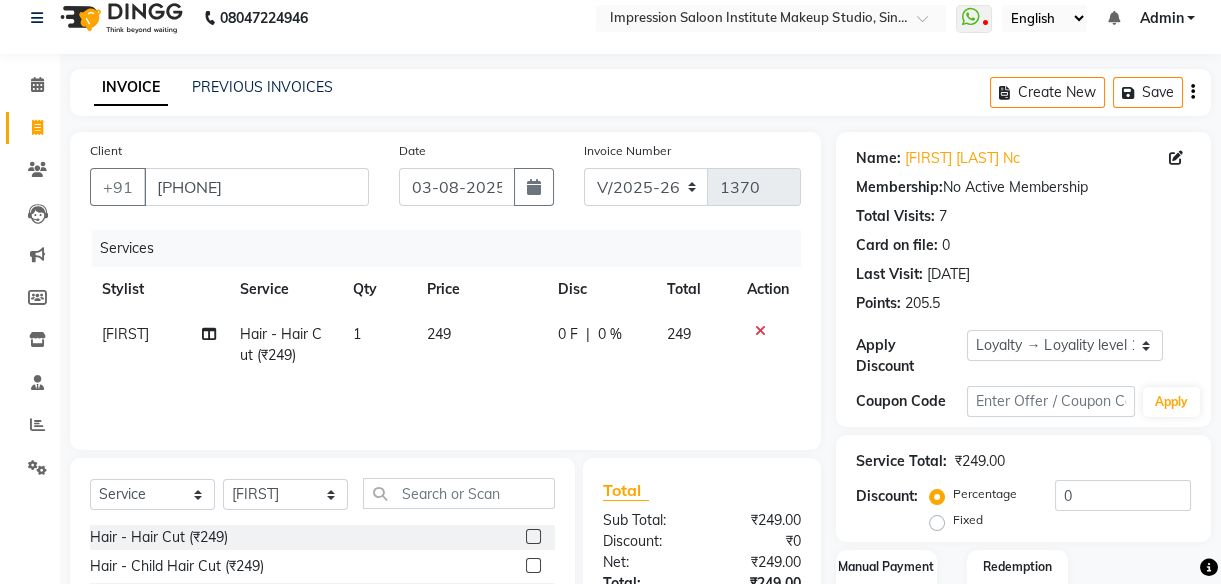 click 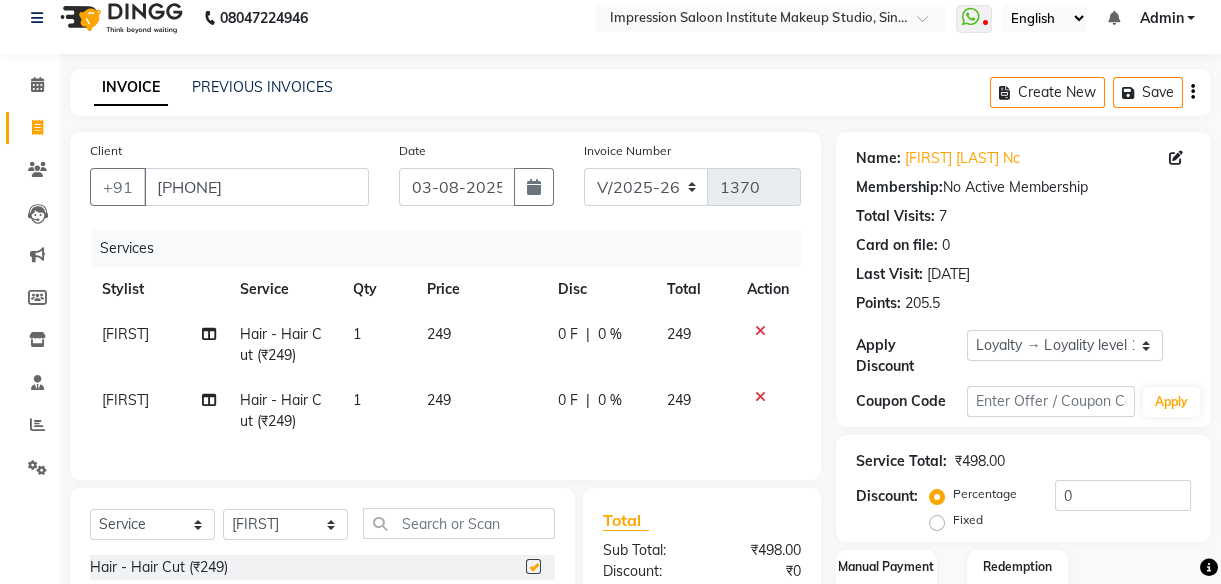 checkbox on "false" 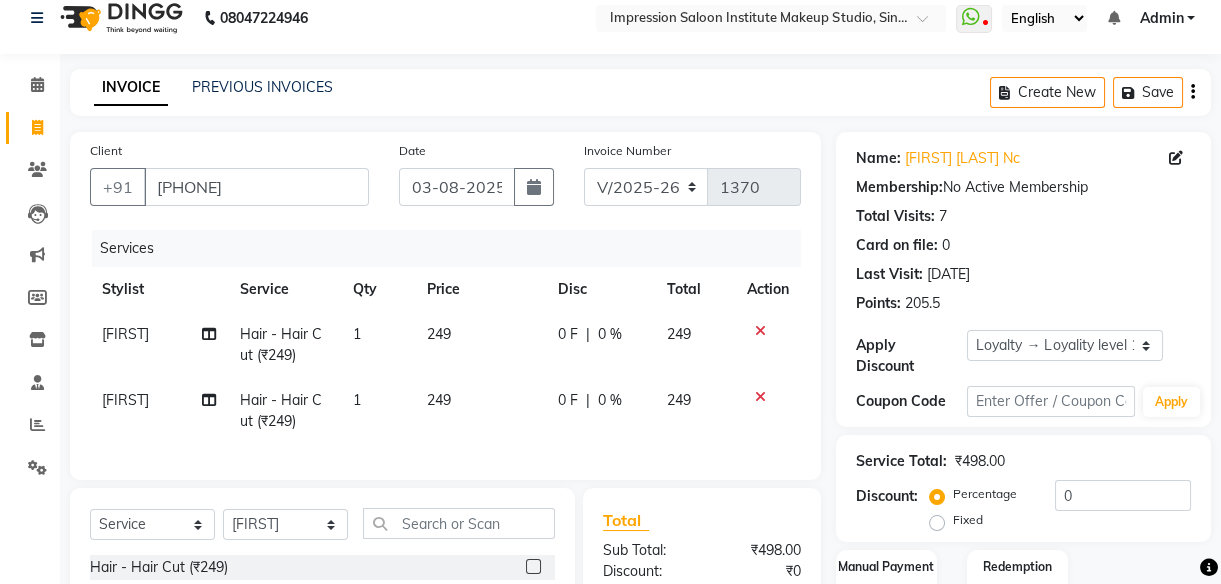click on "Price" 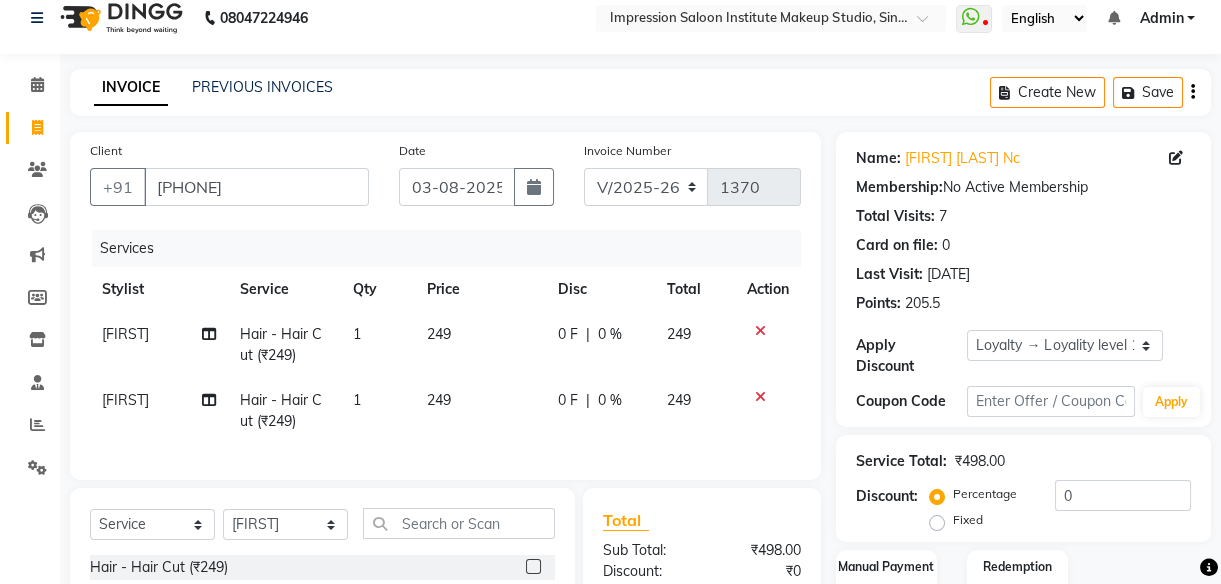 click on "249" 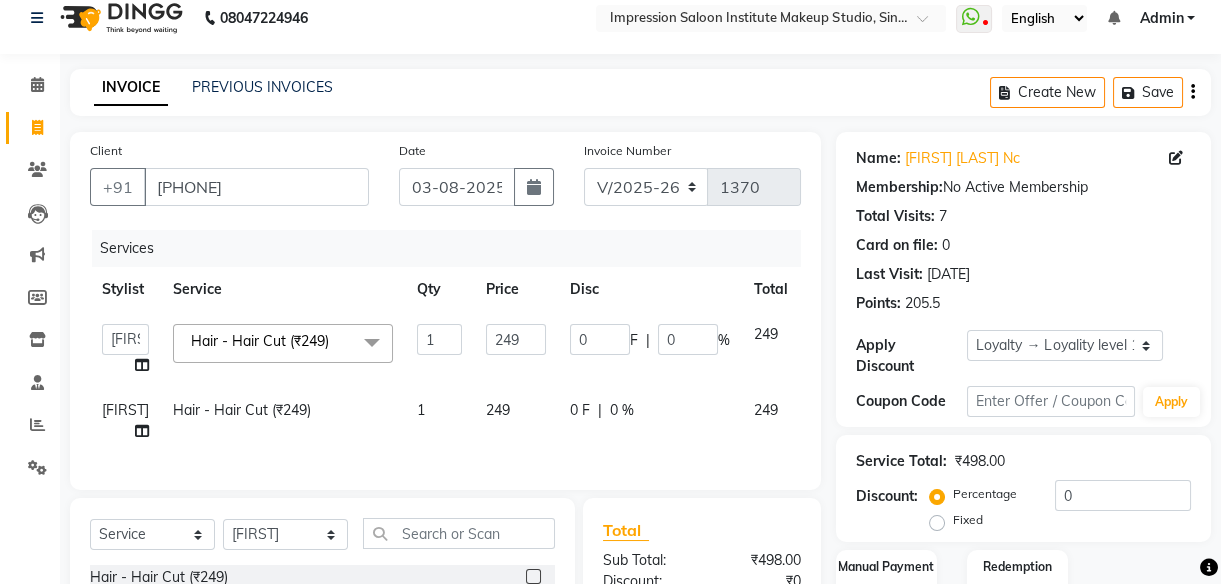 click on "249" 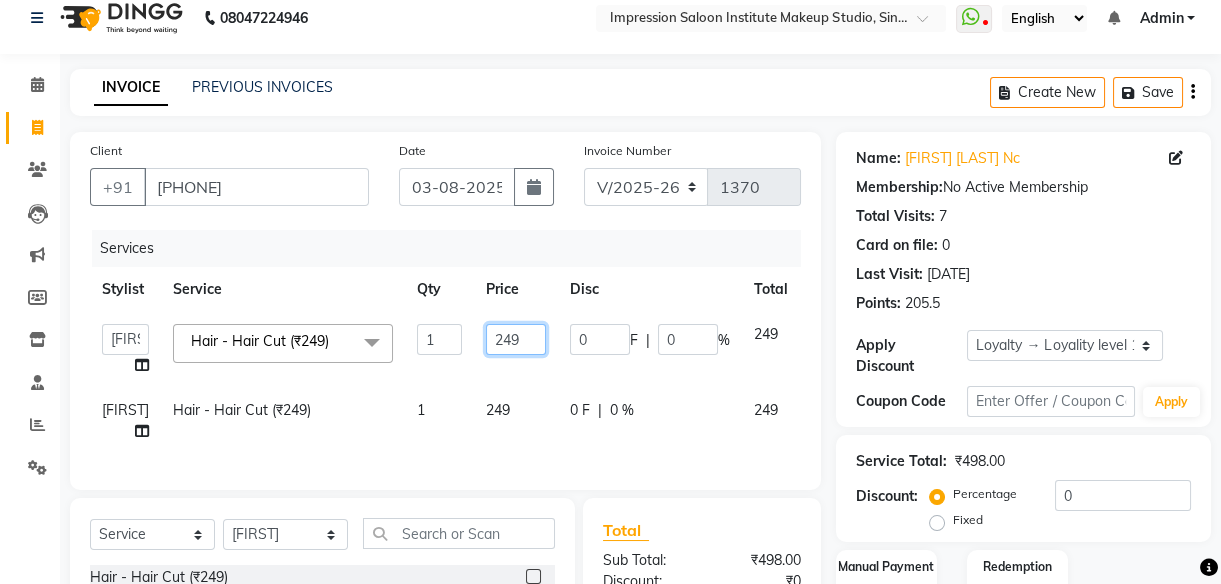 click on "249" 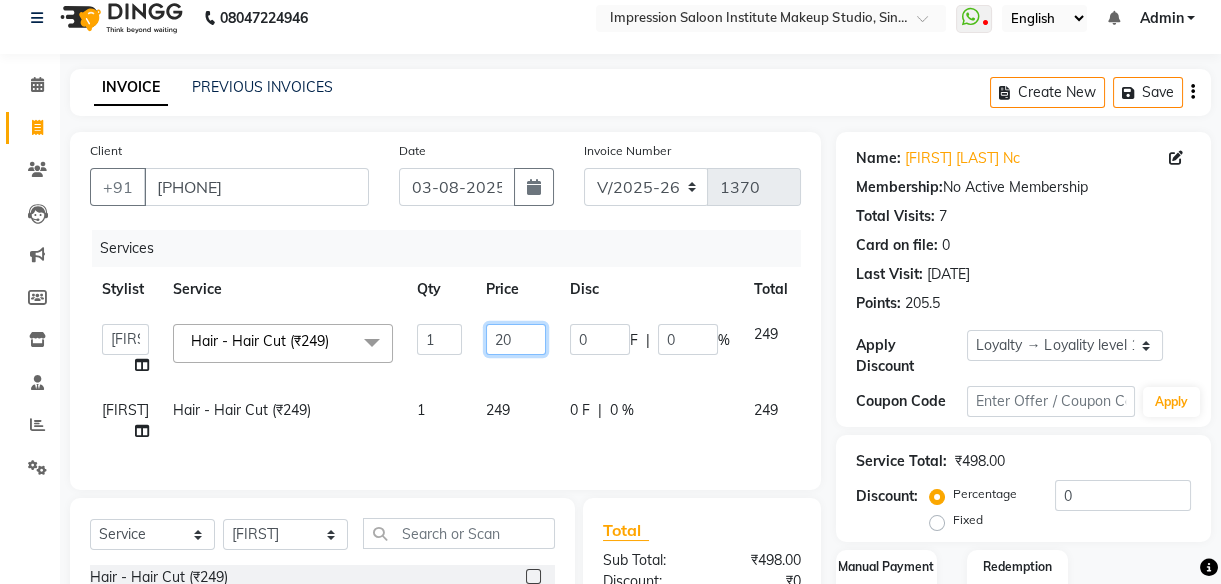 type on "200" 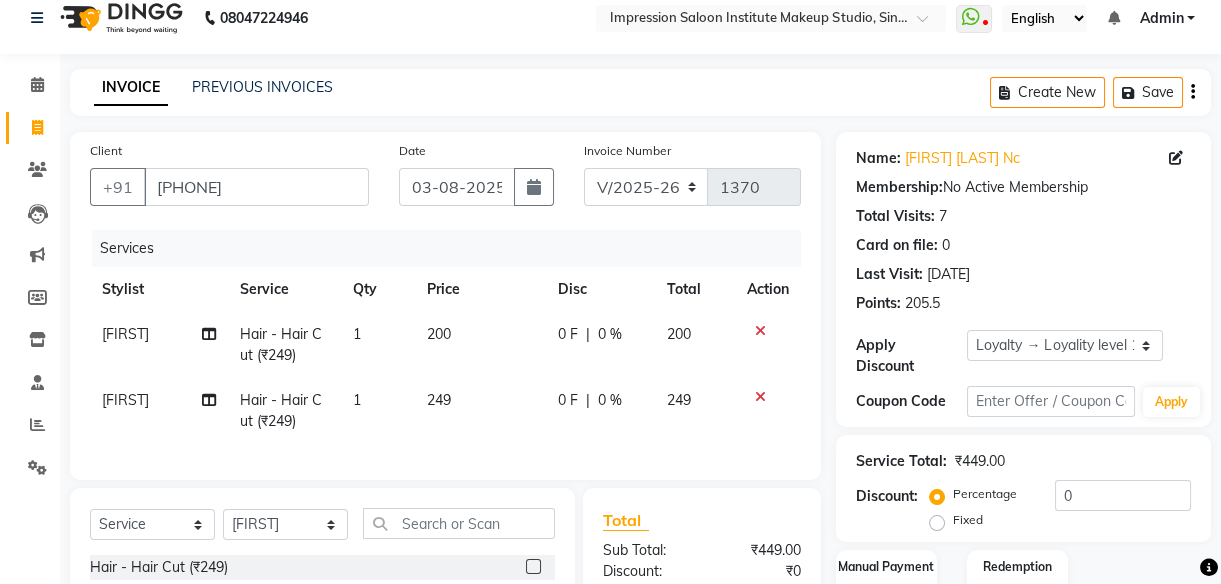 click on "249" 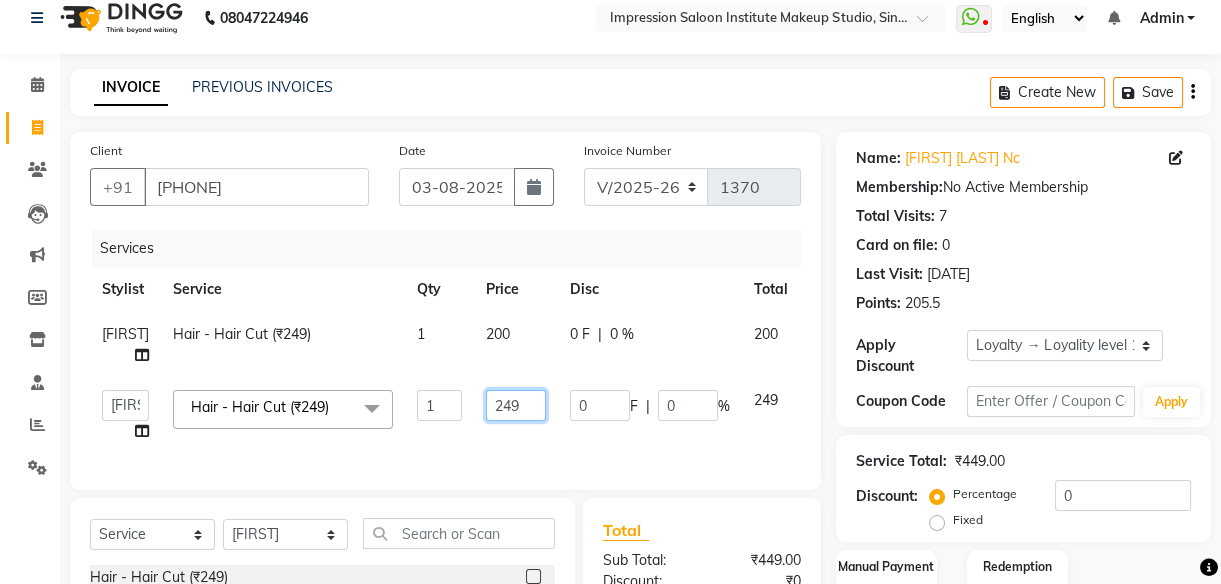 click on "249" 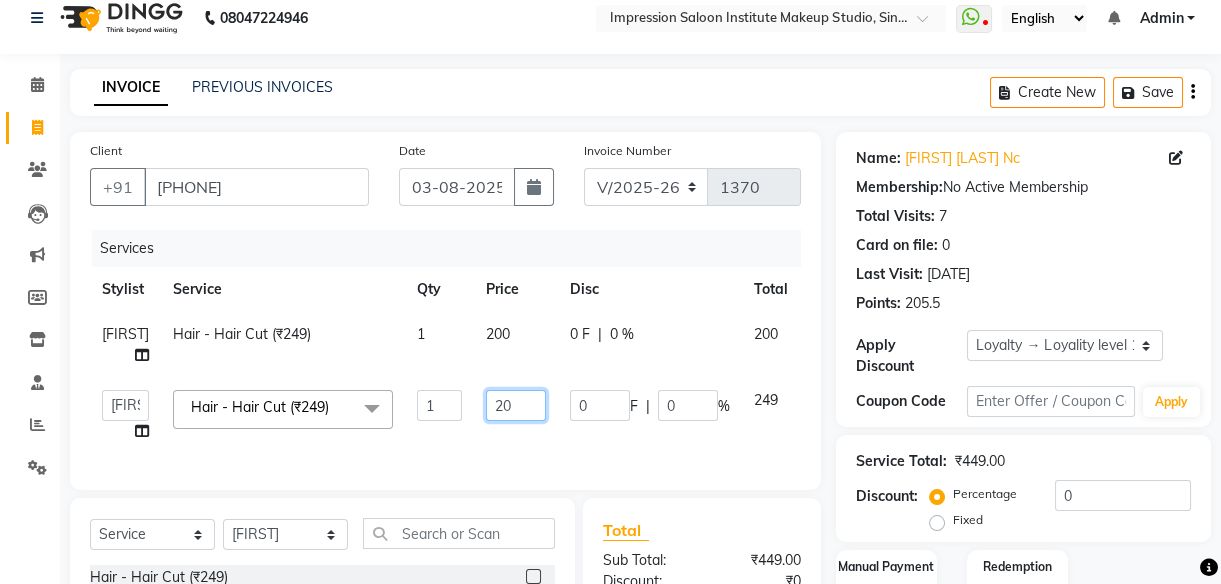 type on "200" 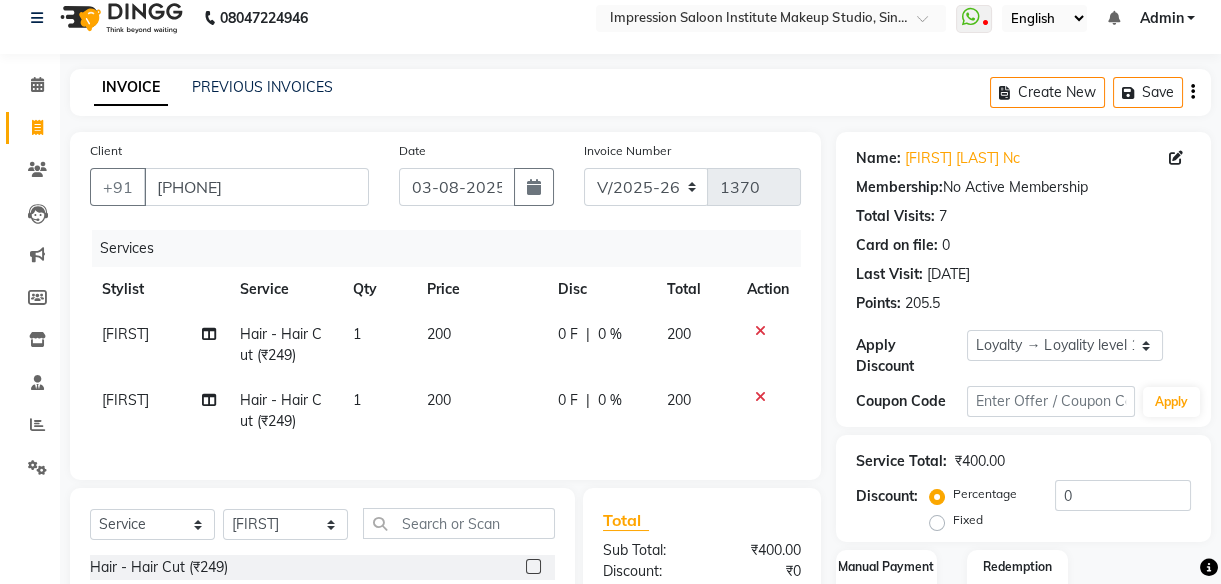 click on "Services Stylist Service Qty Price Disc Total Action [FIRST]  Hair - Hair Cut (₹249) 1 200 0 F | 0 % 200 [FIRST]  Hair - Hair Cut (₹249) 1 200 0 F | 0 % 200" 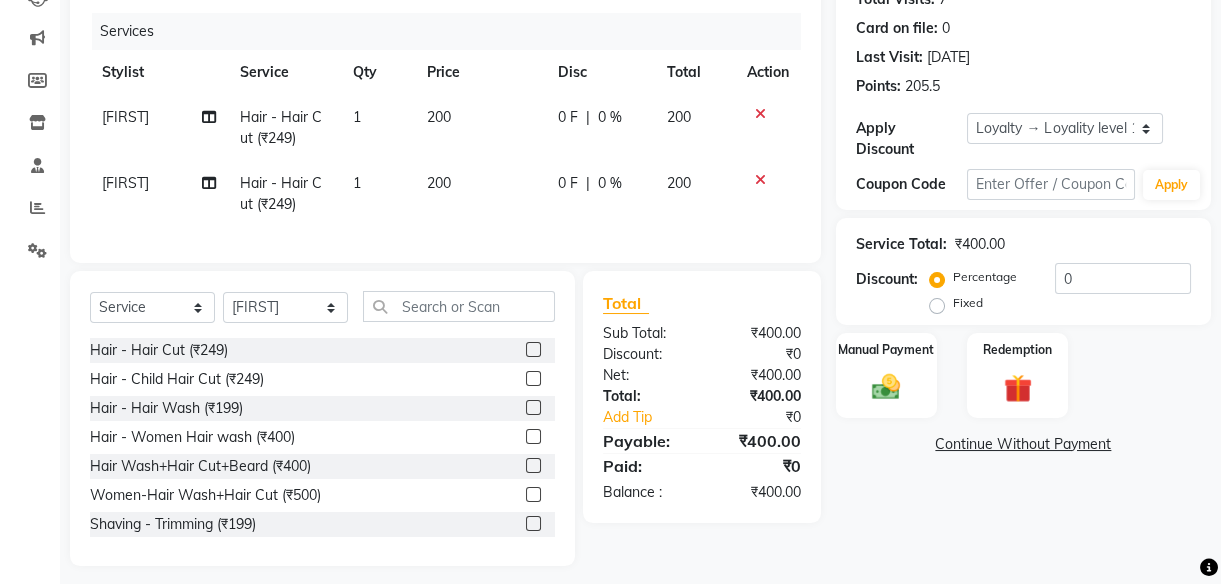 scroll, scrollTop: 261, scrollLeft: 0, axis: vertical 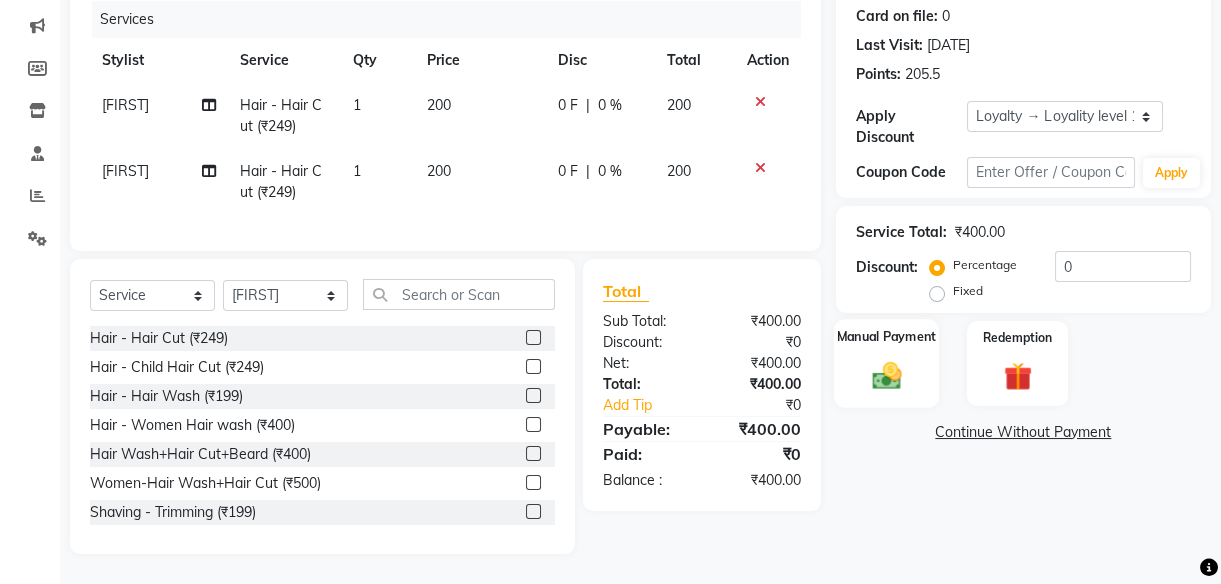click on "Manual Payment" 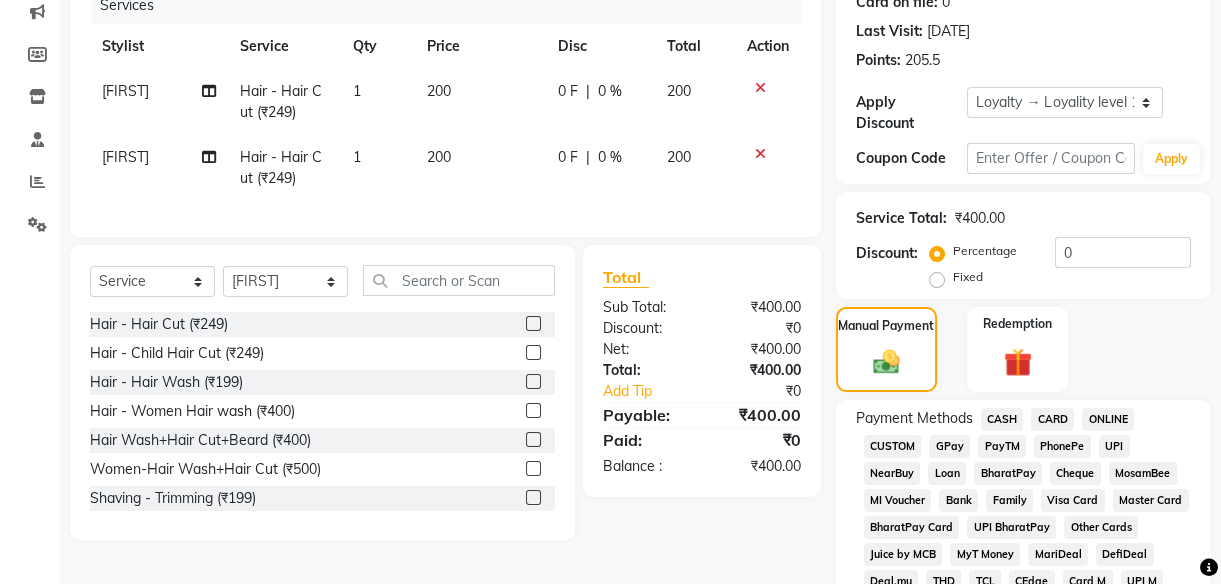 click on "UPI" 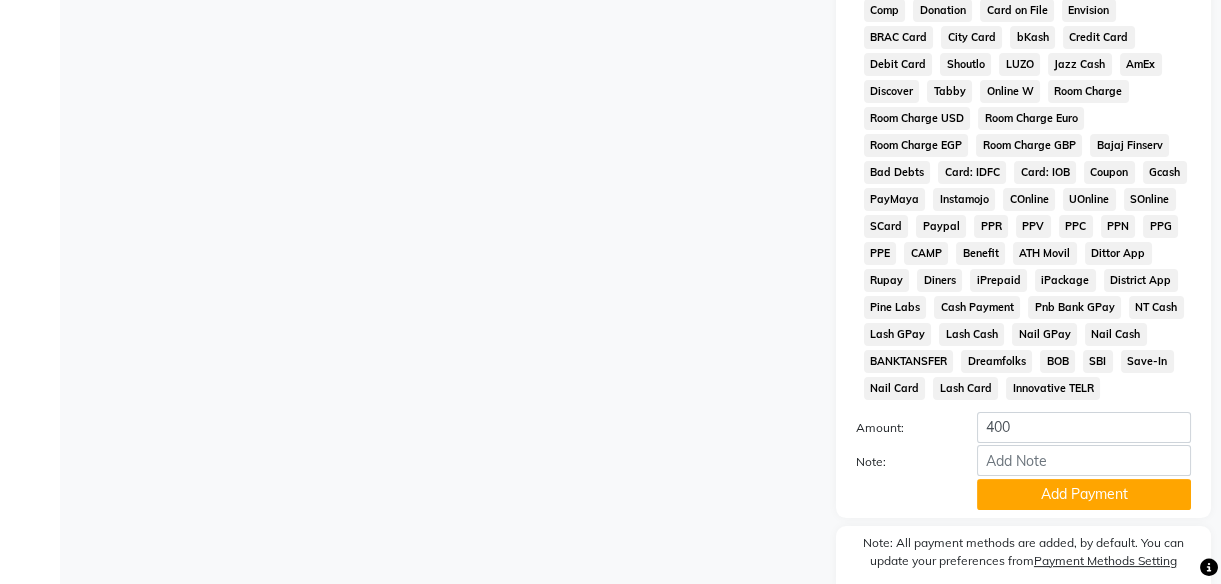 scroll, scrollTop: 1074, scrollLeft: 0, axis: vertical 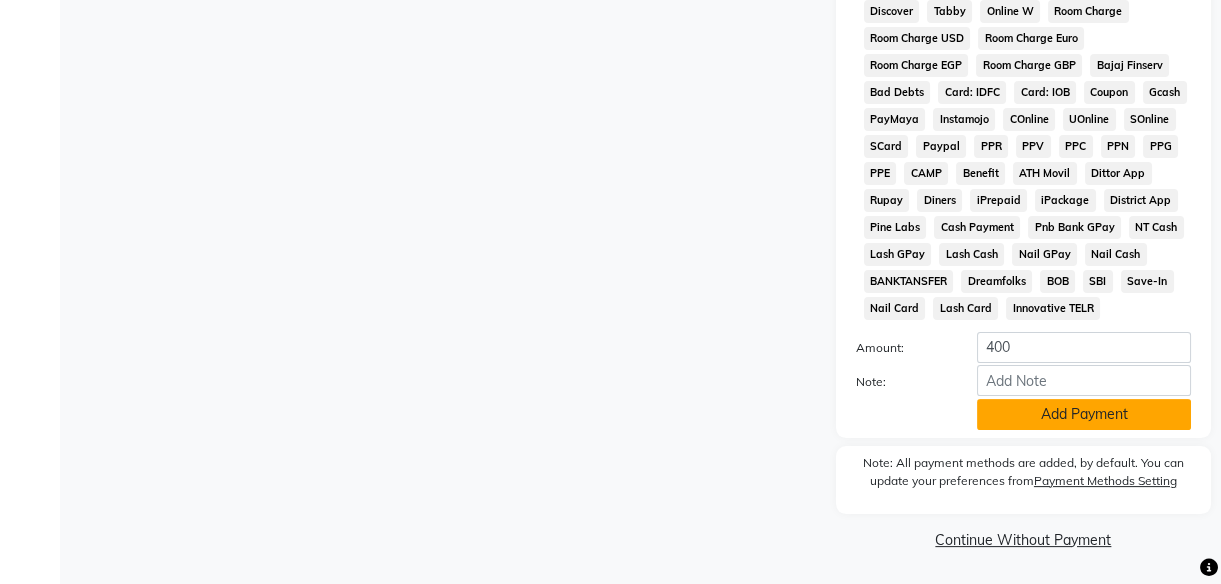 click on "Add Payment" 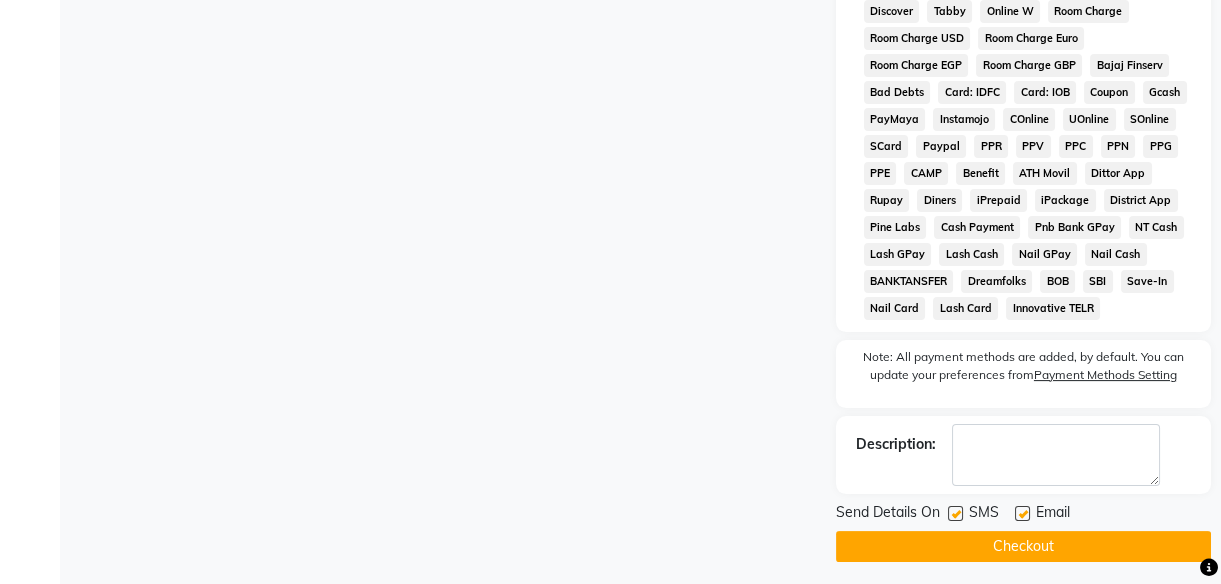 click 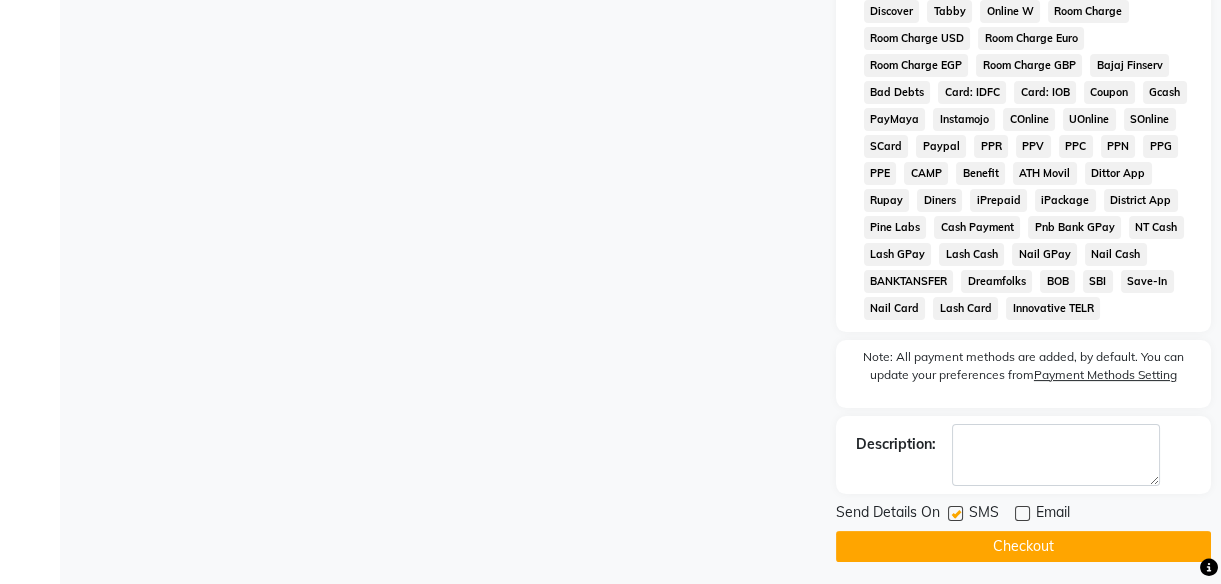 click 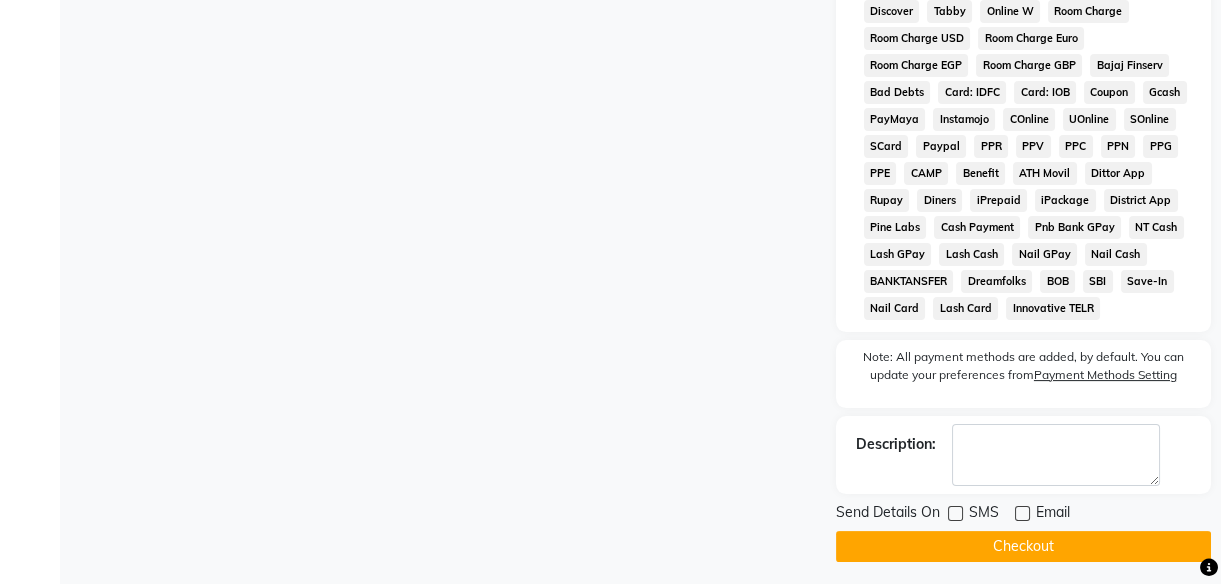 click on "Checkout" 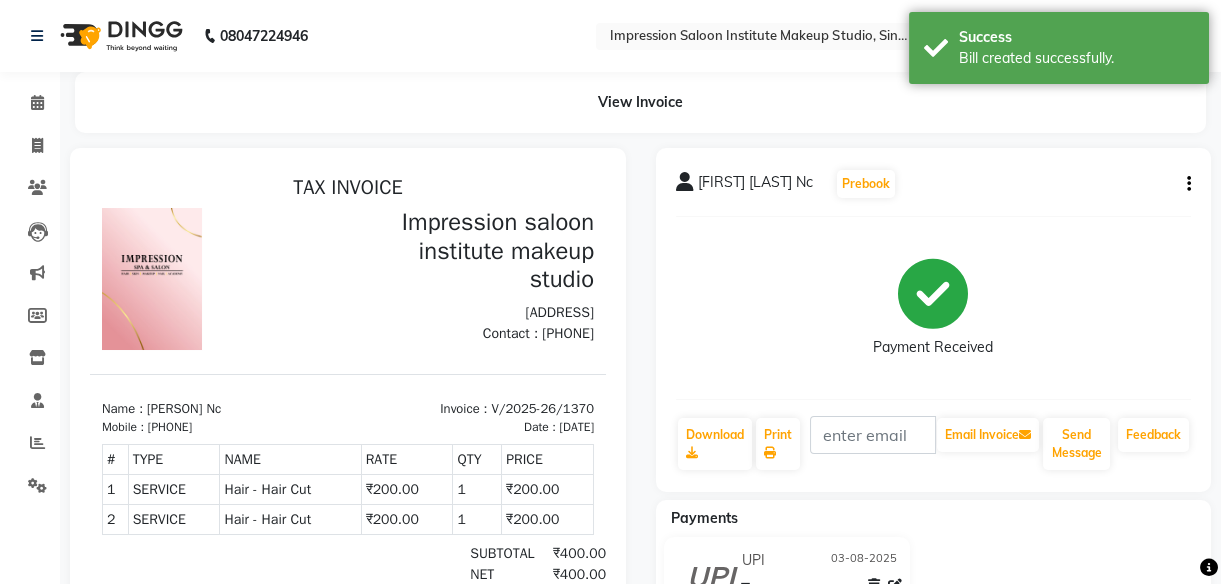 scroll, scrollTop: 0, scrollLeft: 0, axis: both 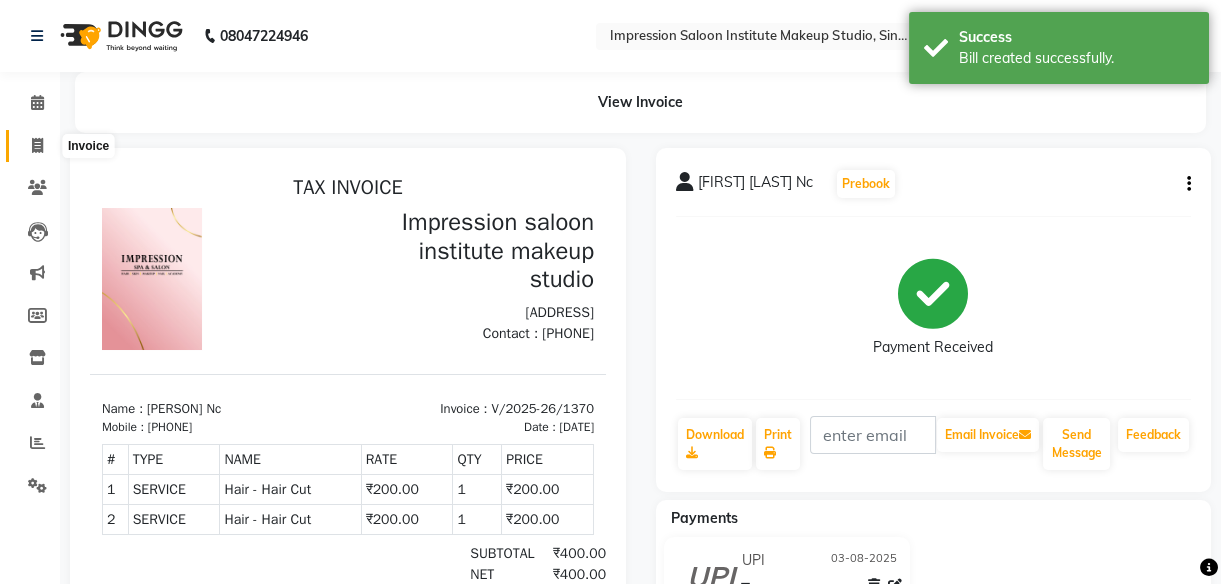 click 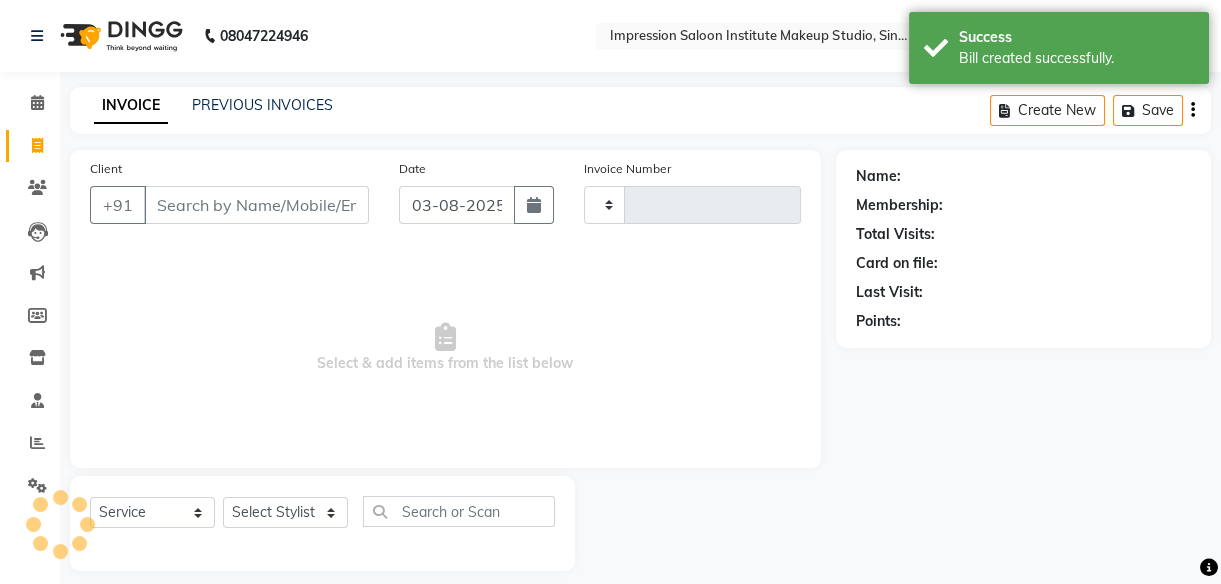 scroll, scrollTop: 18, scrollLeft: 0, axis: vertical 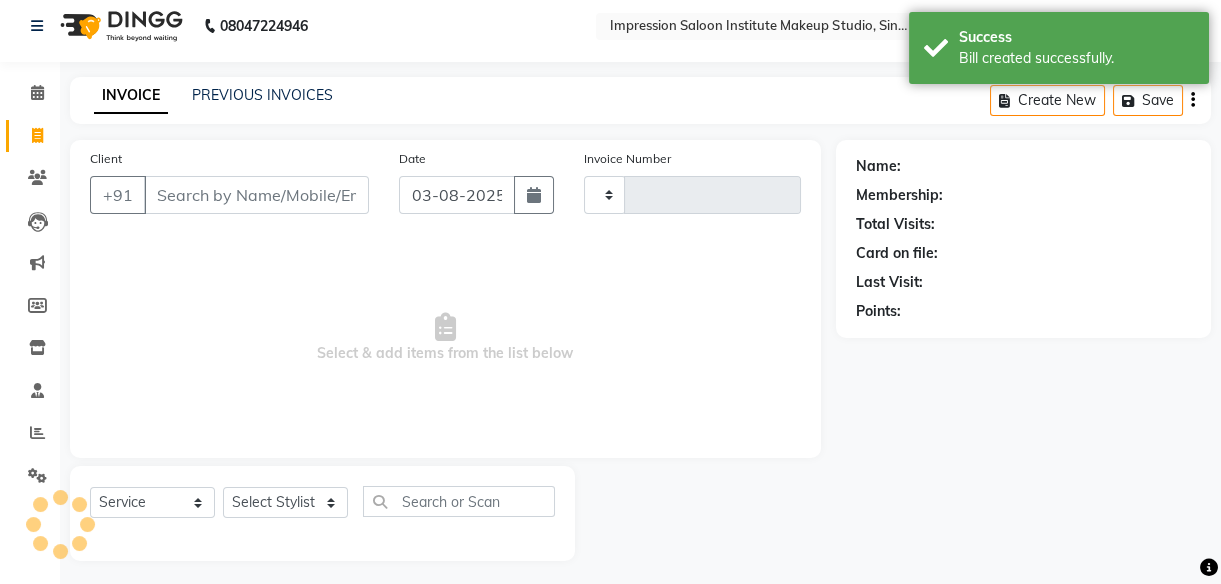 type on "1371" 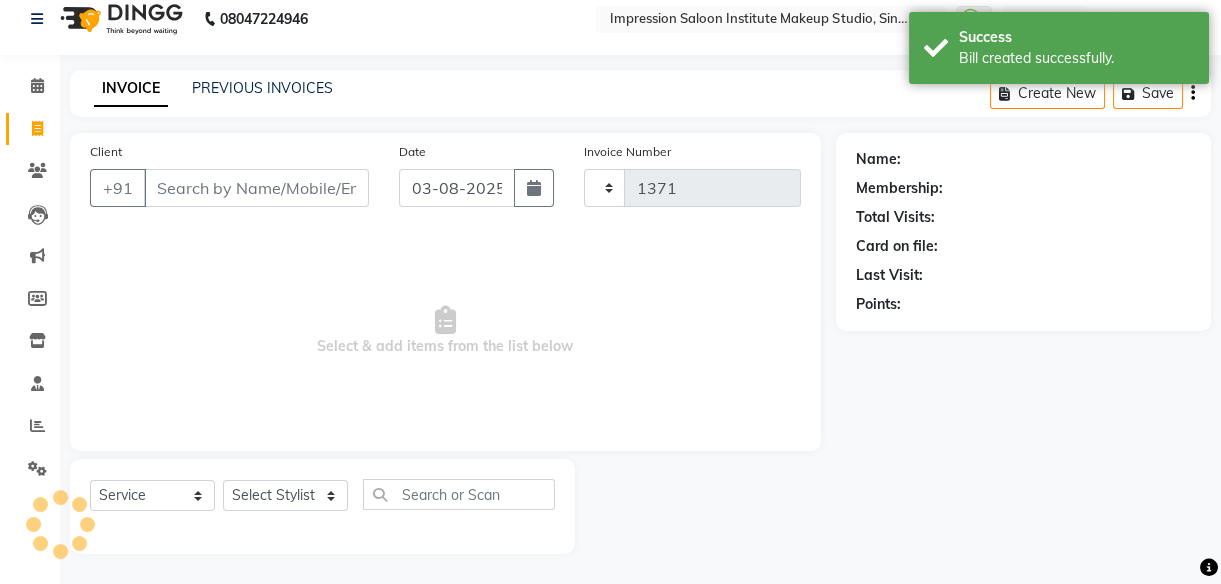 select on "437" 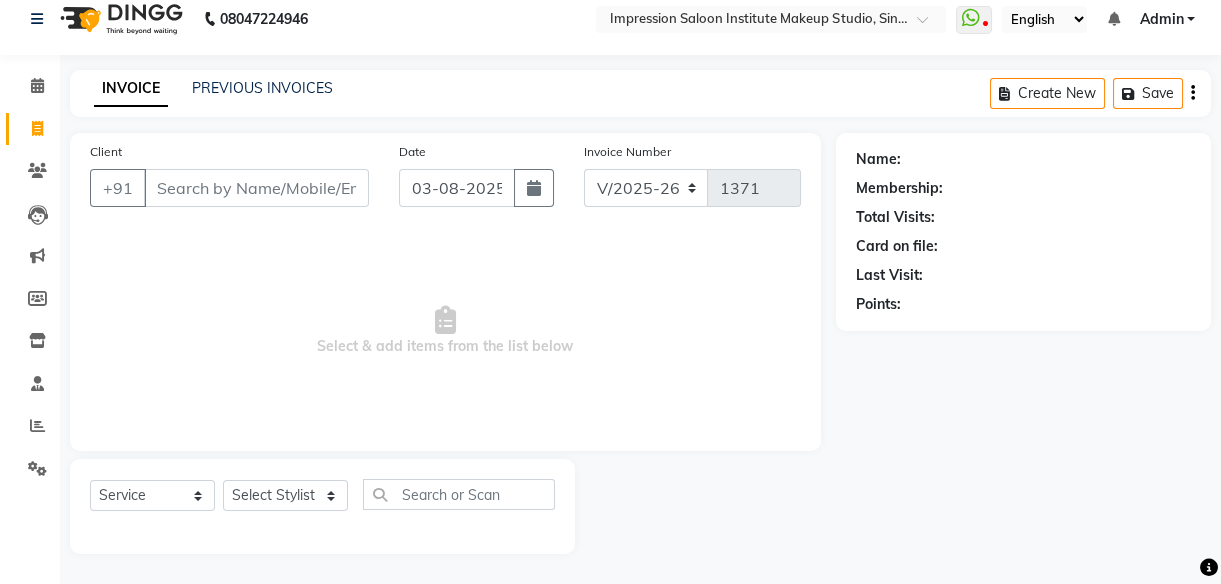 select on "product" 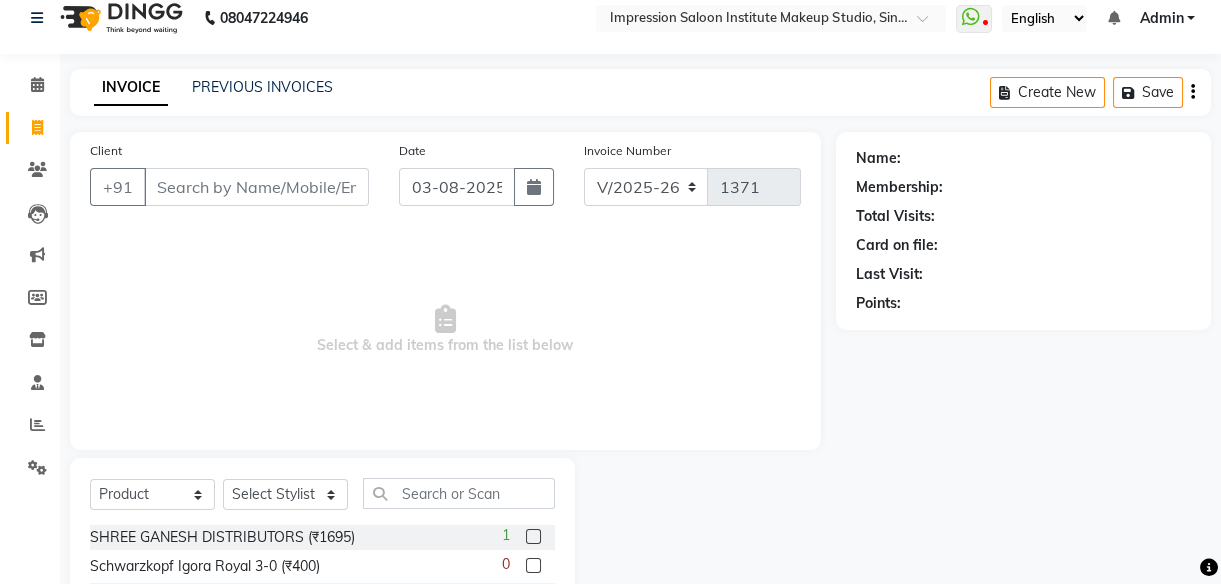 click on "Client" at bounding box center (256, 187) 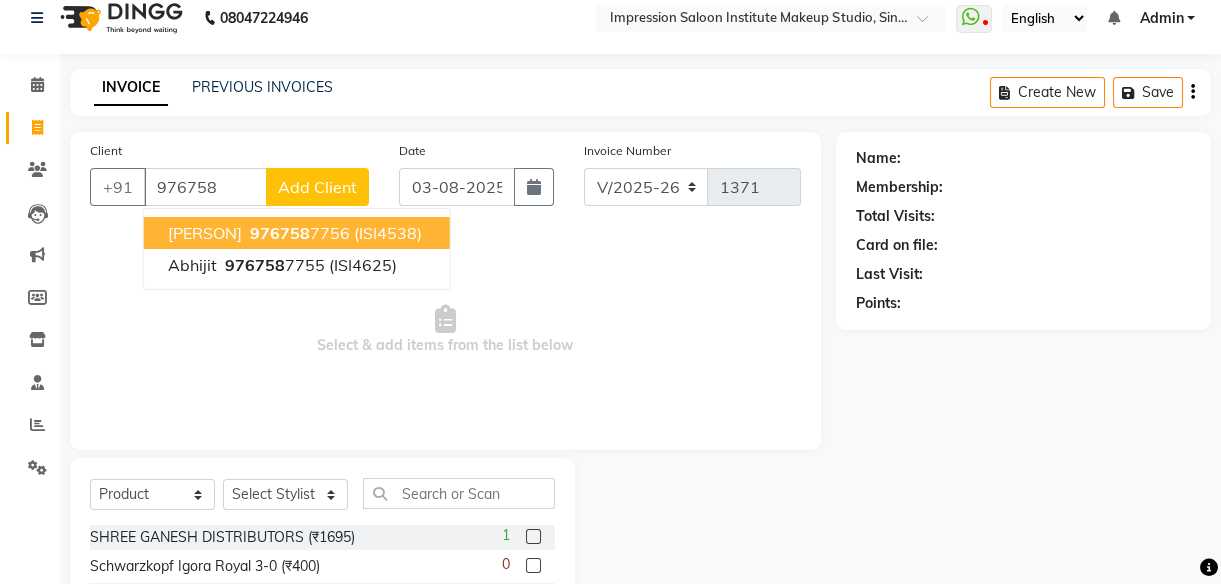 click on "[PHONE]" at bounding box center (298, 233) 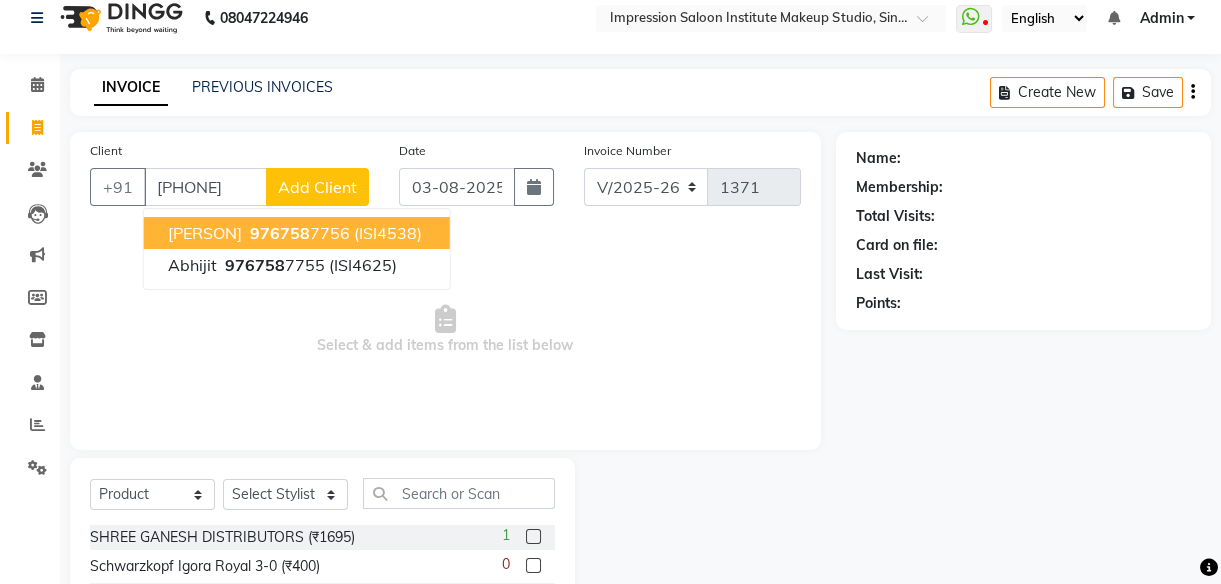 type on "[PHONE]" 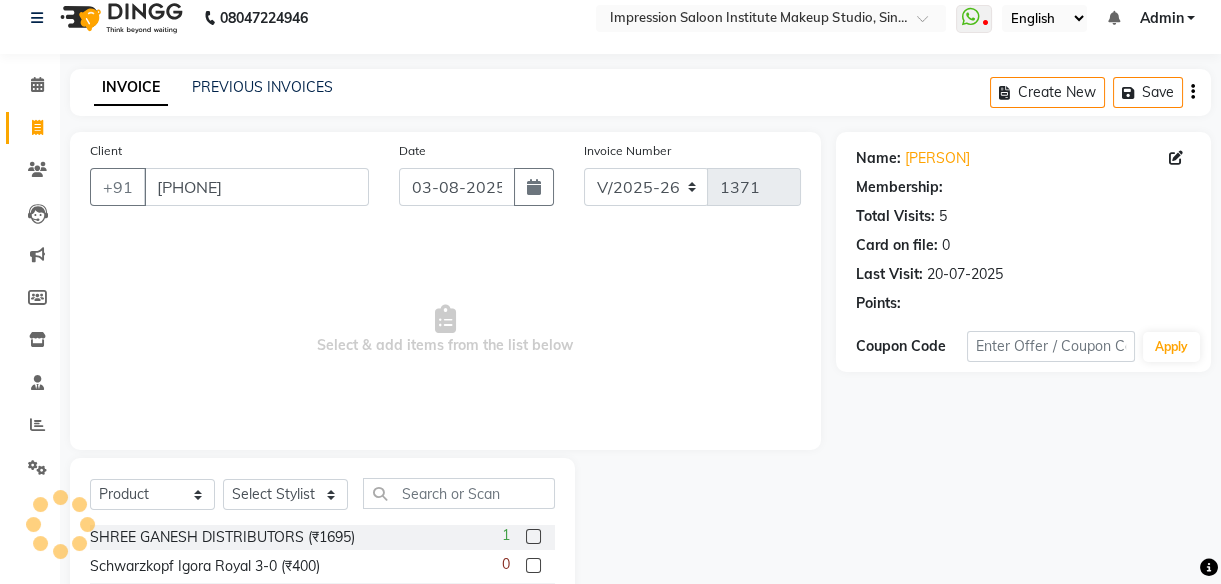 select on "1: Object" 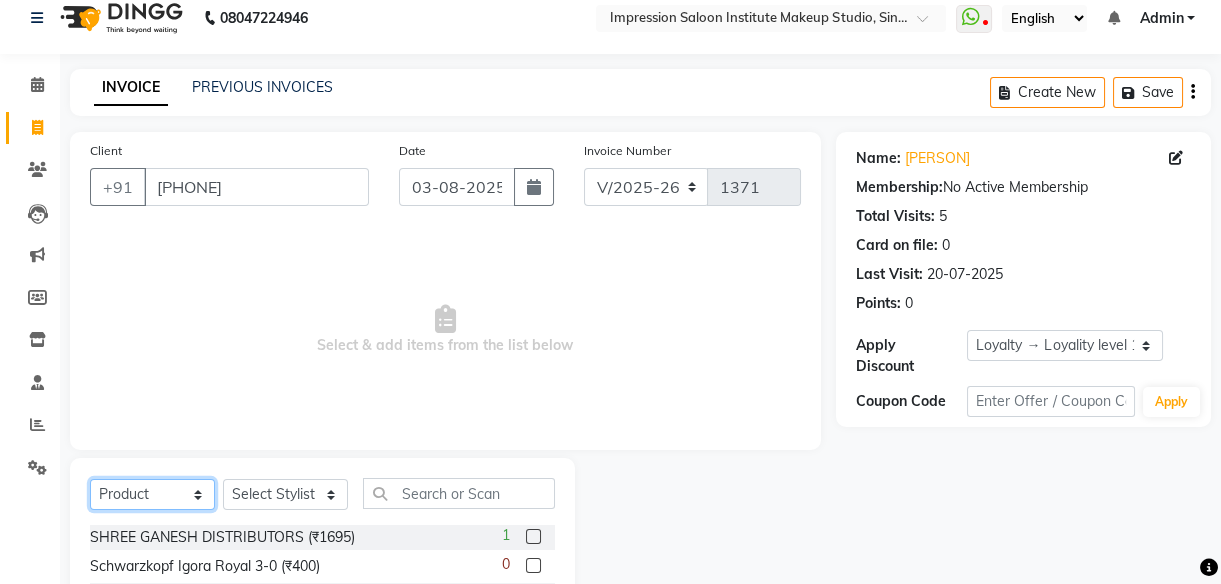 click on "Select  Service  Product  Membership  Package Voucher Prepaid Gift Card" 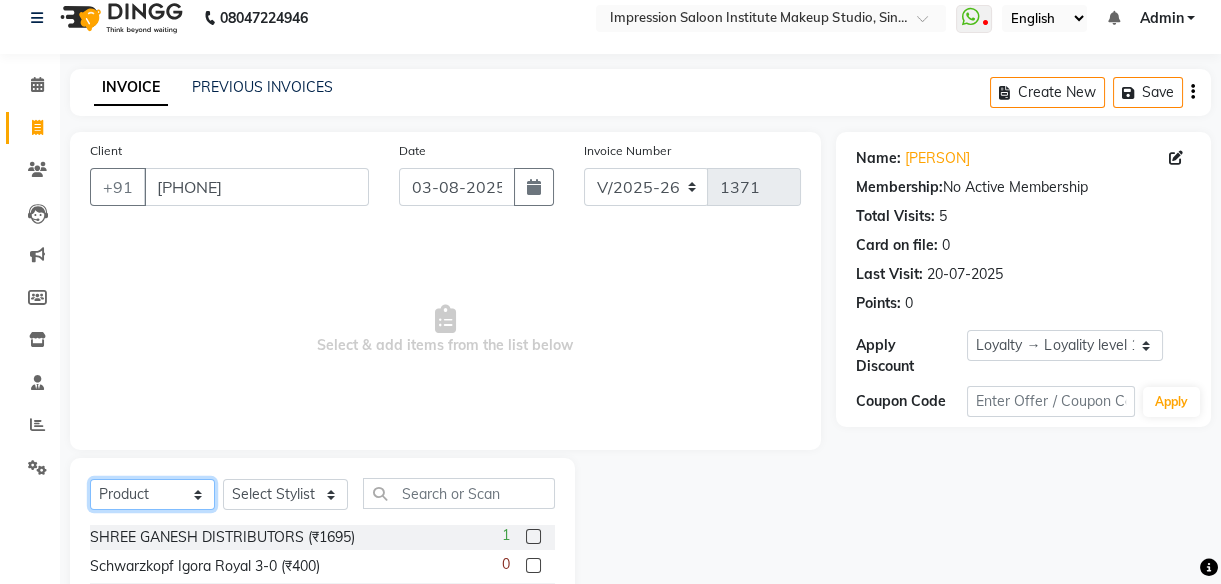 select on "service" 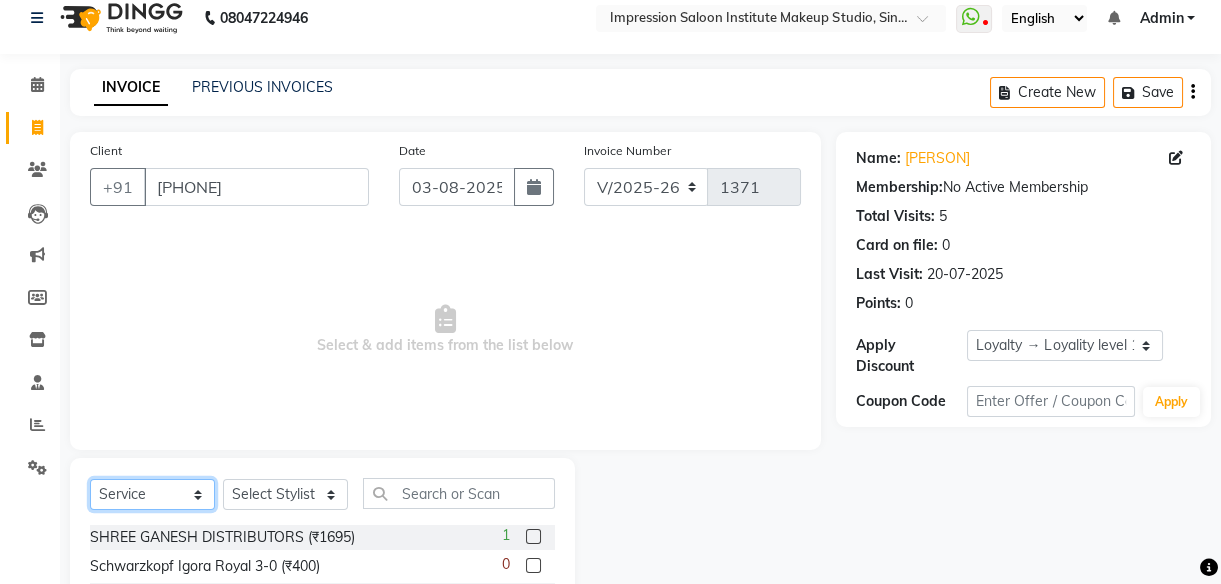 click on "Select  Service  Product  Membership  Package Voucher Prepaid Gift Card" 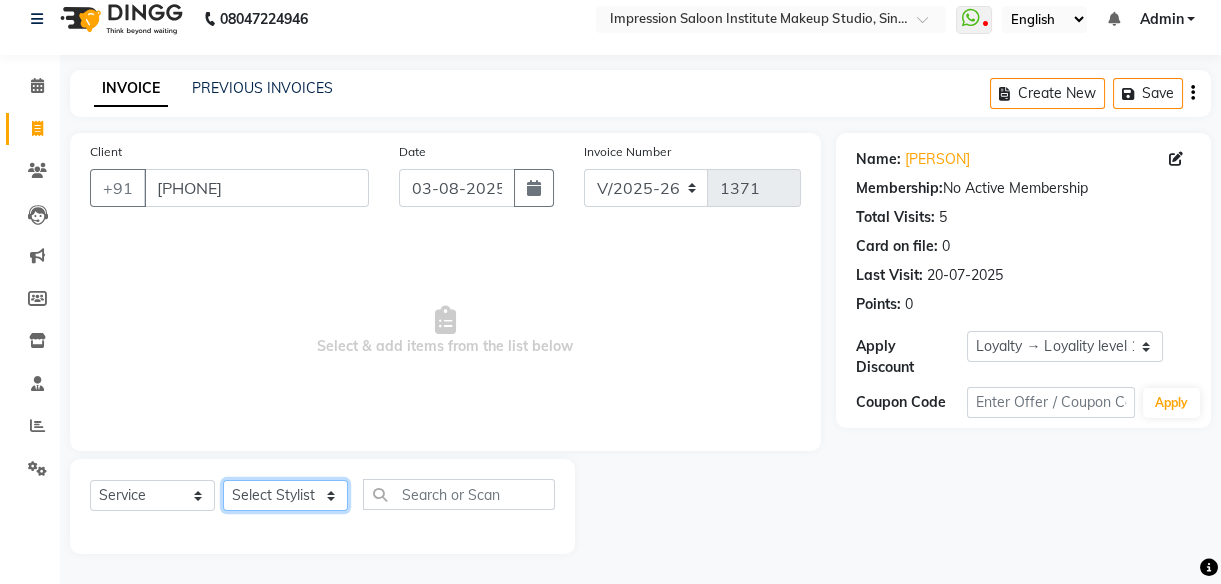 click on "Select Stylist [FIRST] [FIRST] [FIRST] [FIRST] [FIRST]    [FIRST]     [FIRST] [FIRST]   [FIRST] 2" 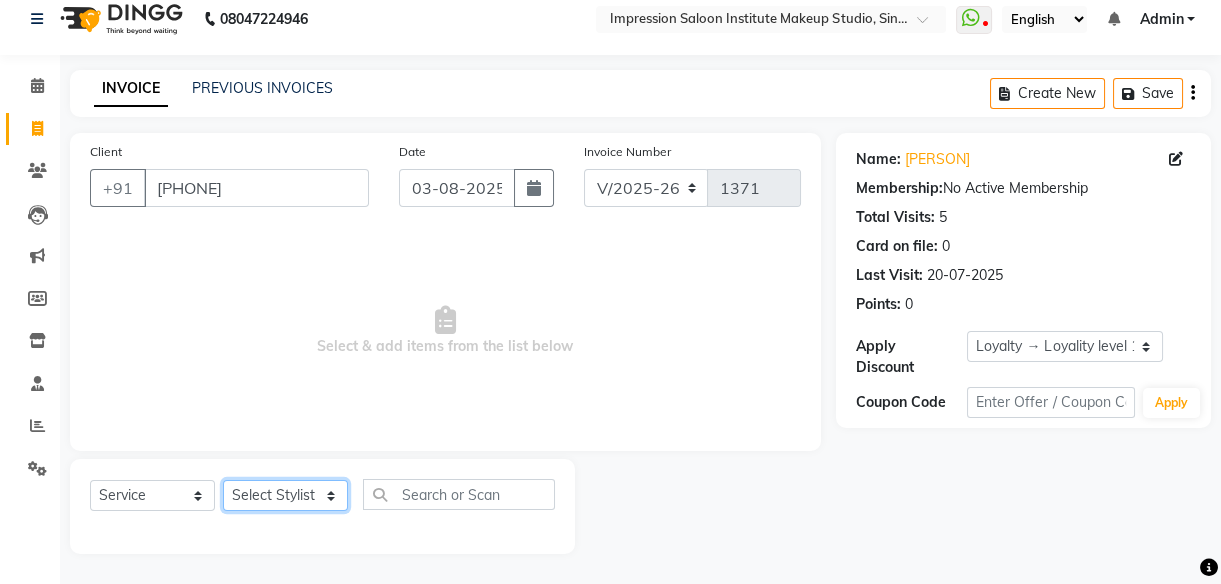 select on "85426" 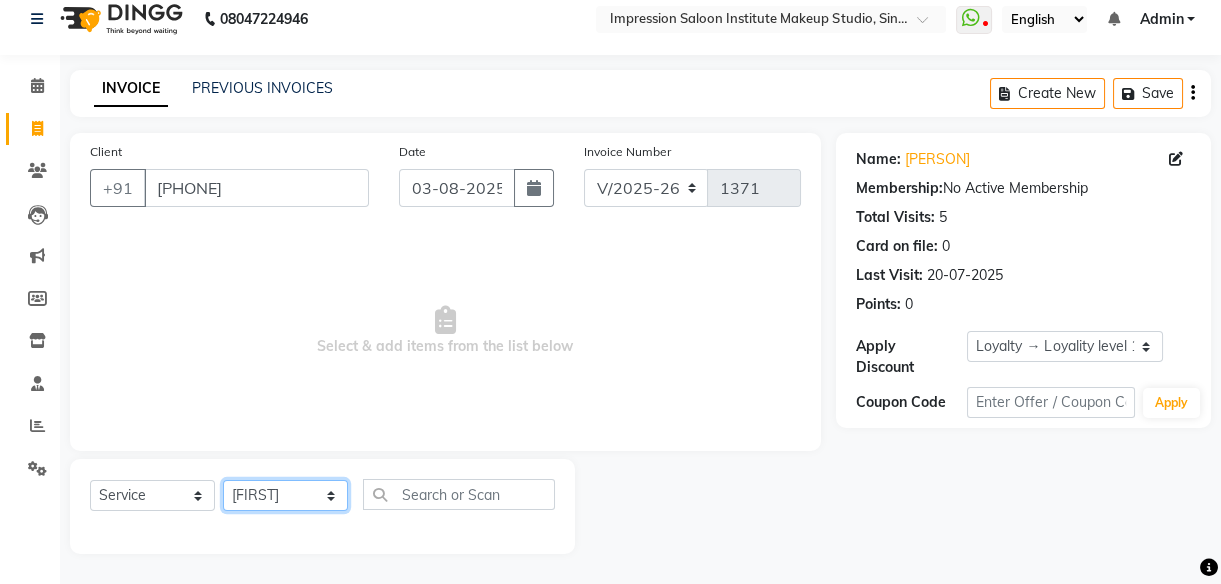 click on "Select Stylist [FIRST] [FIRST] [FIRST] [FIRST] [FIRST]    [FIRST]     [FIRST] [FIRST]   [FIRST] 2" 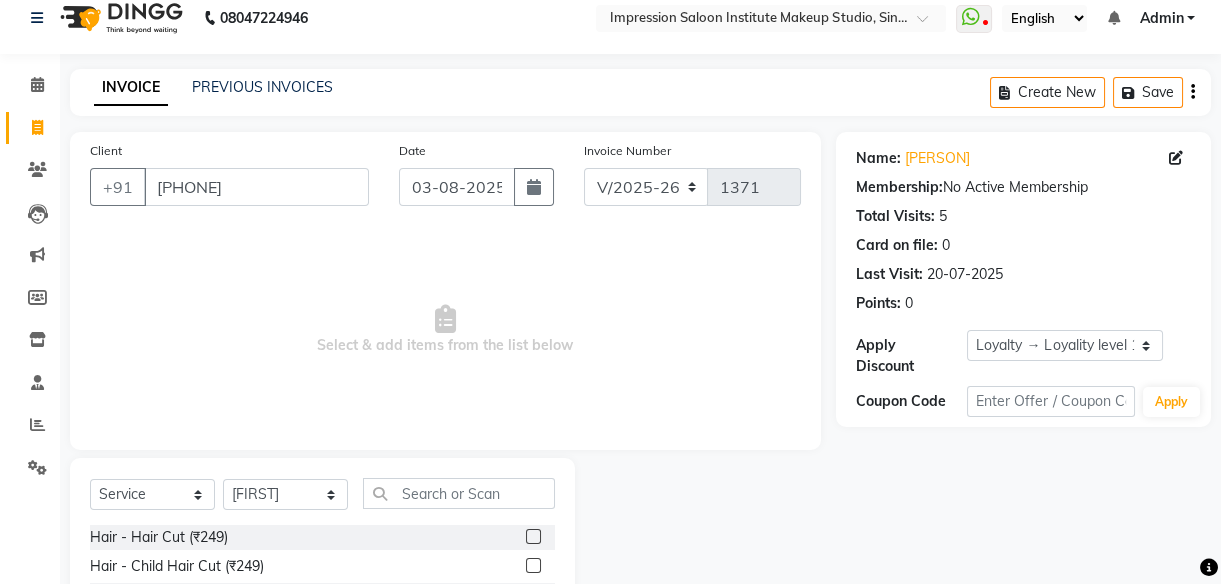 click on "Select & add items from the list below" at bounding box center [445, 330] 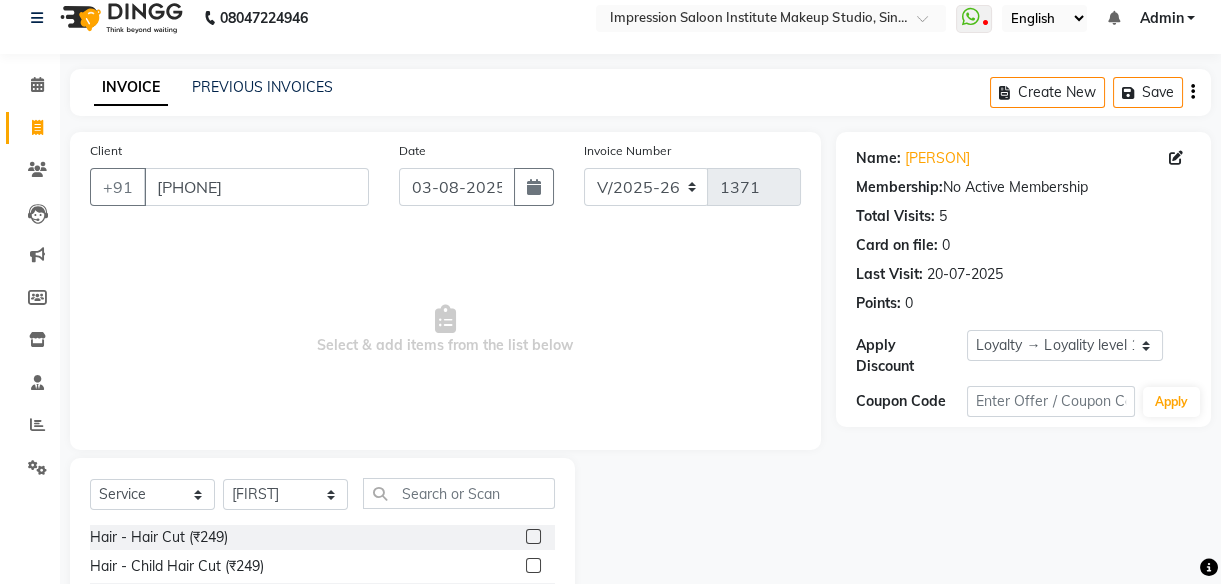 click on "Select & add items from the list below" at bounding box center [445, 330] 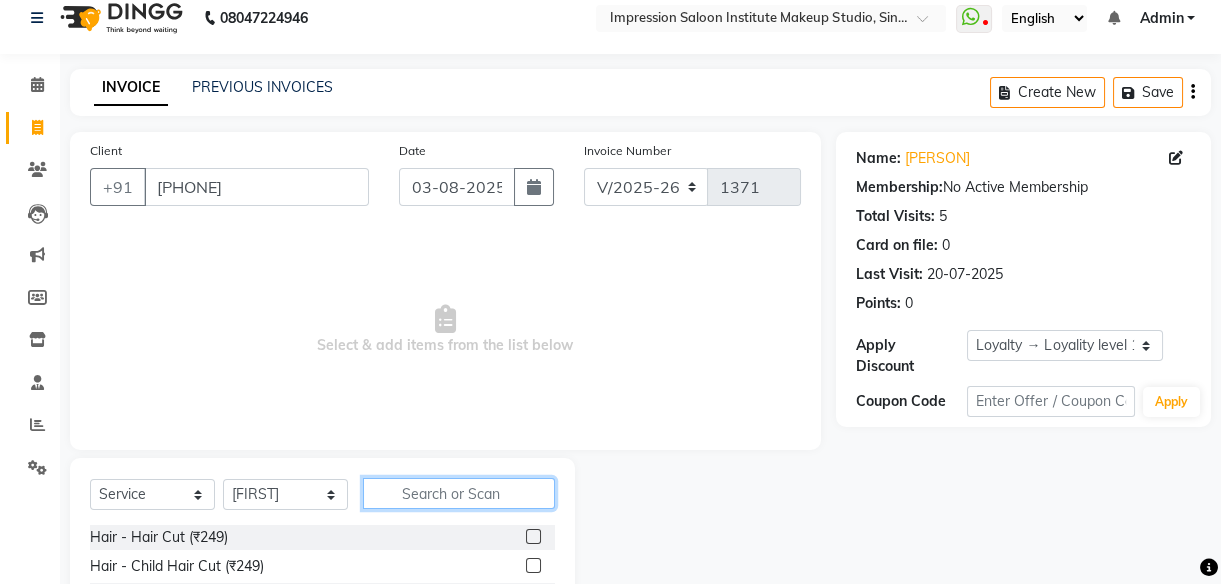 click 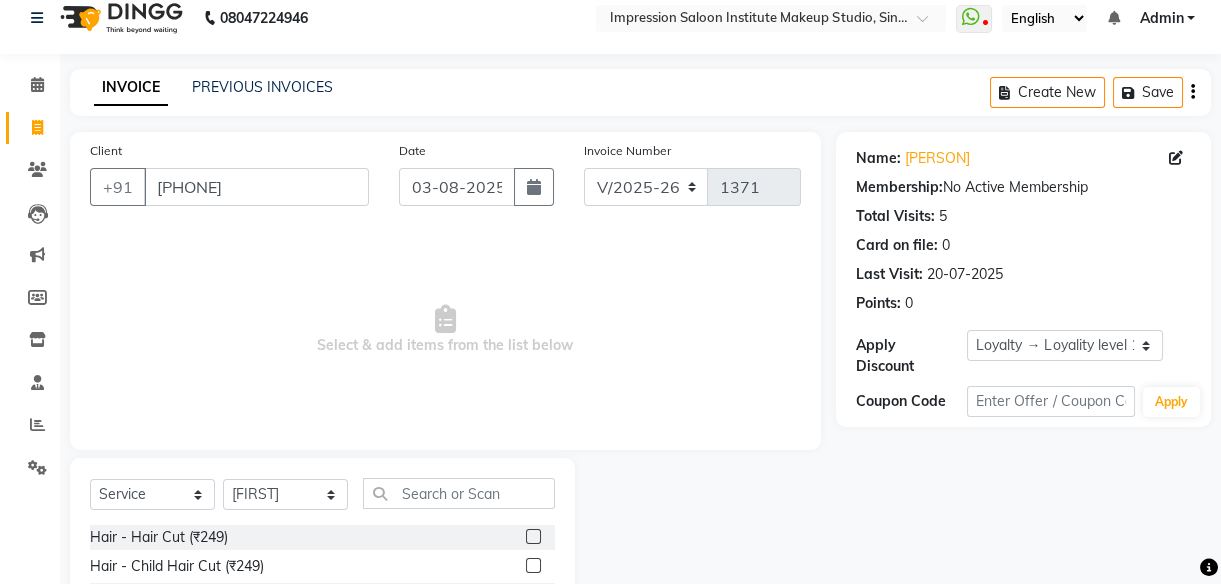 click 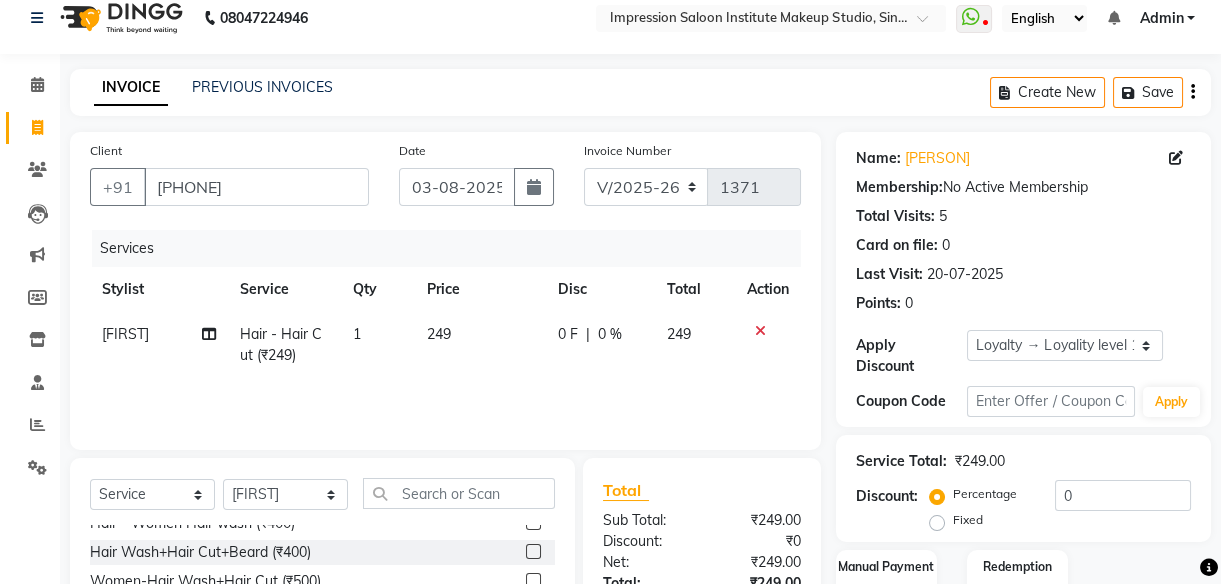 checkbox on "false" 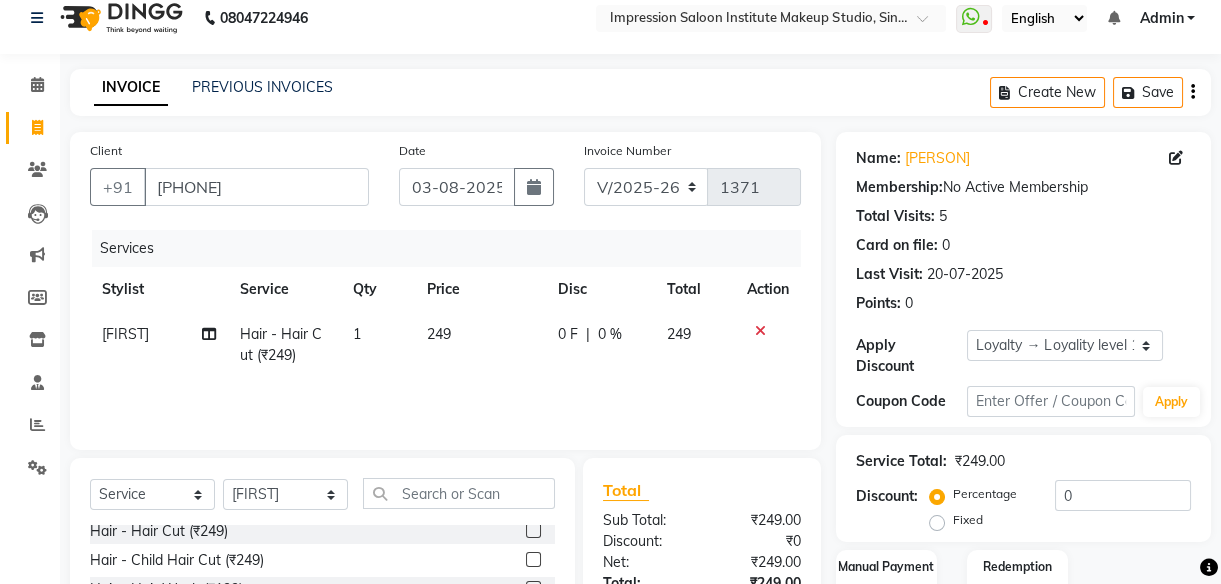 scroll, scrollTop: 0, scrollLeft: 0, axis: both 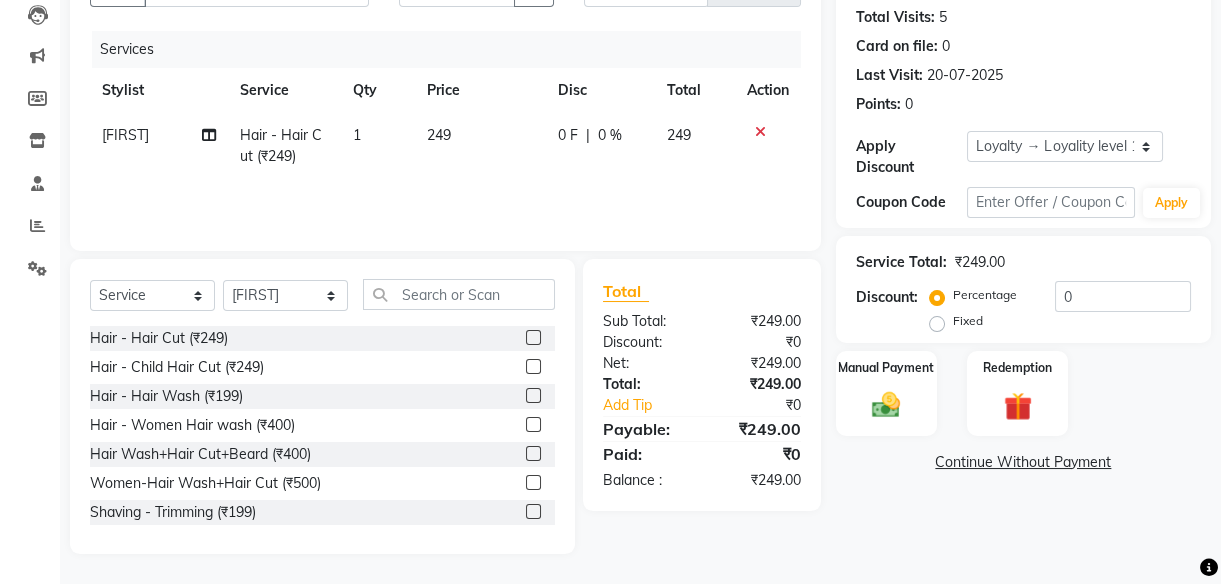 click 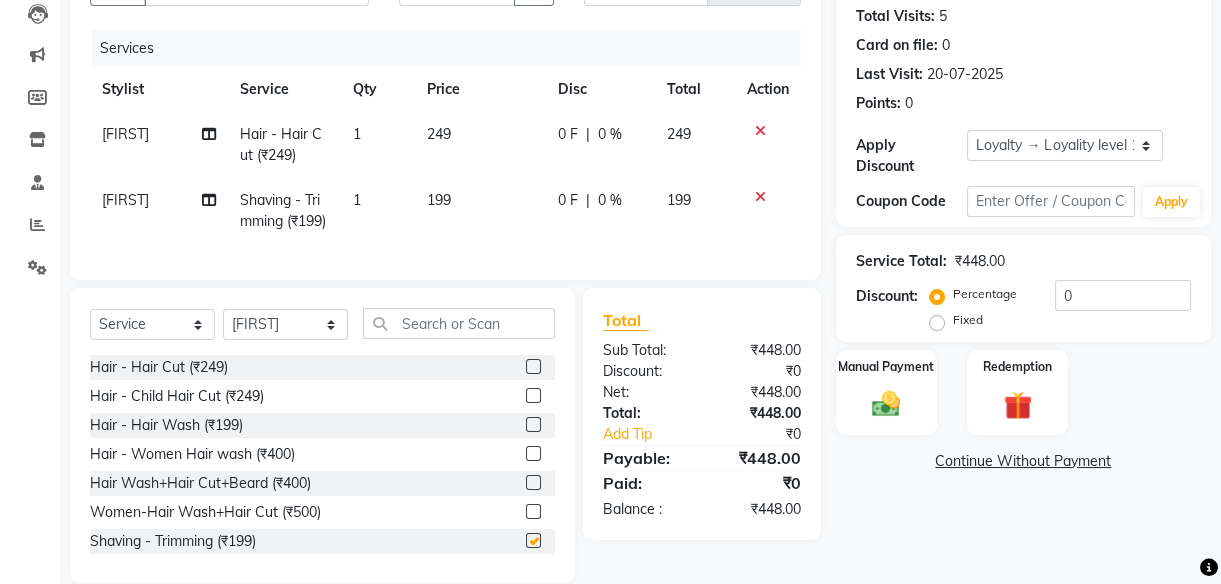checkbox on "false" 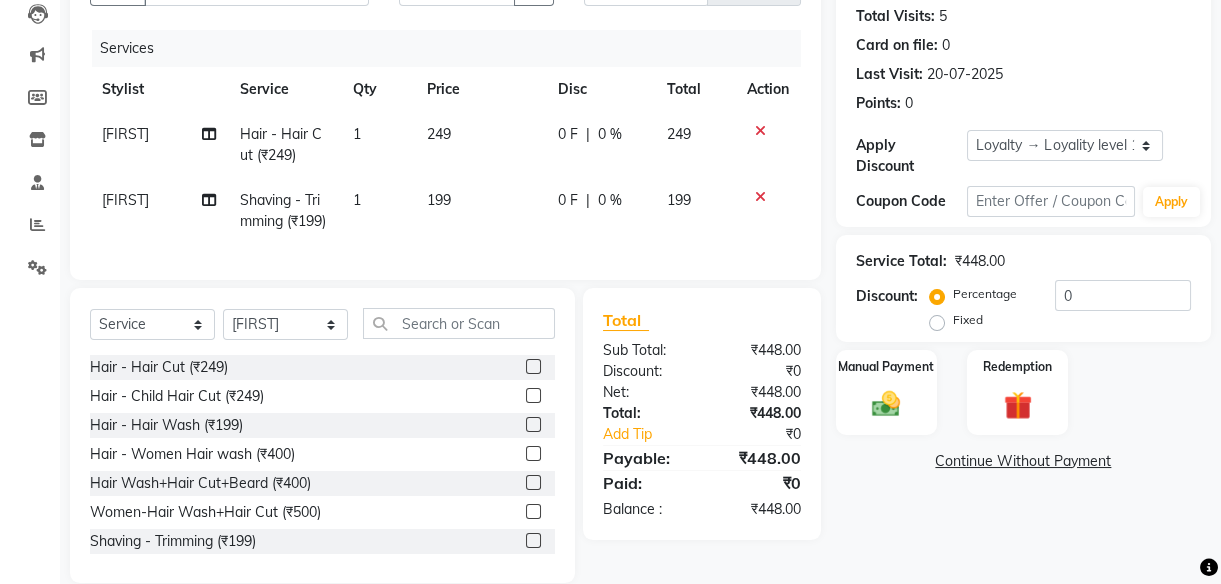 click on "249" 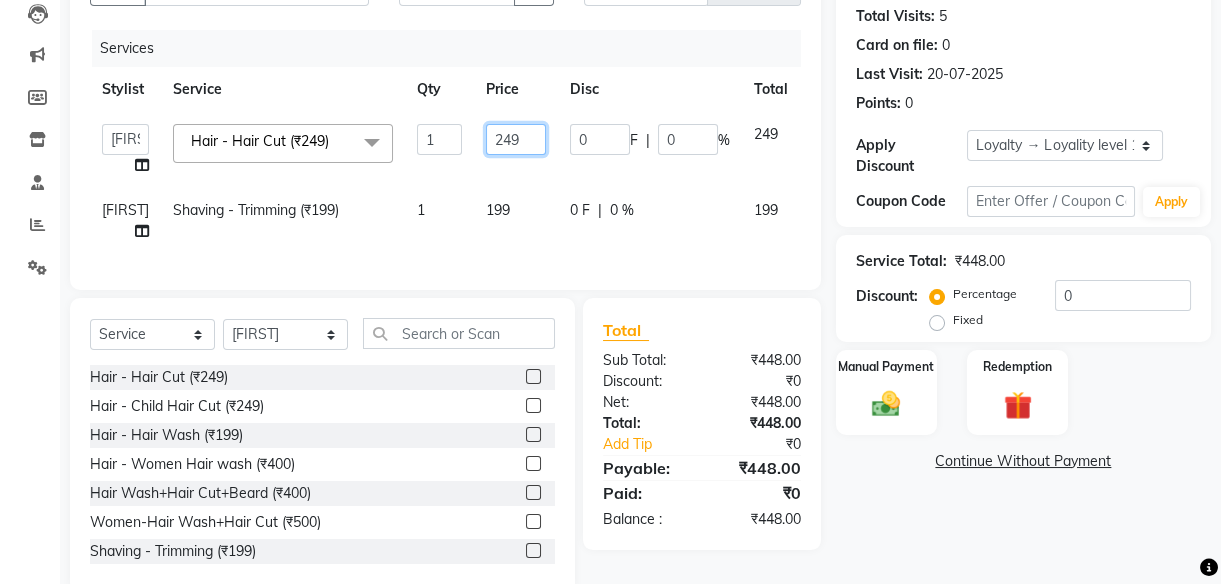 click on "249" 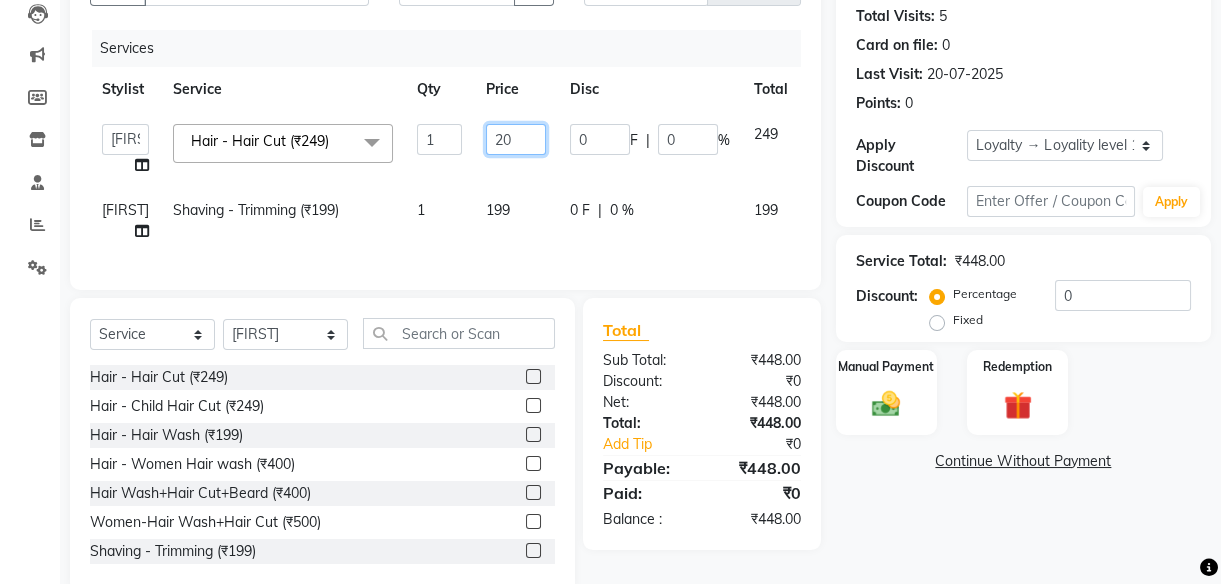 type on "200" 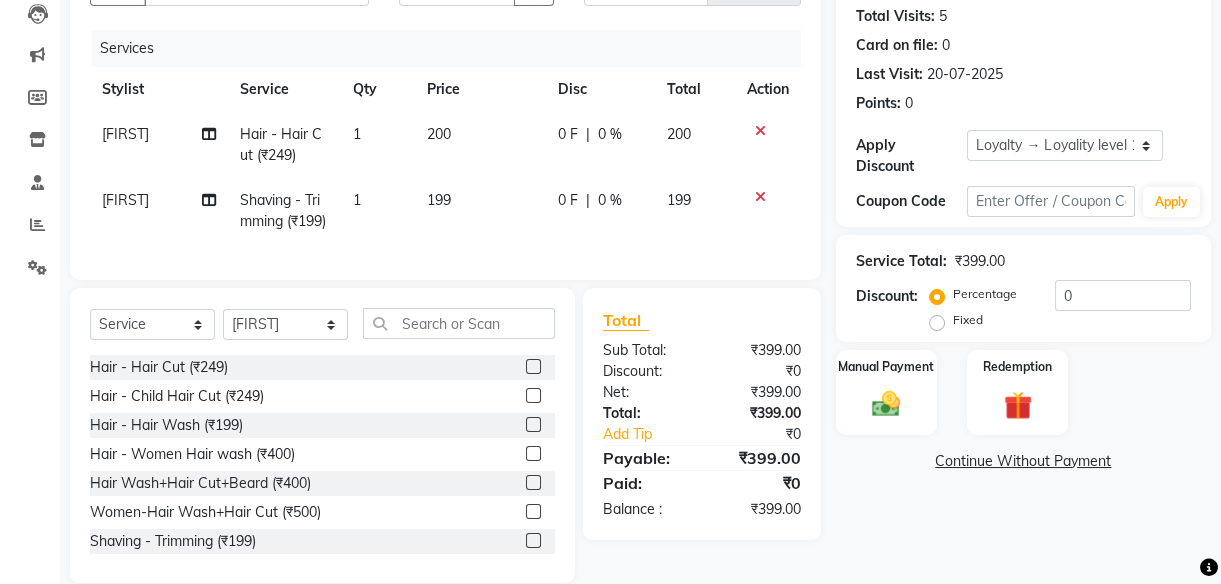 click on "199" 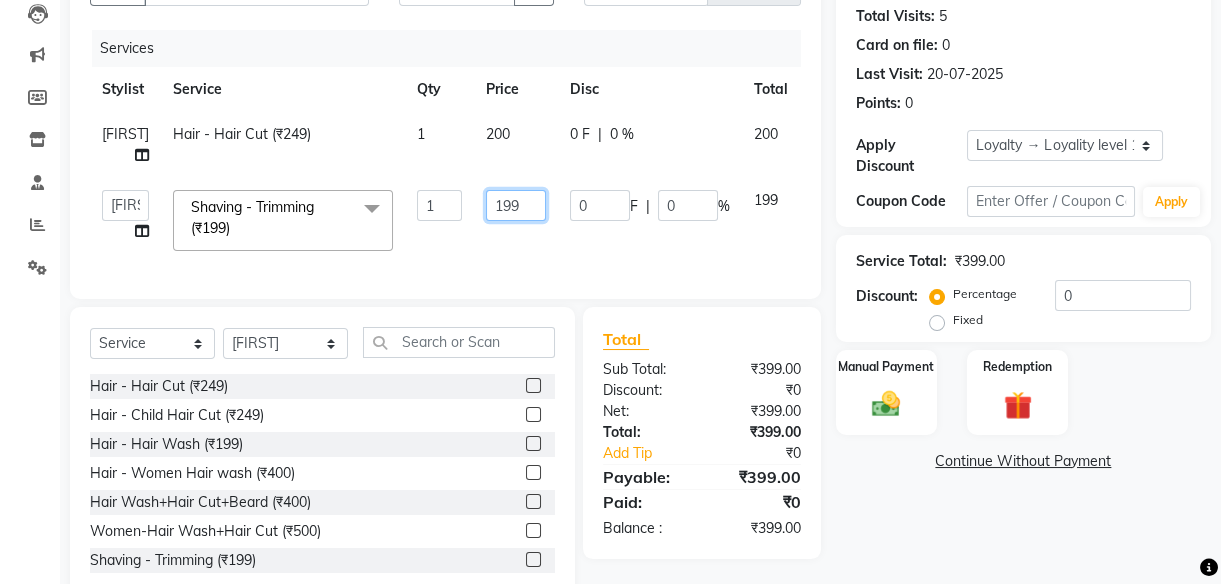 click on "199" 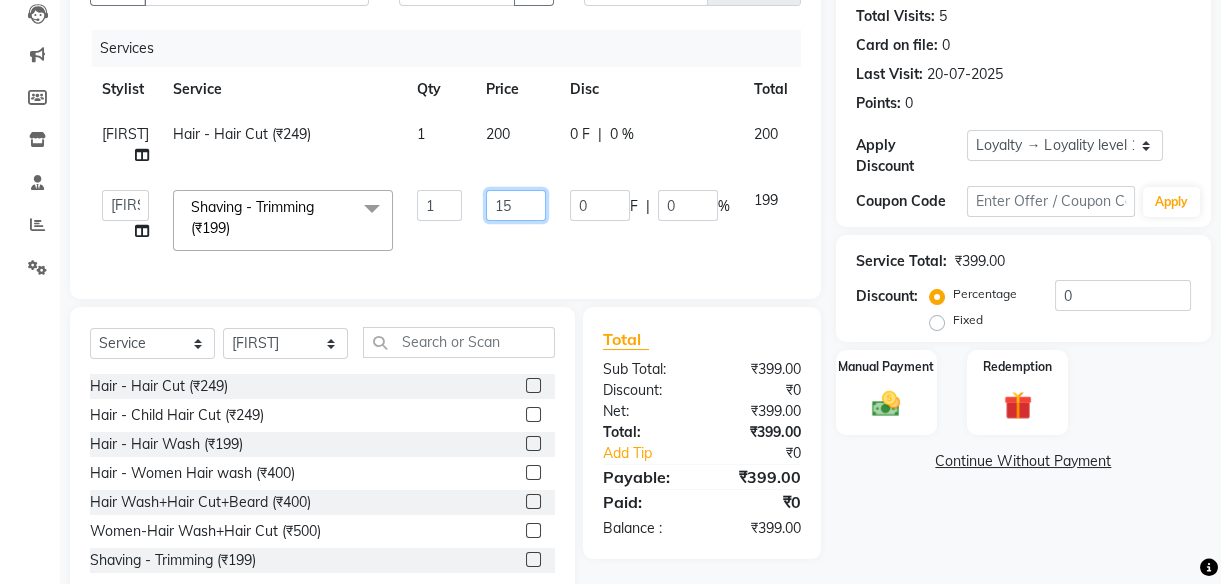 type on "150" 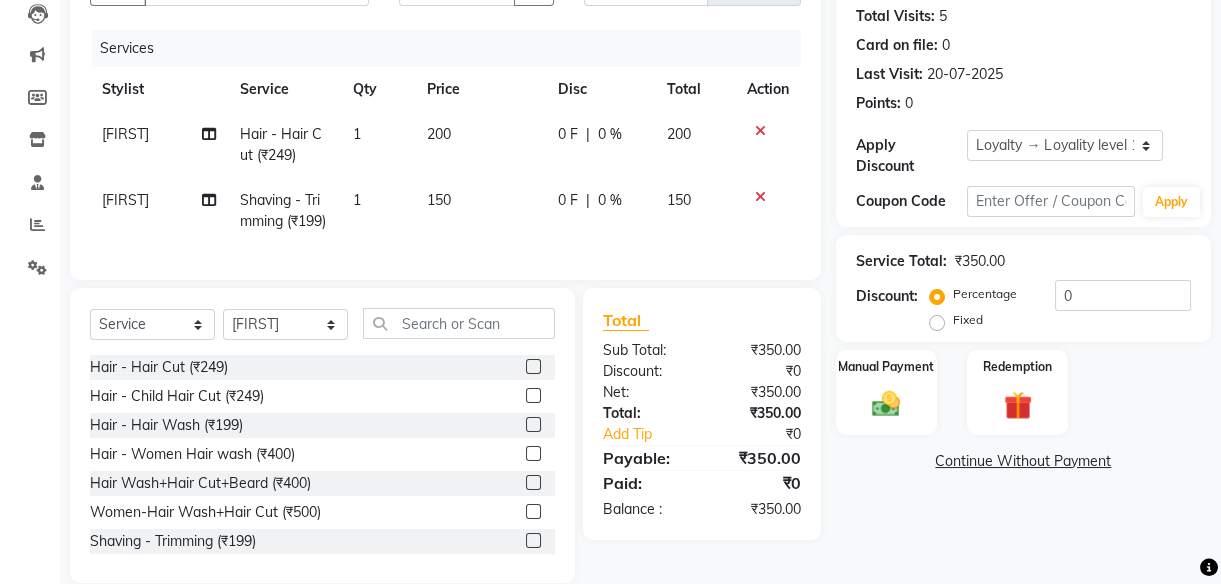 click on "[PERSON]  Shaving - Trimming (₹199) 1 150 0 F | 0 % 150" 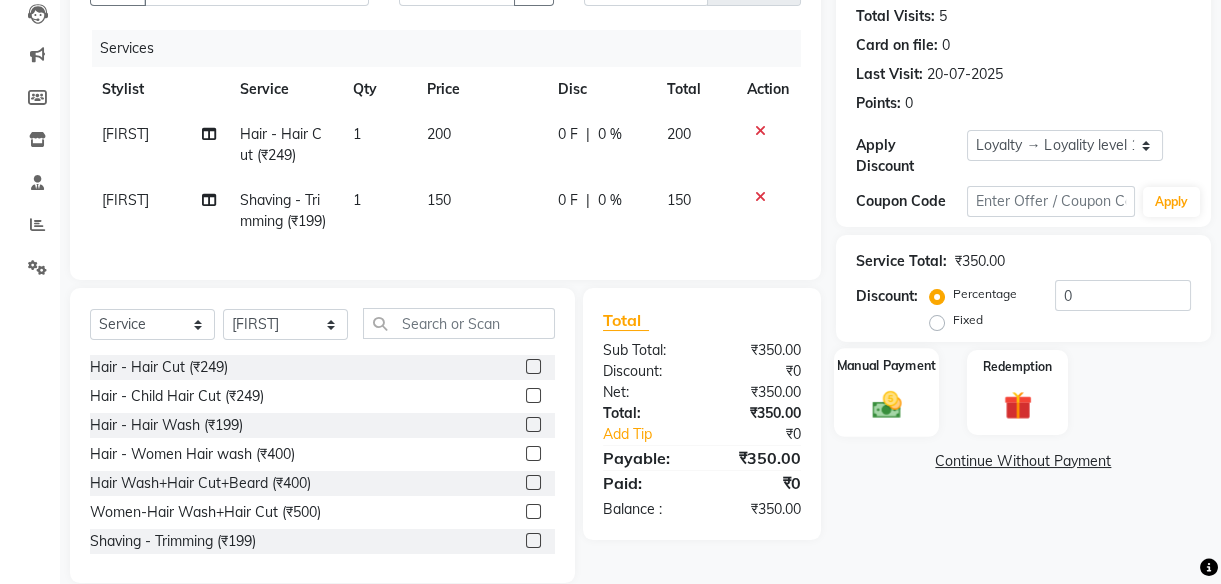 click 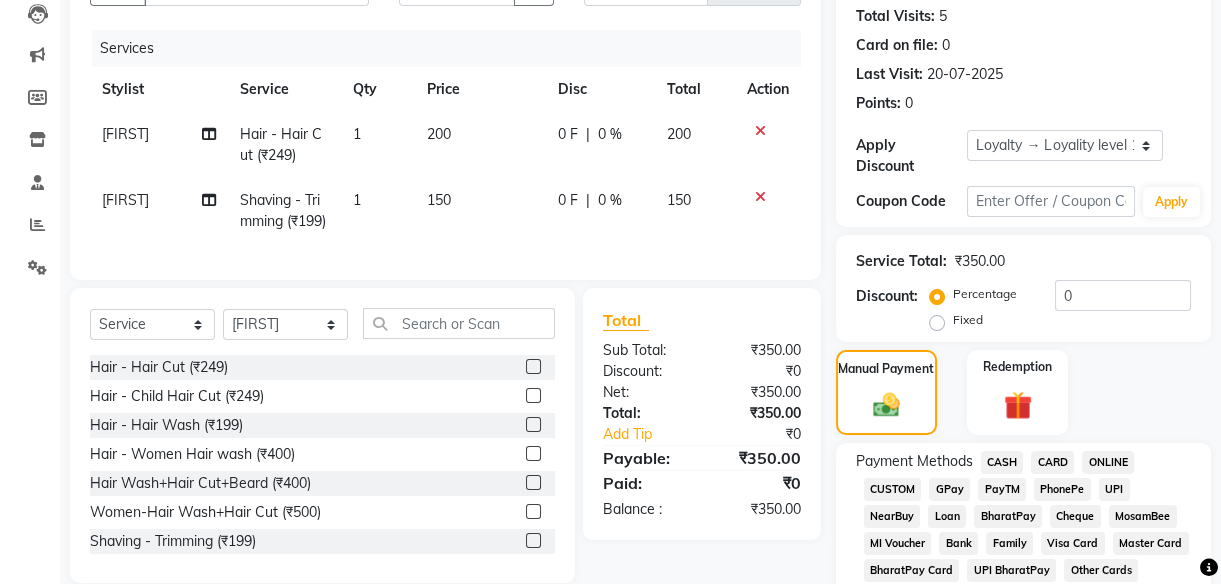 click on "UPI" 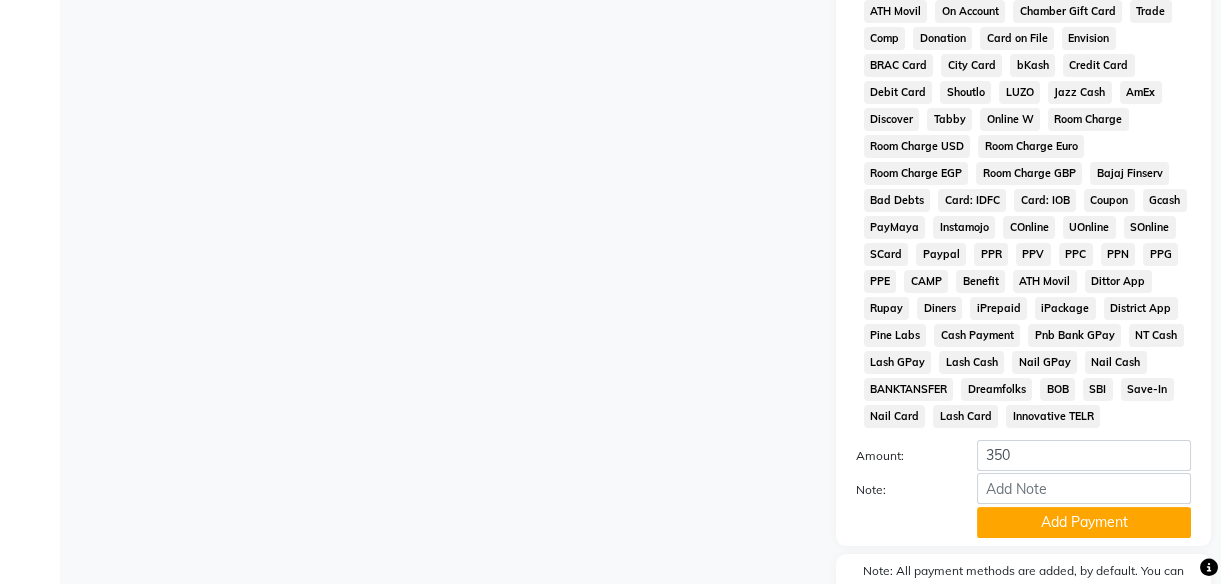 scroll, scrollTop: 967, scrollLeft: 0, axis: vertical 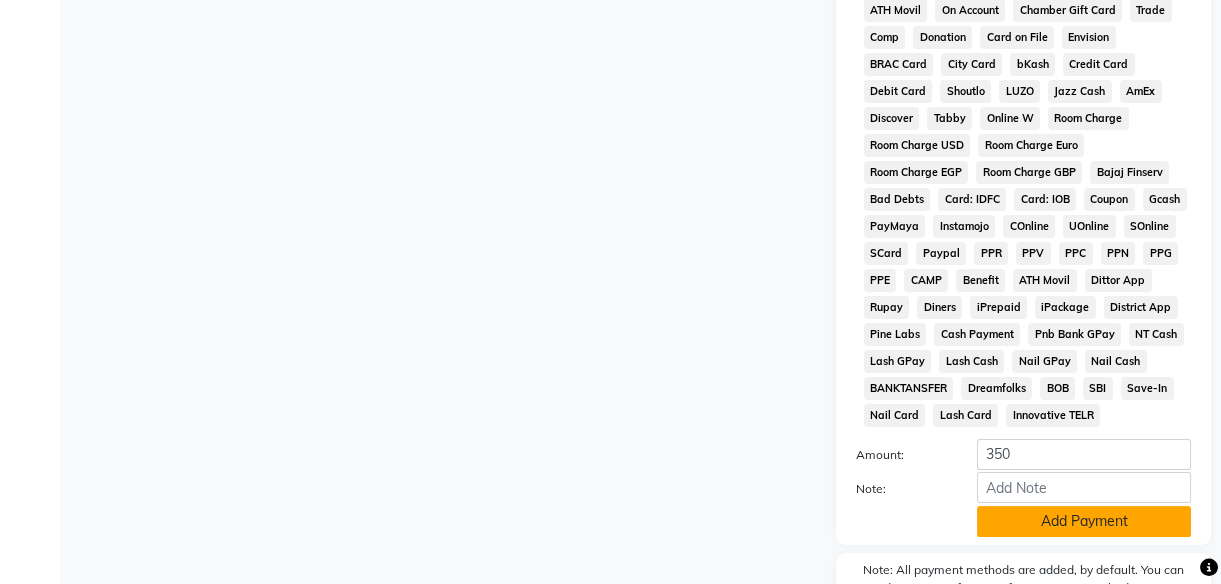 click on "Add Payment" 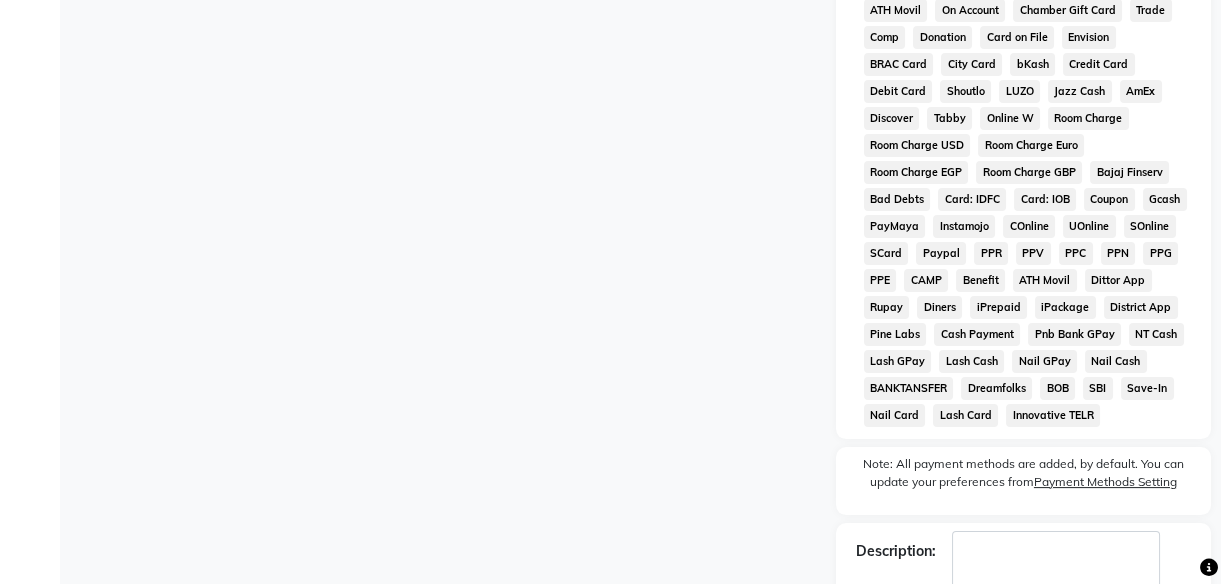 scroll, scrollTop: 1080, scrollLeft: 0, axis: vertical 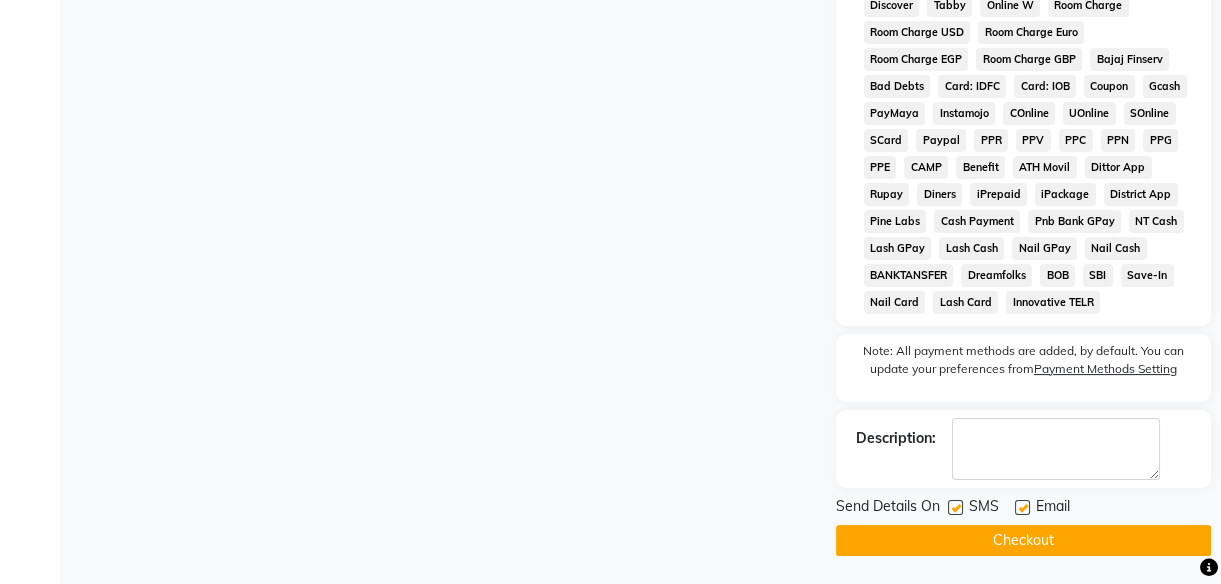 click 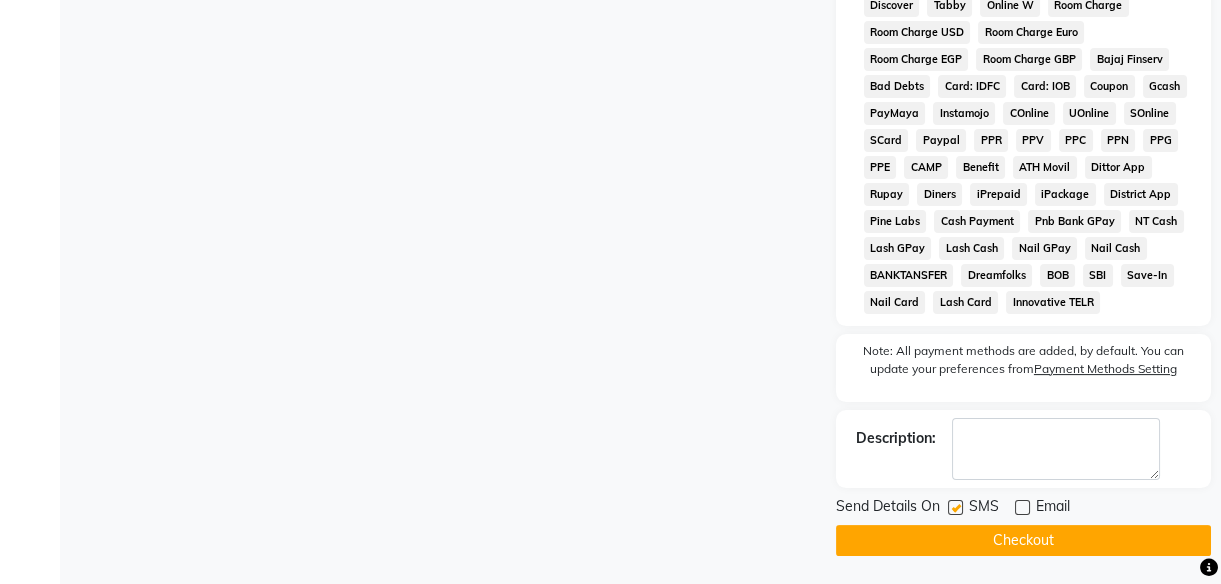 click 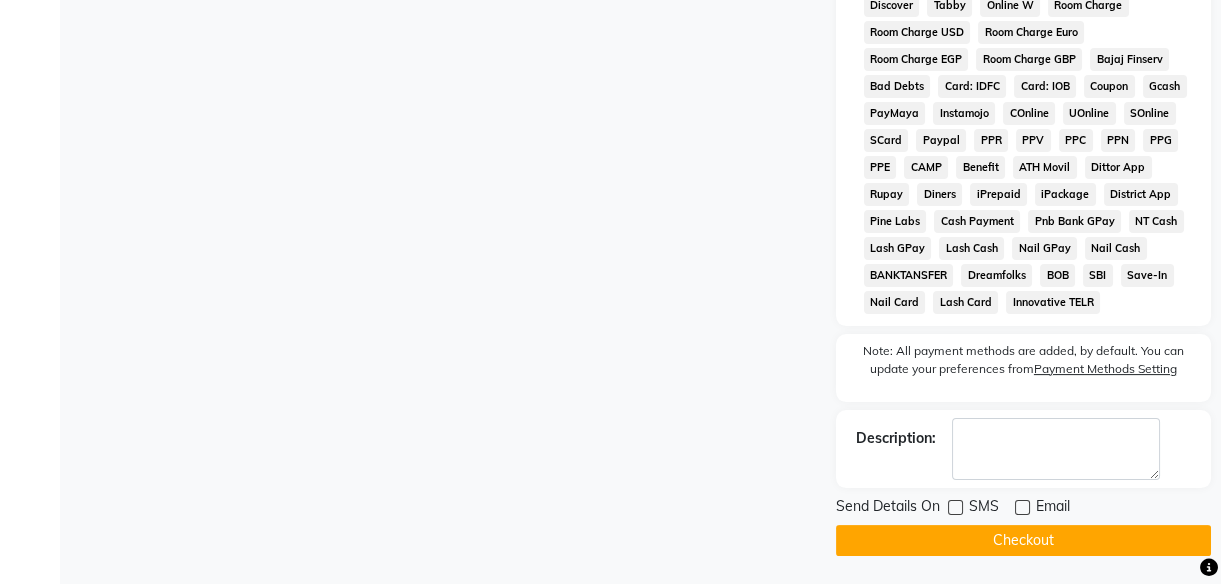 click on "Checkout" 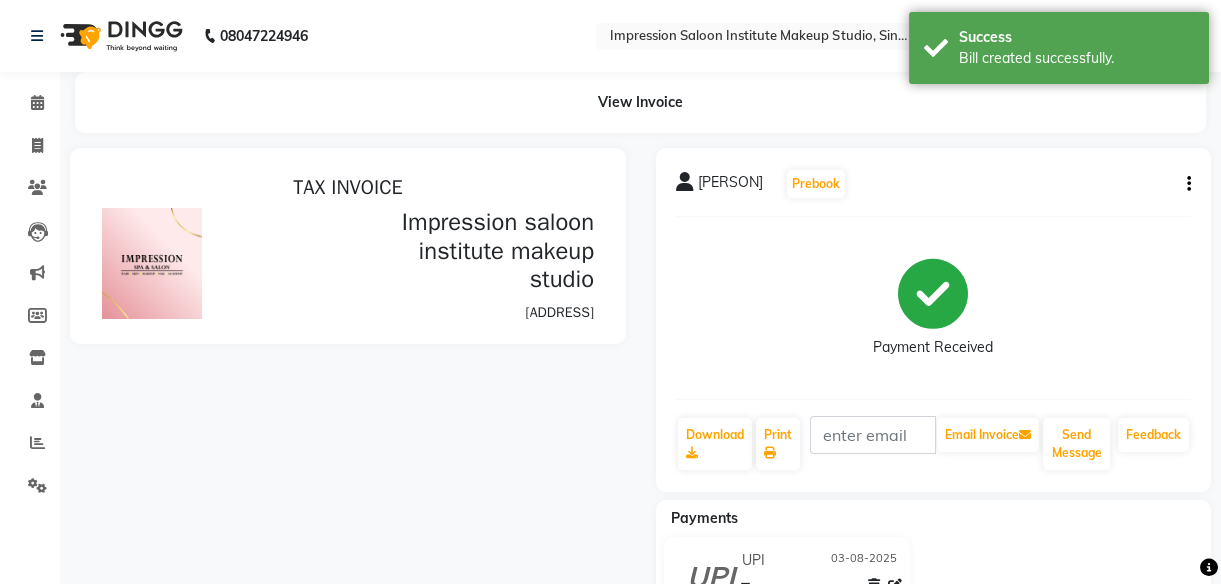 scroll, scrollTop: 0, scrollLeft: 0, axis: both 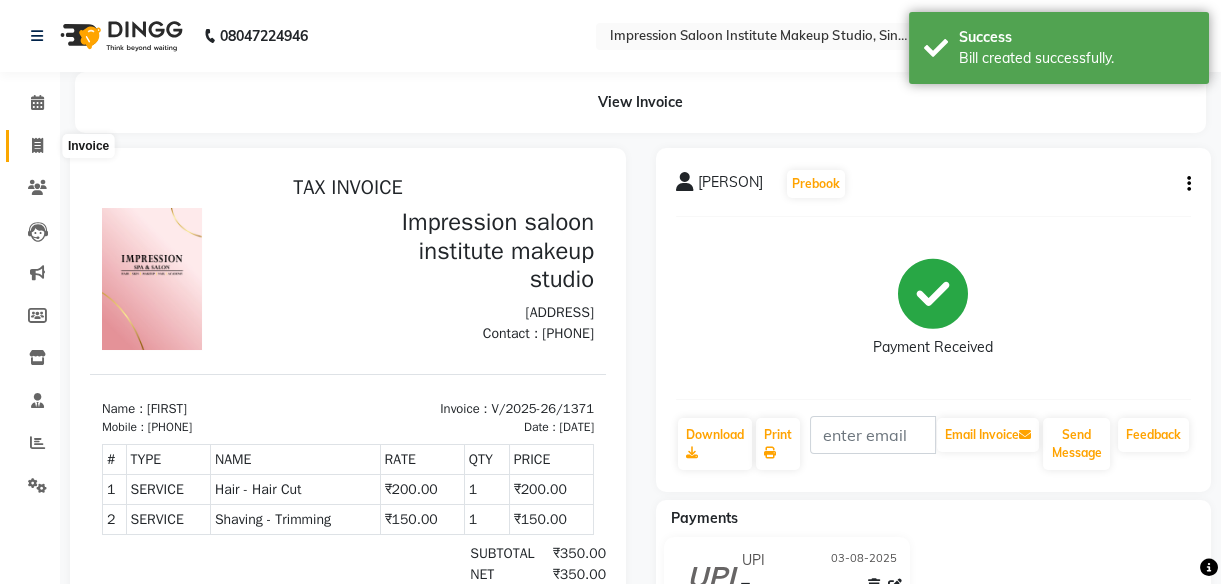 click 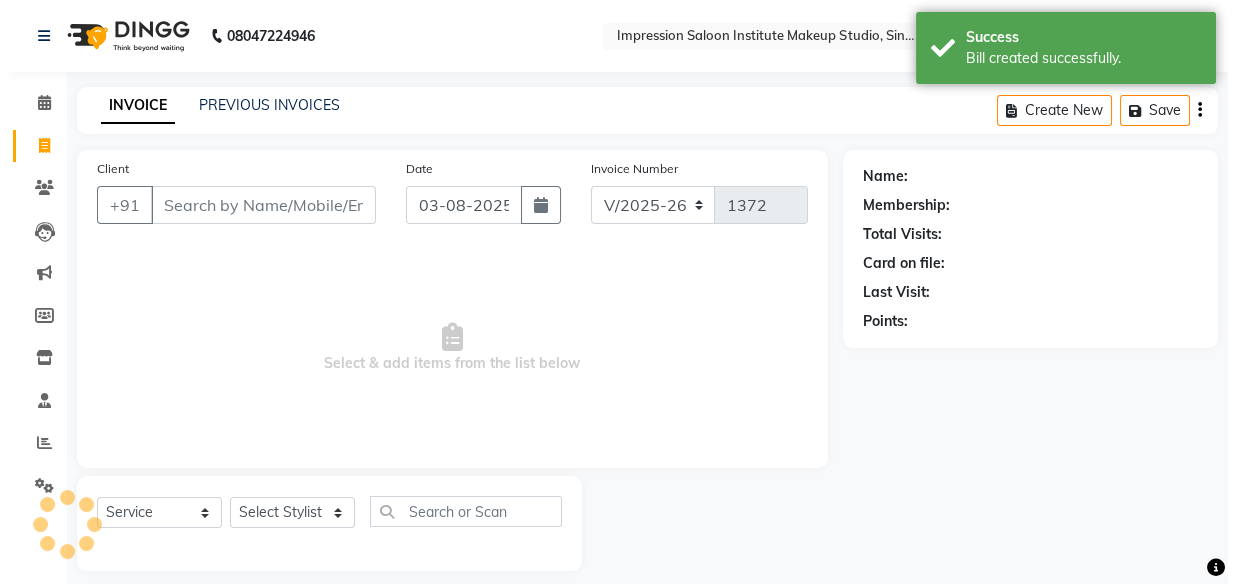 scroll, scrollTop: 18, scrollLeft: 0, axis: vertical 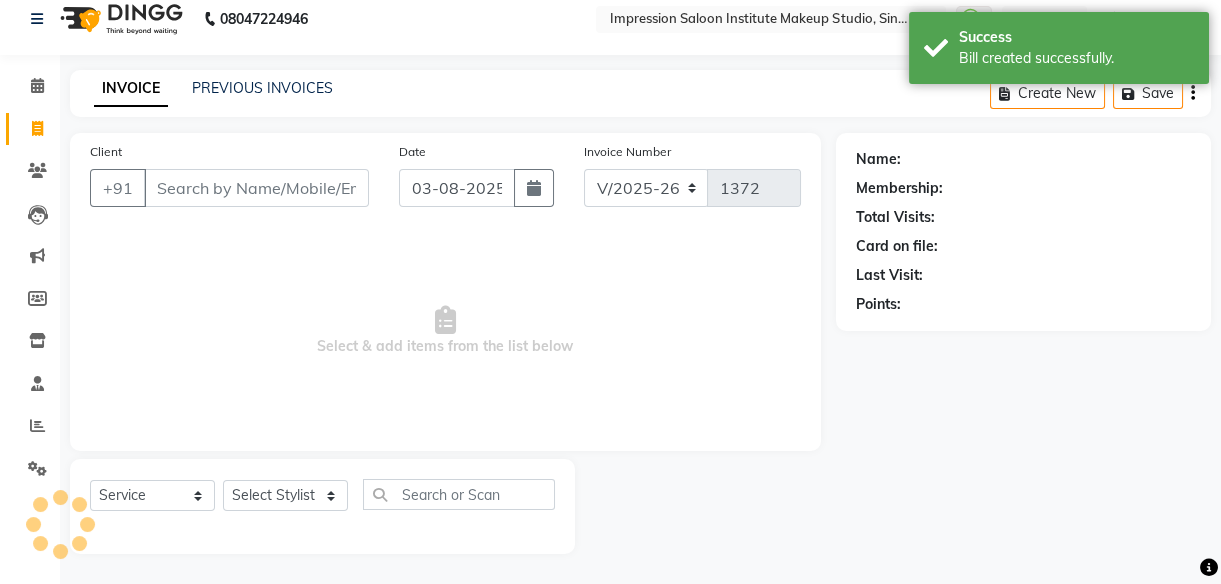 select on "product" 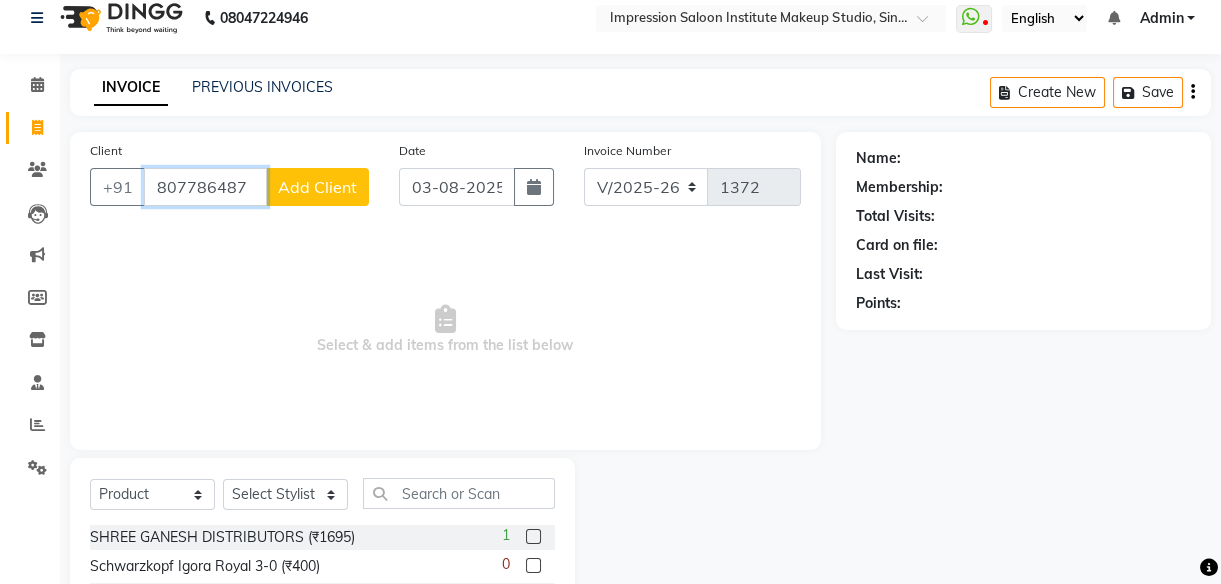 type on "807786487" 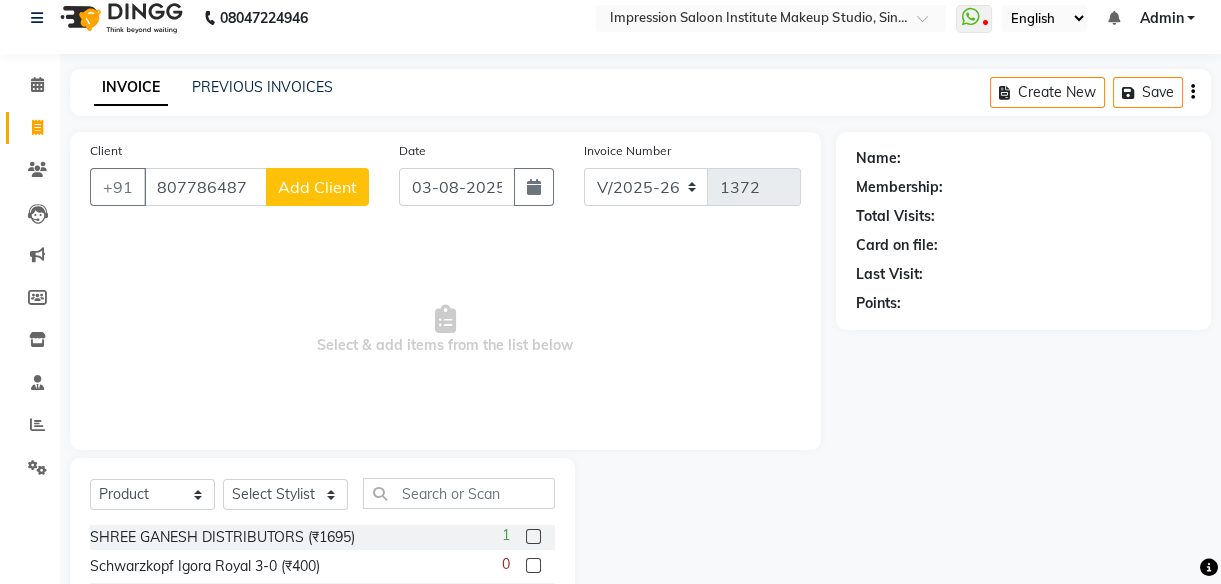 click on "Add Client" 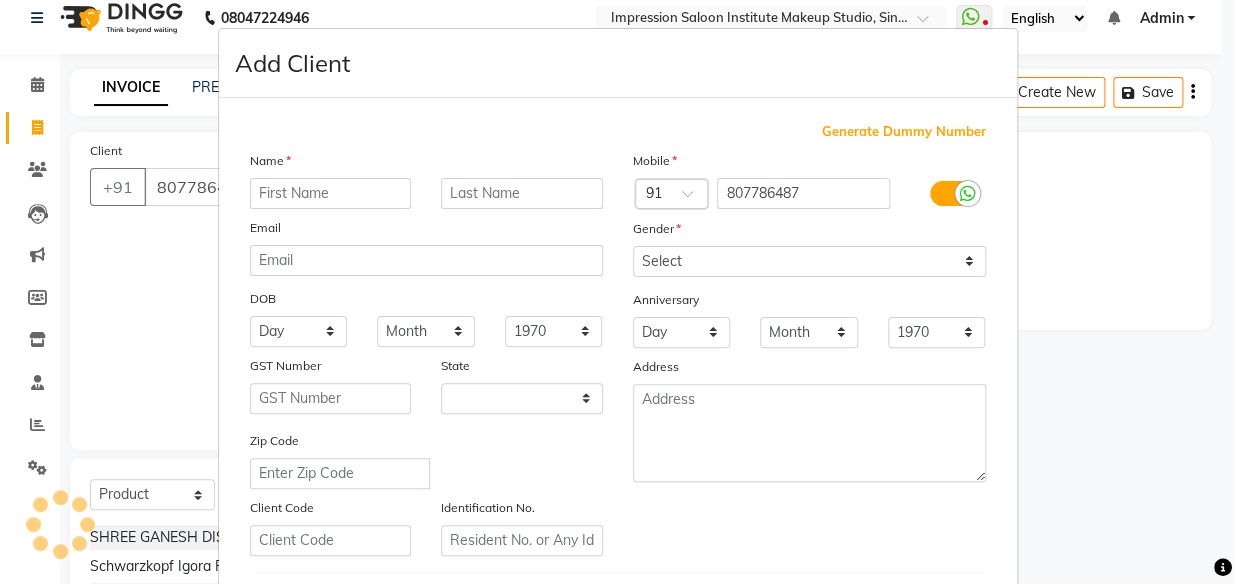 select on "22" 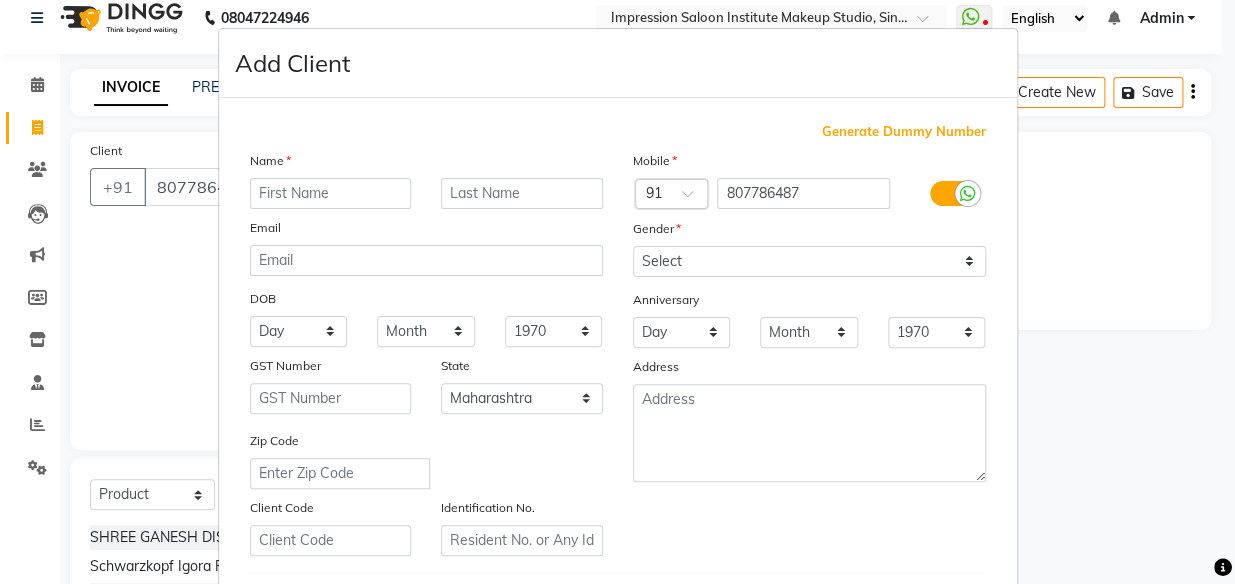 click at bounding box center [331, 193] 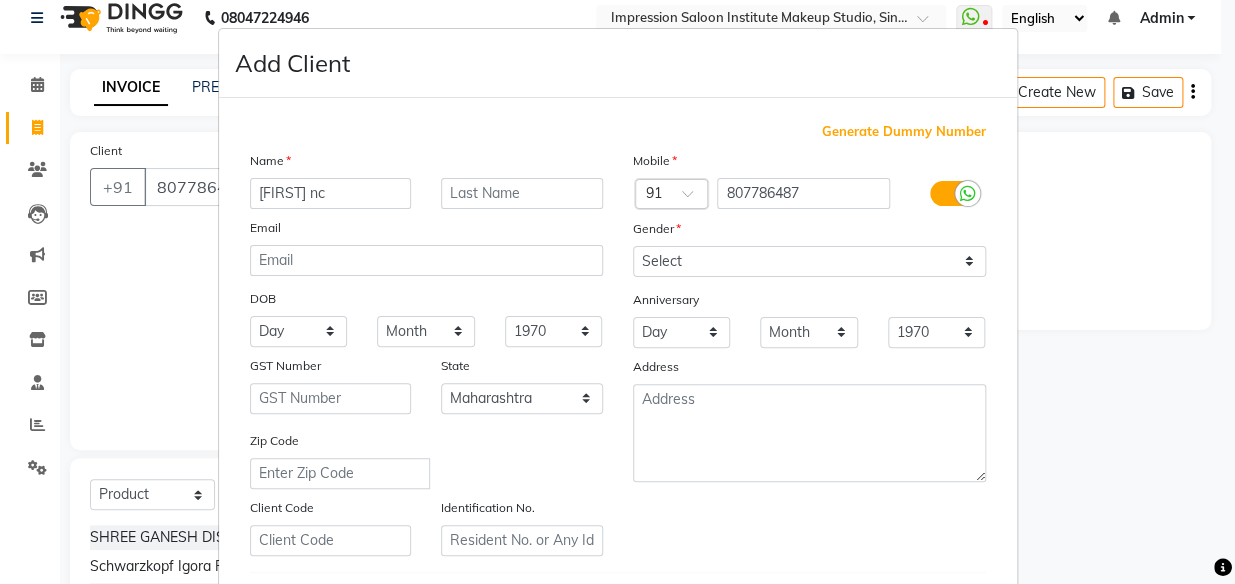 type on "[FIRST] nc" 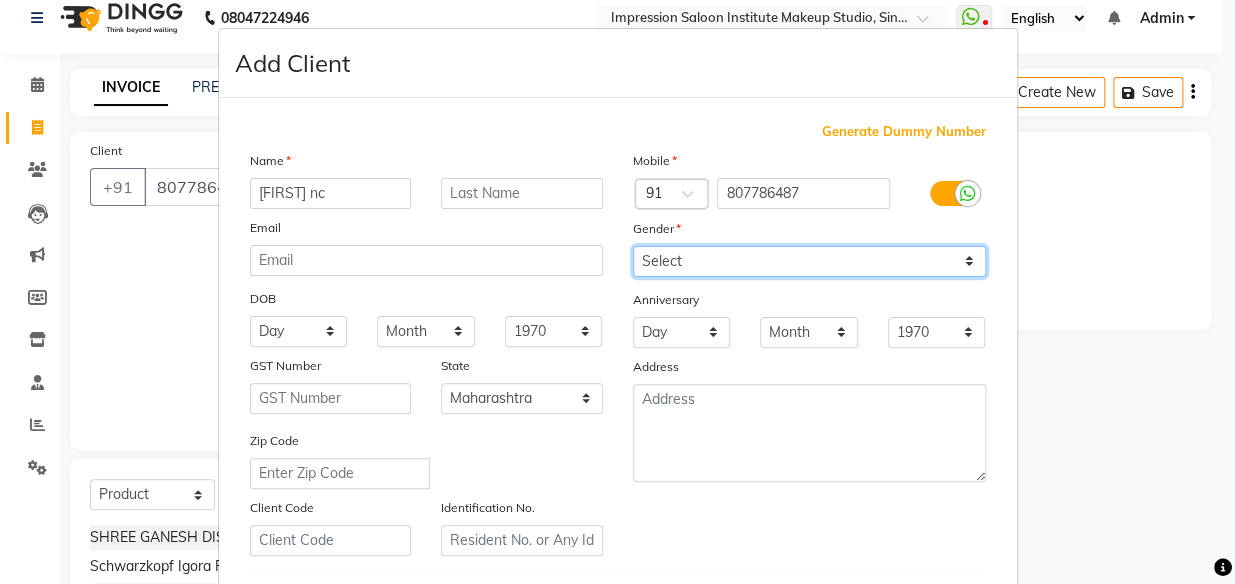 click on "Select Male Female Other Prefer Not To Say" at bounding box center (809, 261) 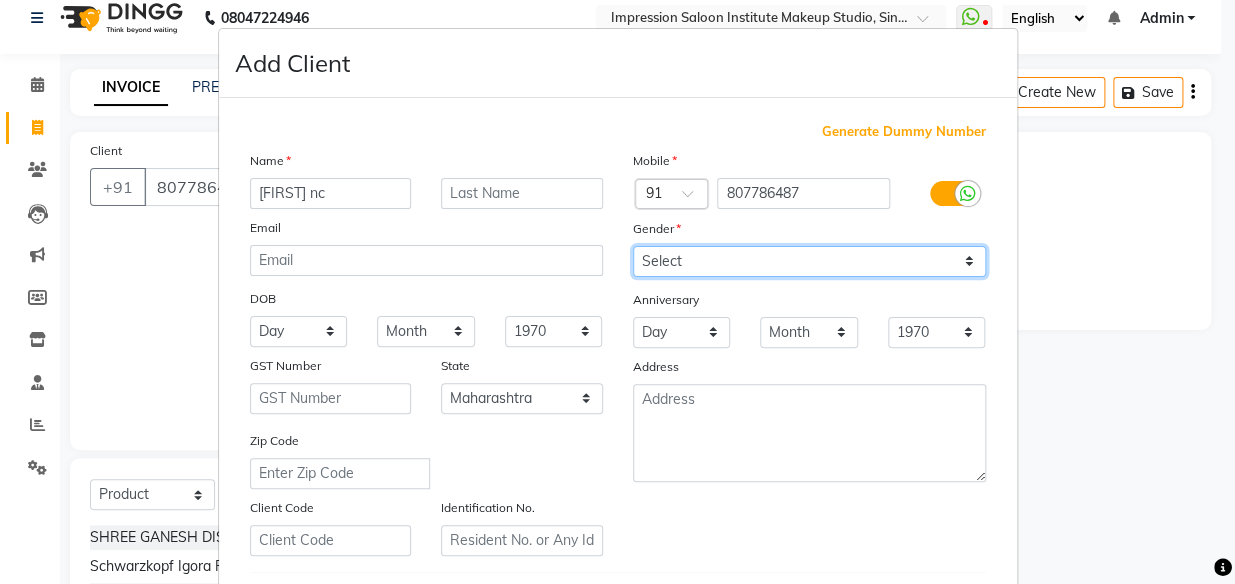 select on "female" 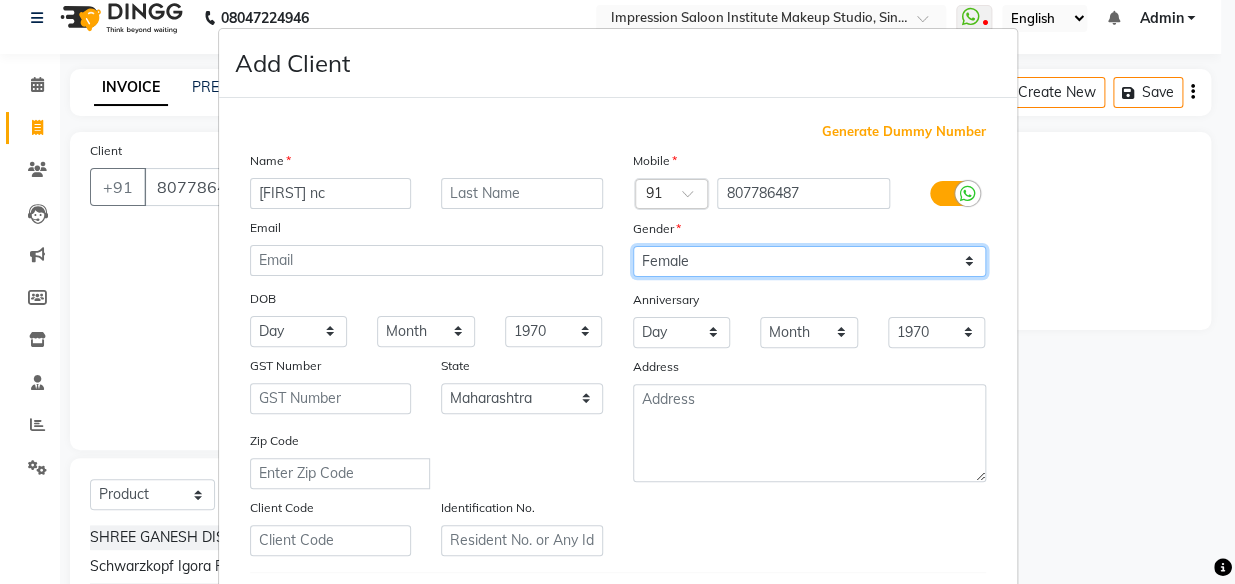 click on "Select Male Female Other Prefer Not To Say" at bounding box center (809, 261) 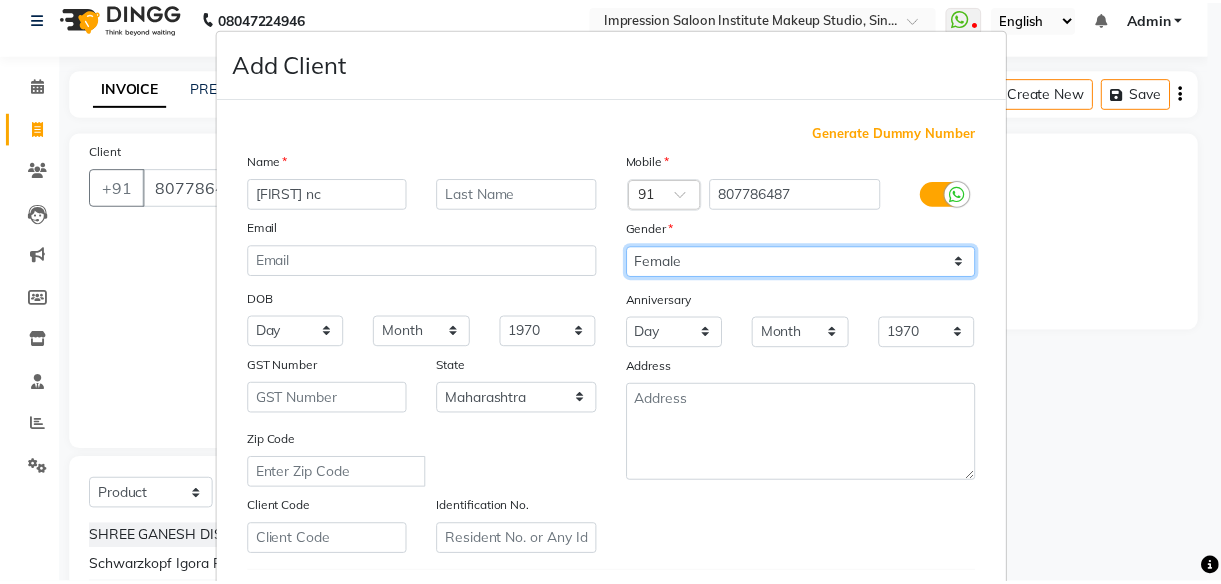 scroll, scrollTop: 345, scrollLeft: 0, axis: vertical 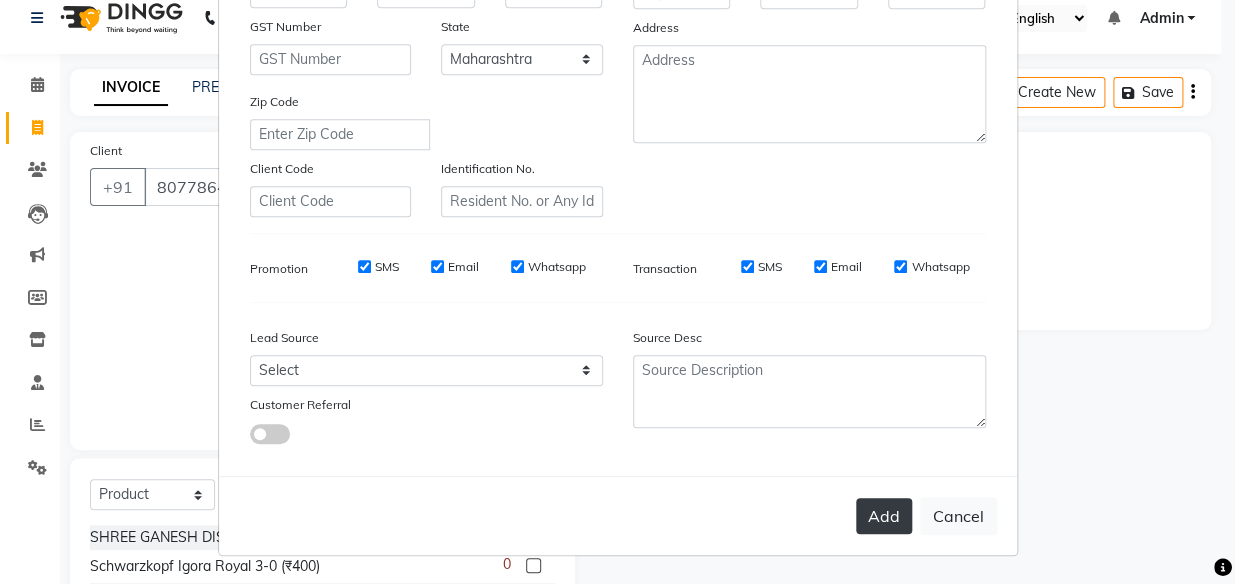 click on "Add" at bounding box center [884, 516] 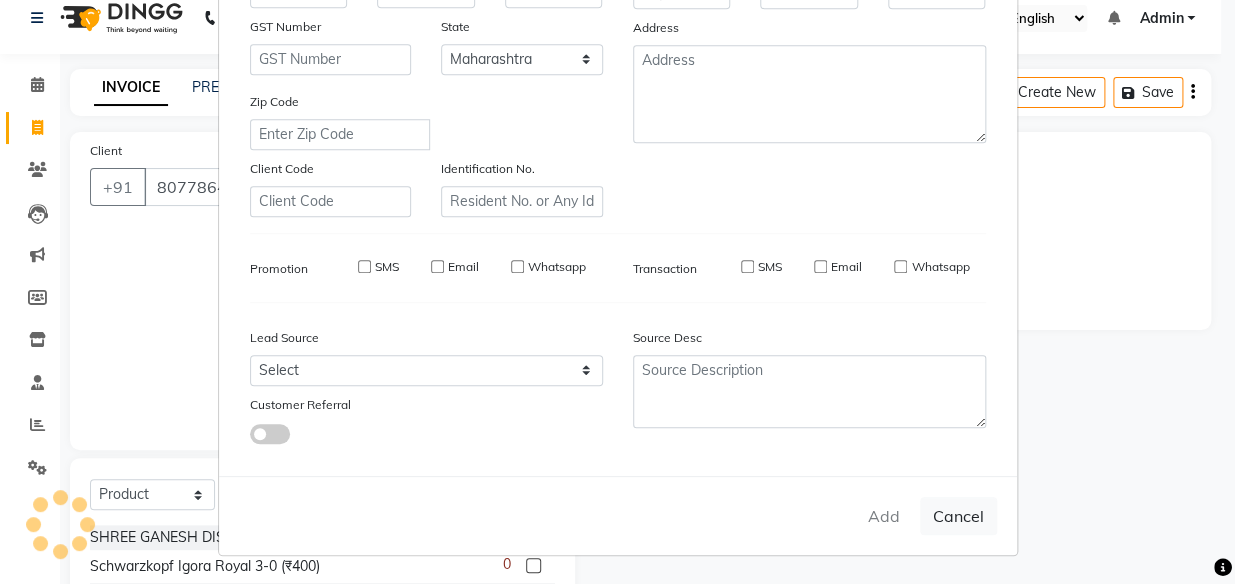 type 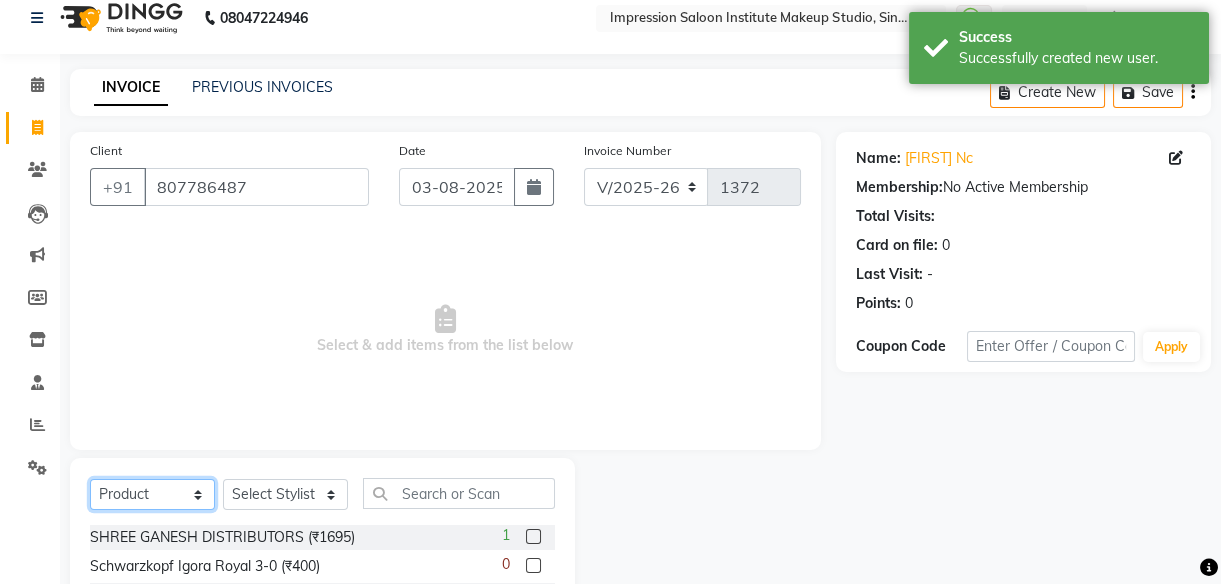 click on "Select  Service  Product  Membership  Package Voucher Prepaid Gift Card" 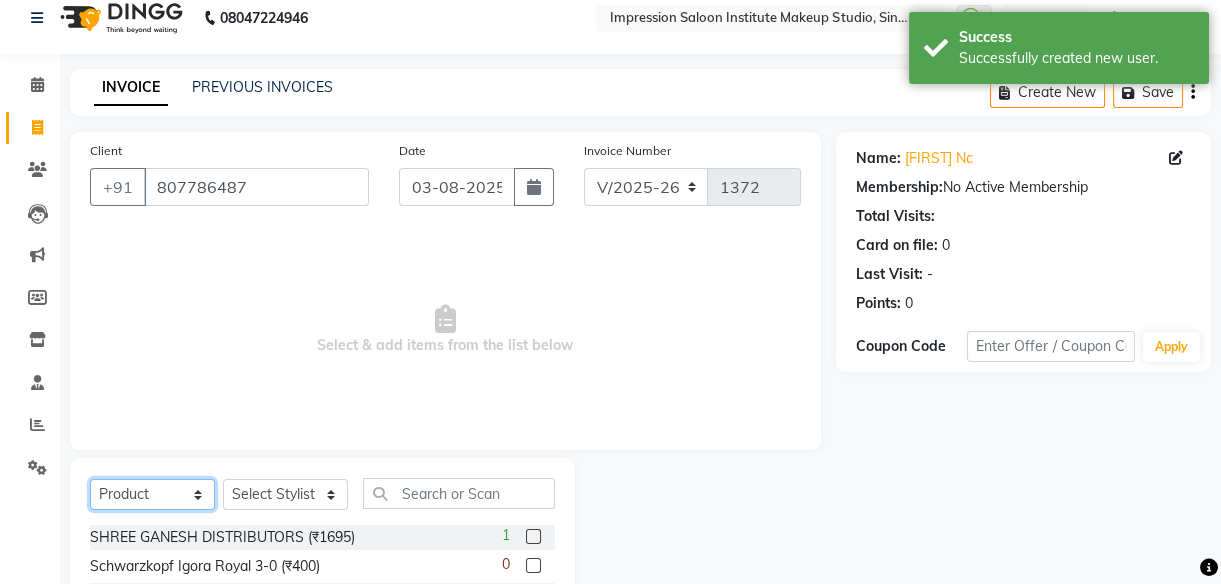 select on "service" 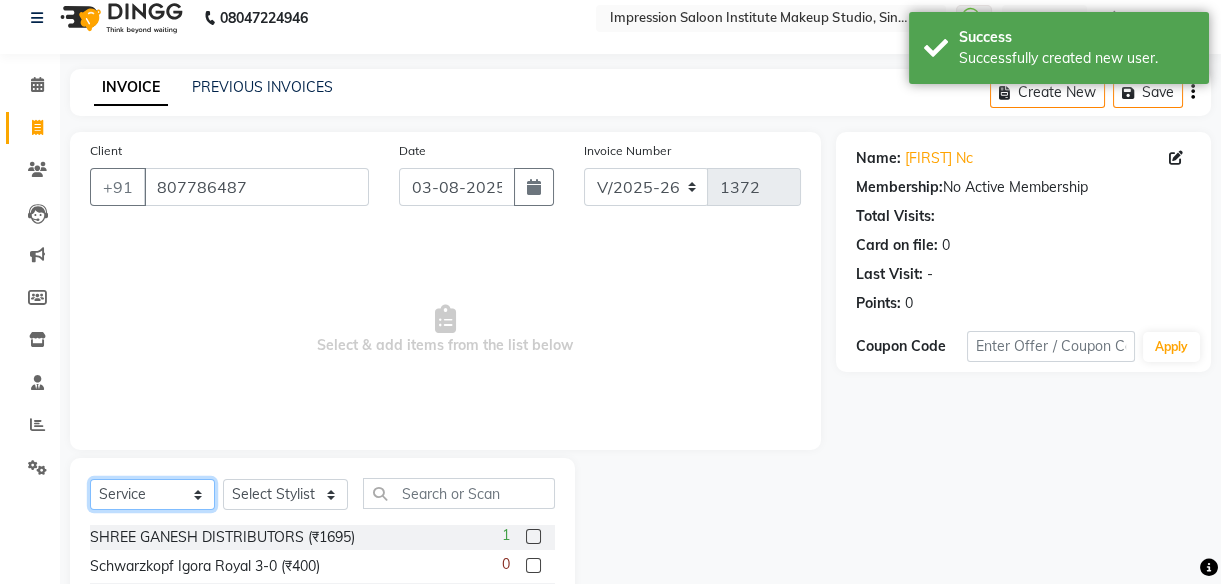 click on "Select  Service  Product  Membership  Package Voucher Prepaid Gift Card" 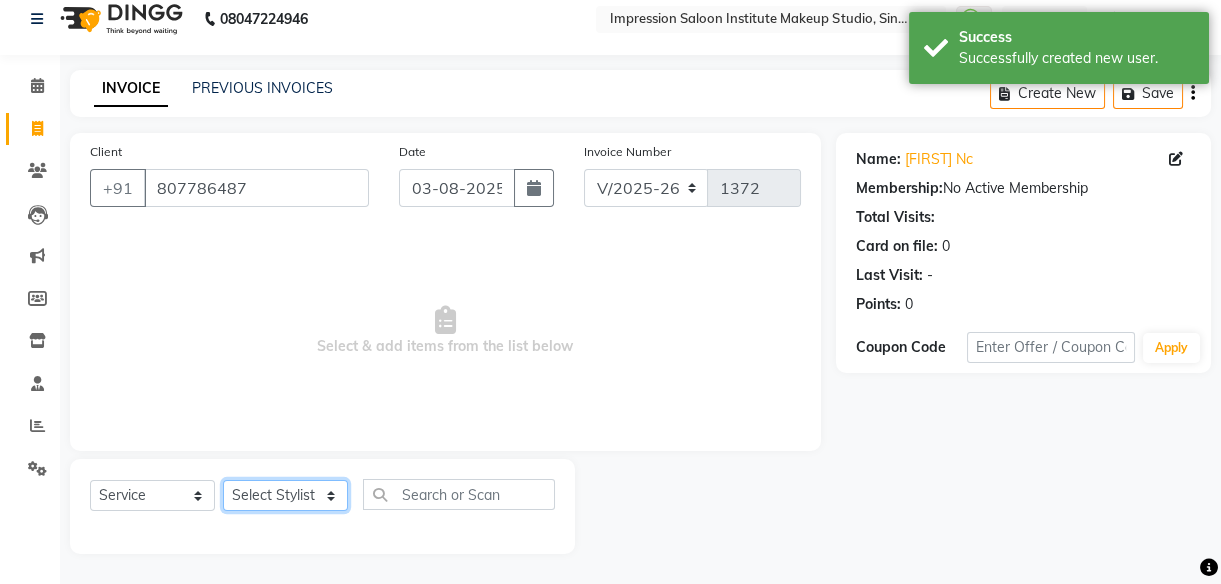 click on "Select Stylist [FIRST] [FIRST] [FIRST] [FIRST] [FIRST]    [FIRST]     [FIRST] [FIRST]   [FIRST] 2" 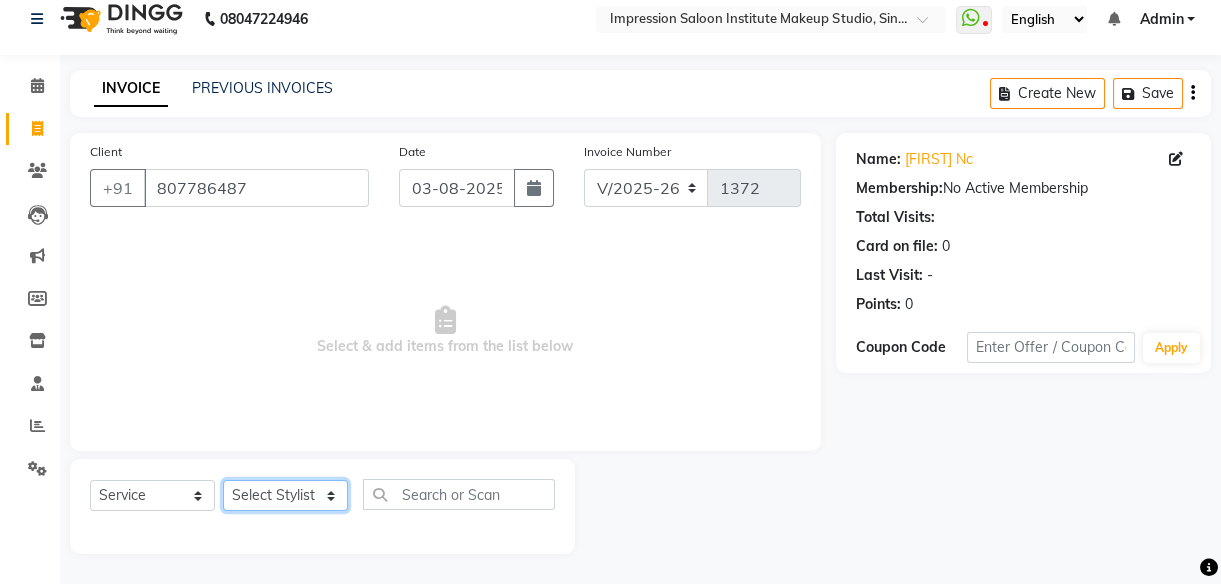 select on "53831" 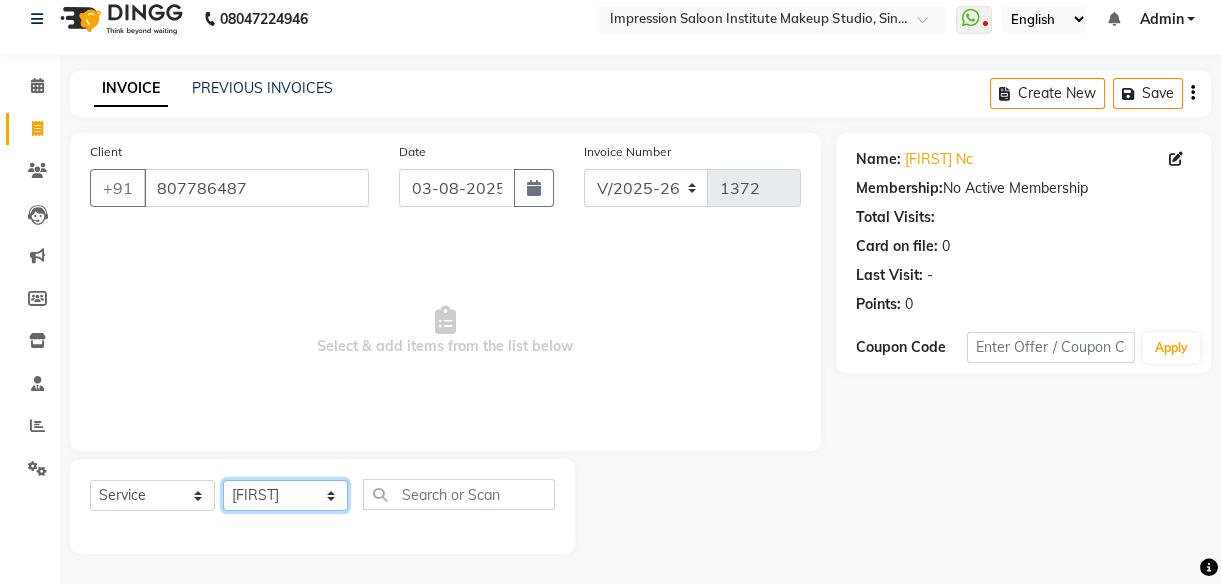 click on "Select Stylist [FIRST] [FIRST] [FIRST] [FIRST] [FIRST]    [FIRST]     [FIRST] [FIRST]   [FIRST] 2" 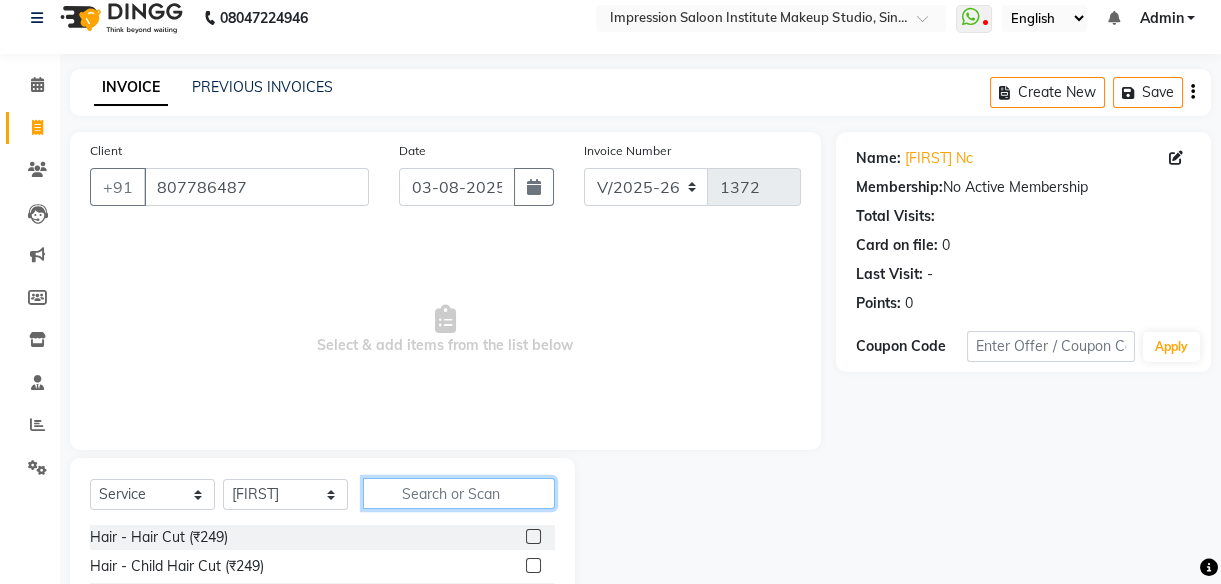 click 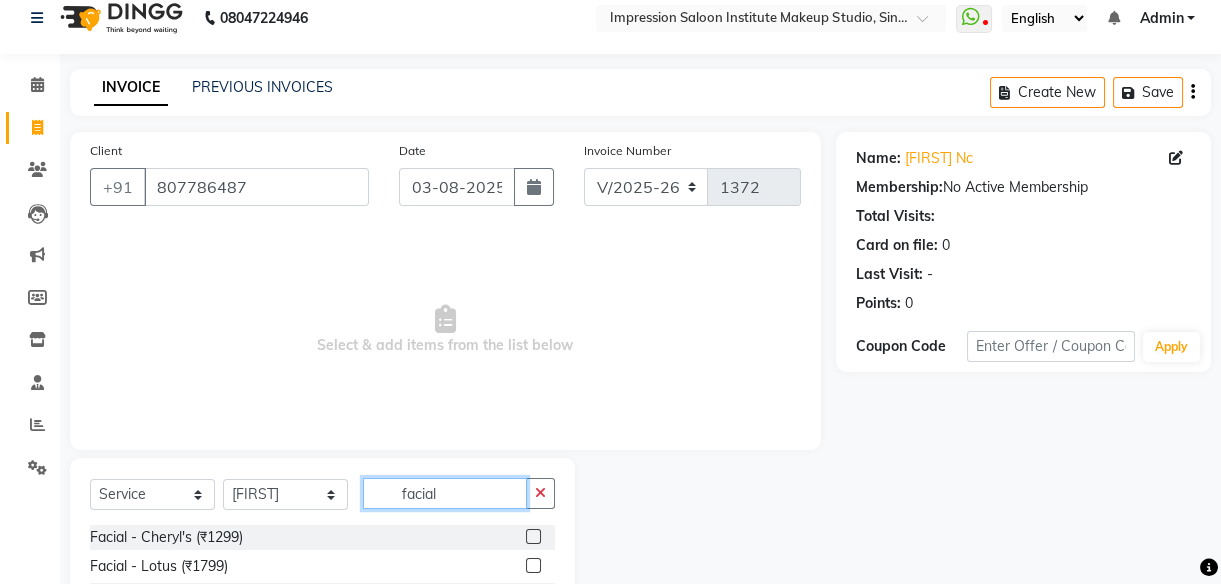 scroll, scrollTop: 218, scrollLeft: 0, axis: vertical 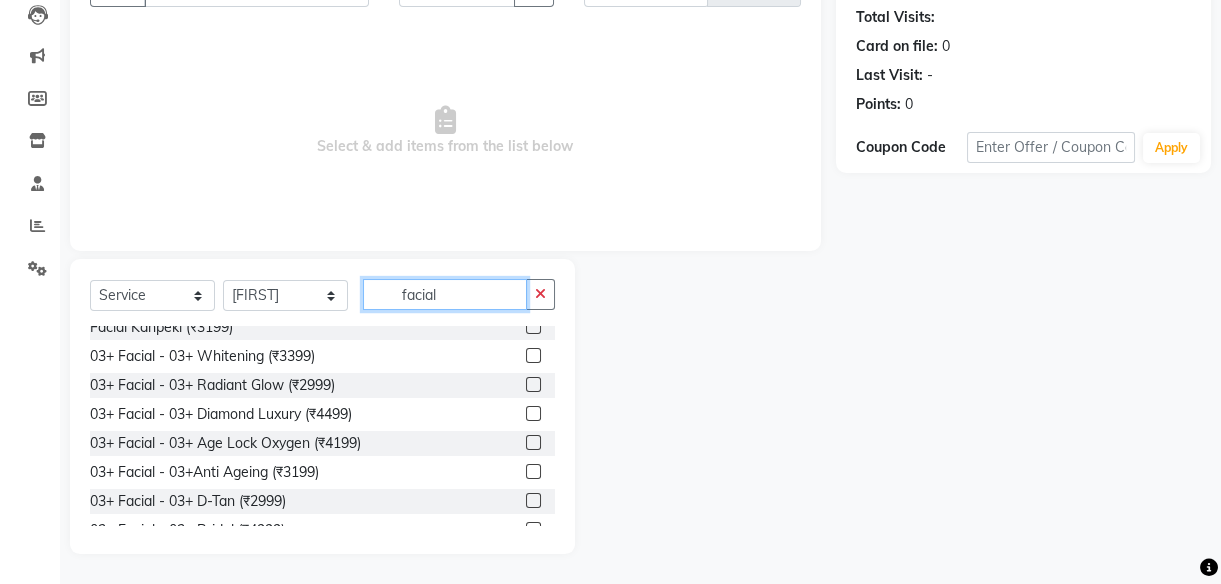 type on "facial" 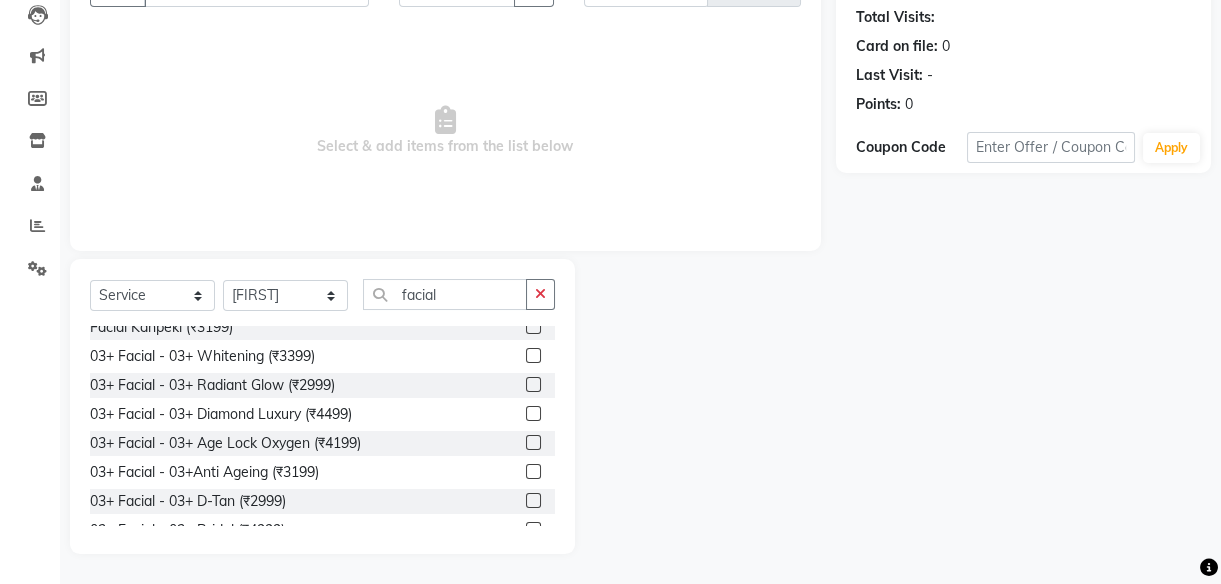 click 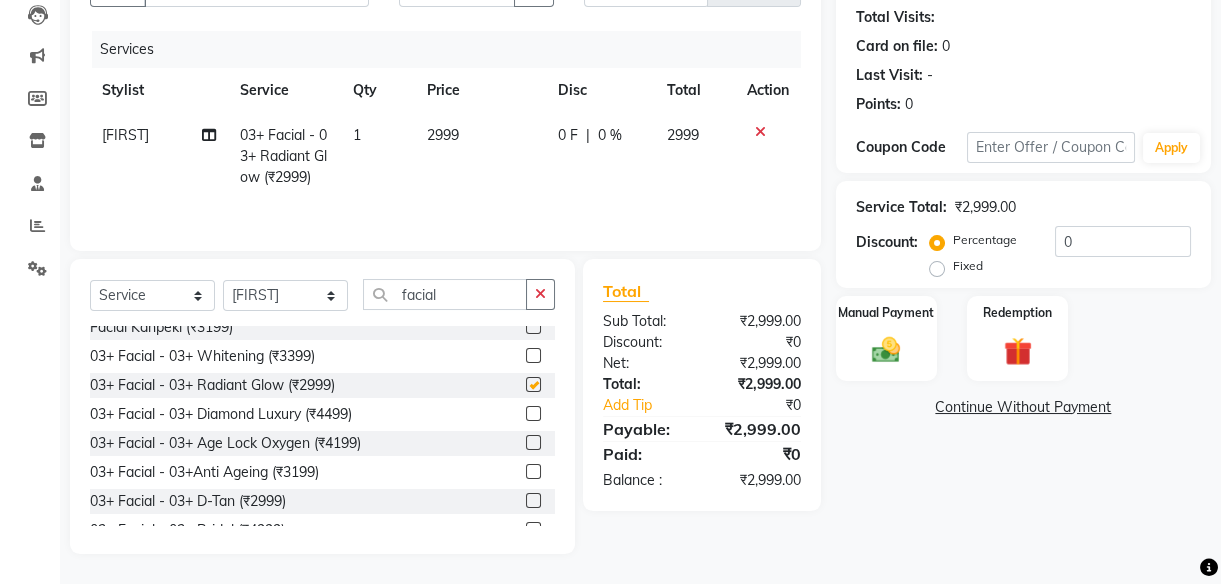 checkbox on "false" 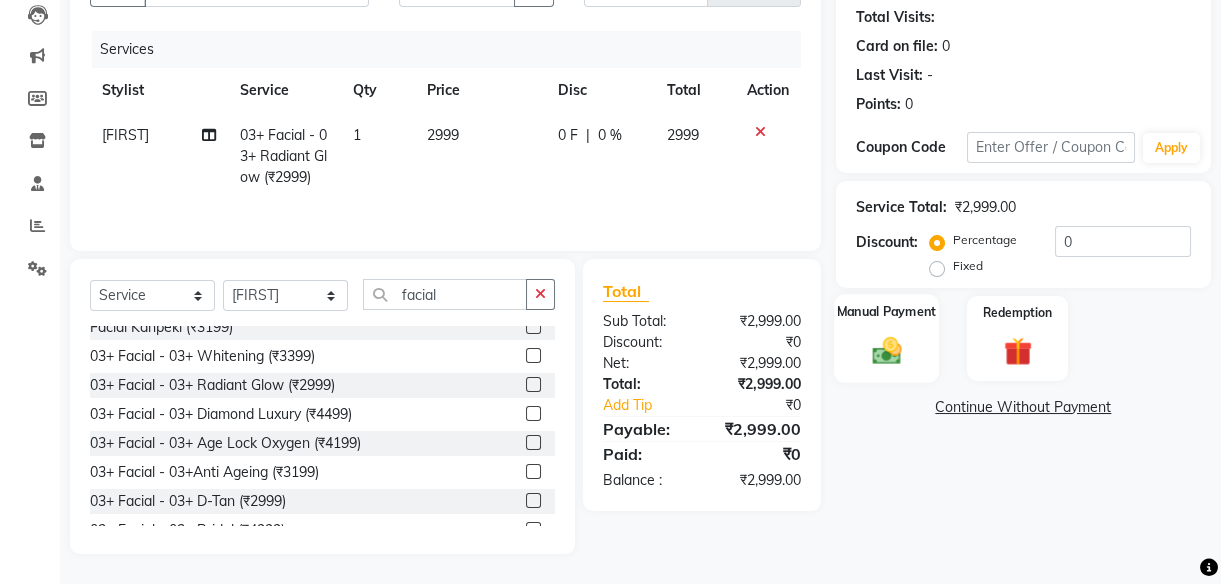 click on "Manual Payment" 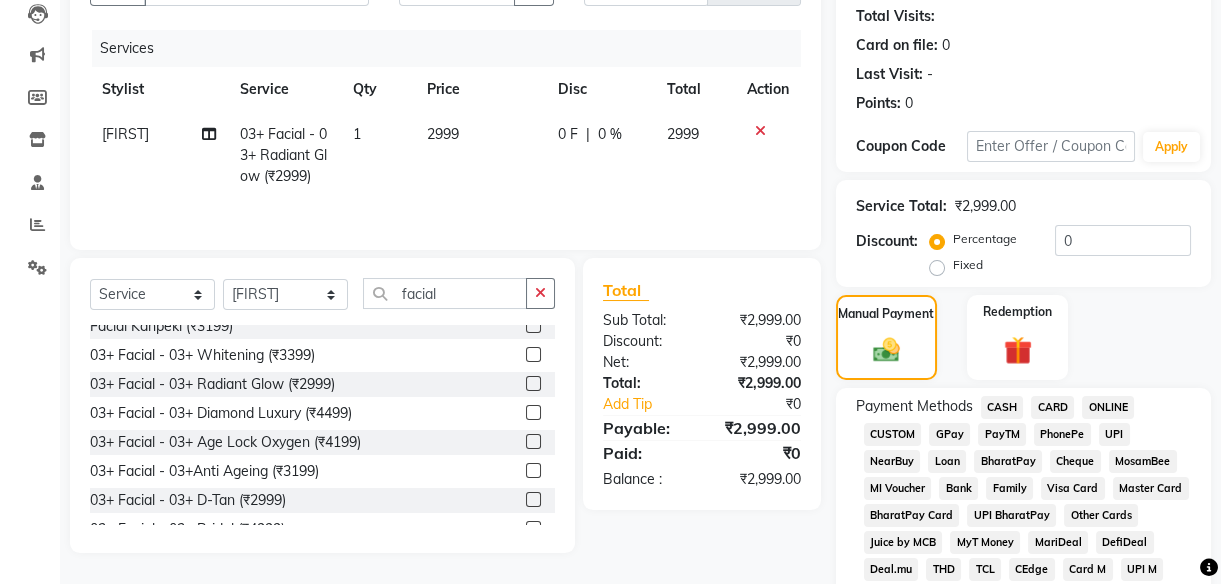 click on "CARD" 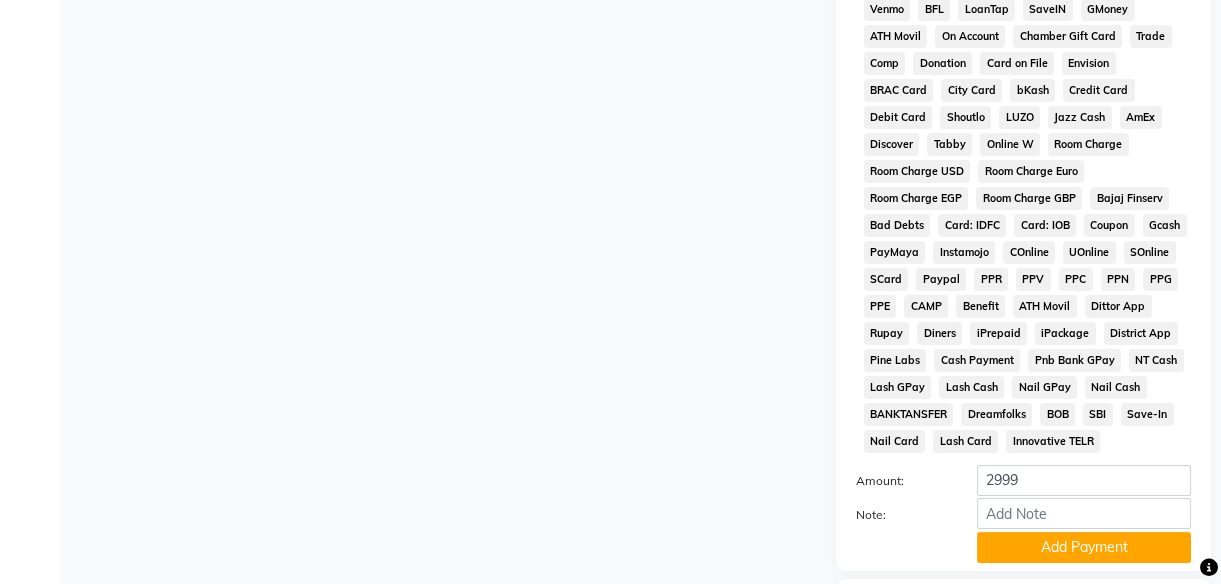 scroll, scrollTop: 1020, scrollLeft: 0, axis: vertical 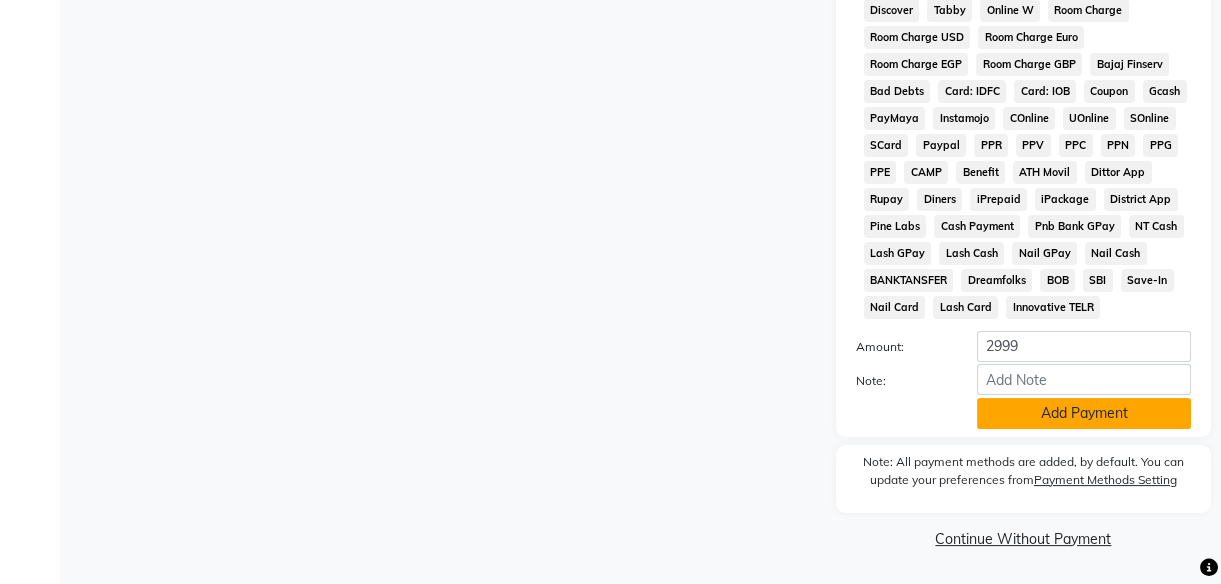 click on "Add Payment" 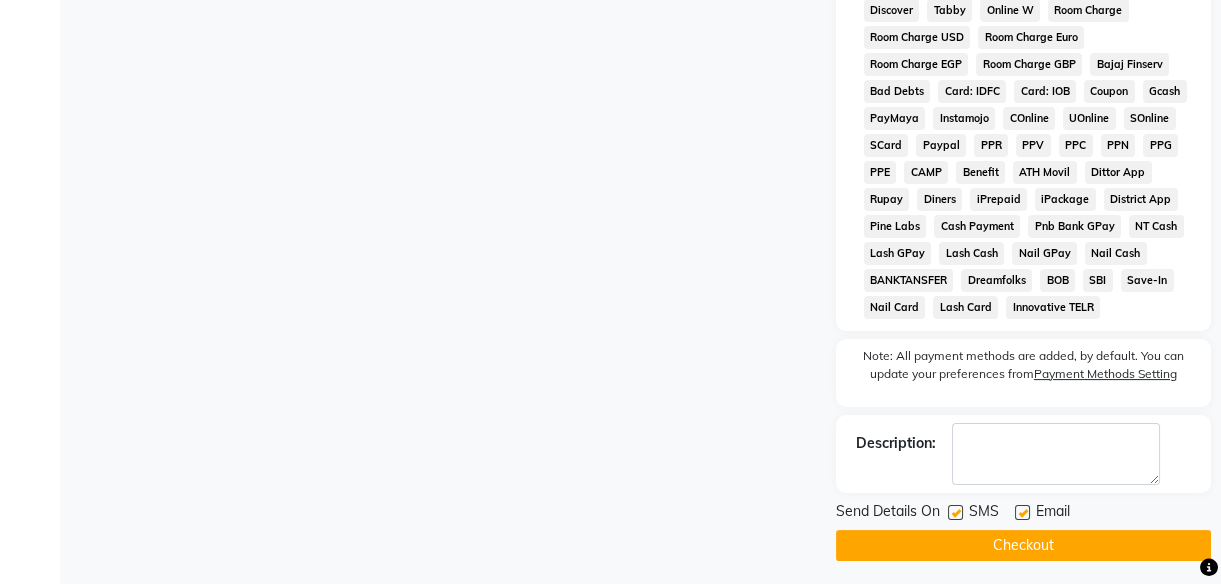 click 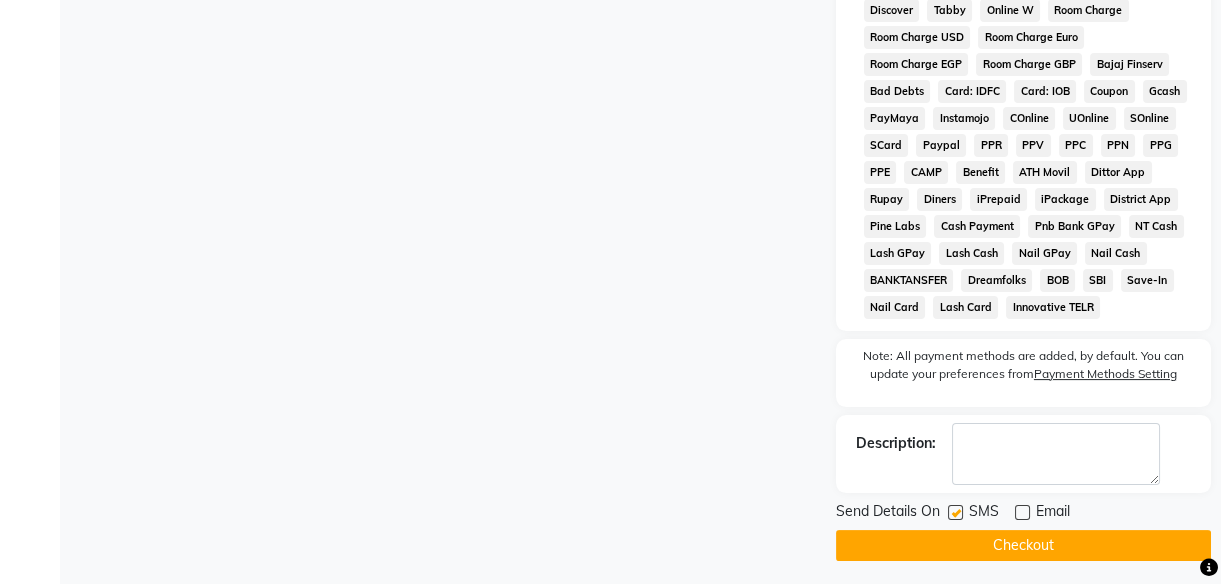 click 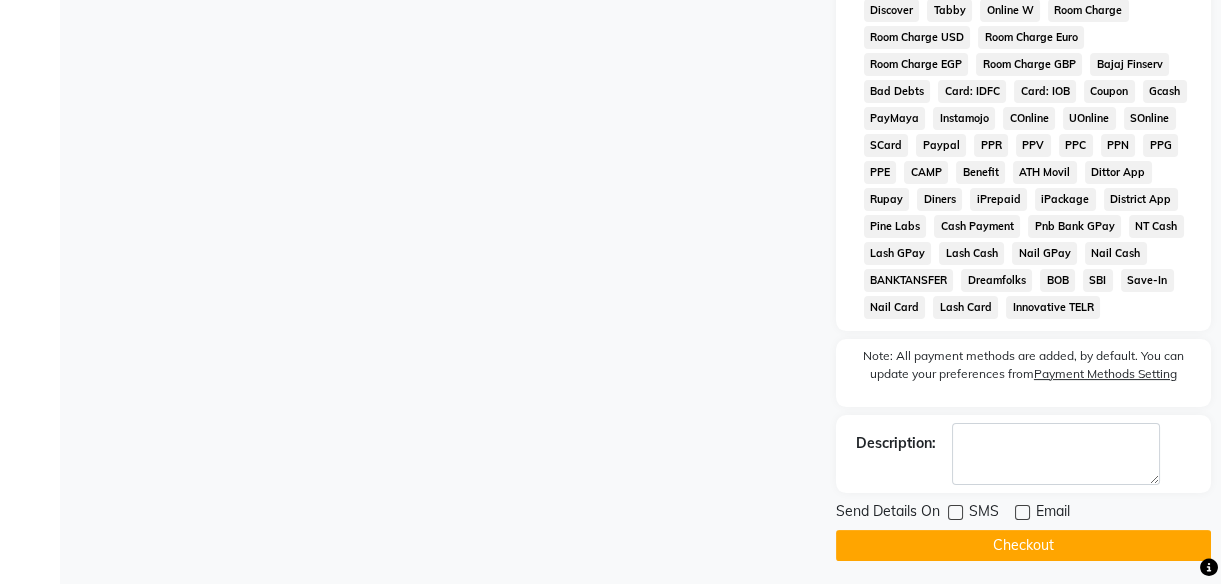 click on "Checkout" 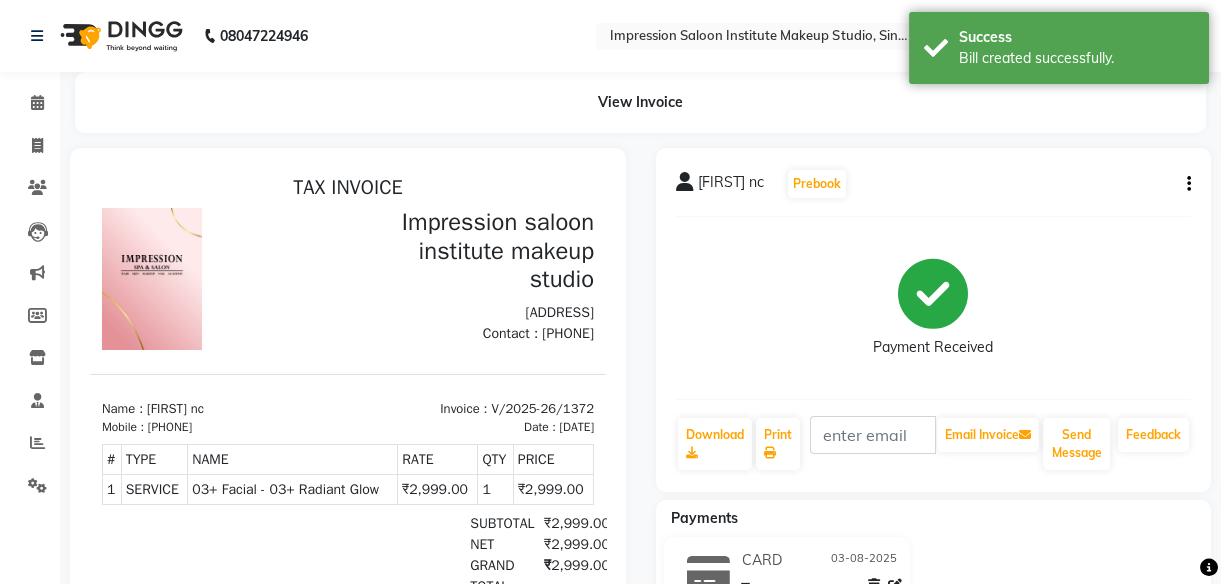 scroll, scrollTop: 0, scrollLeft: 0, axis: both 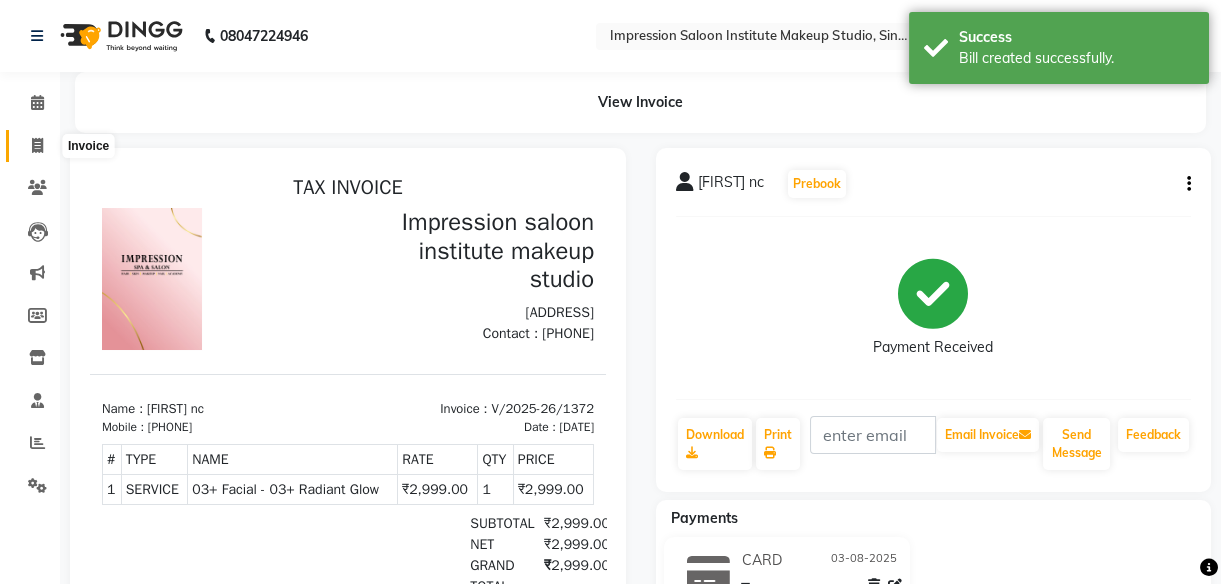 click 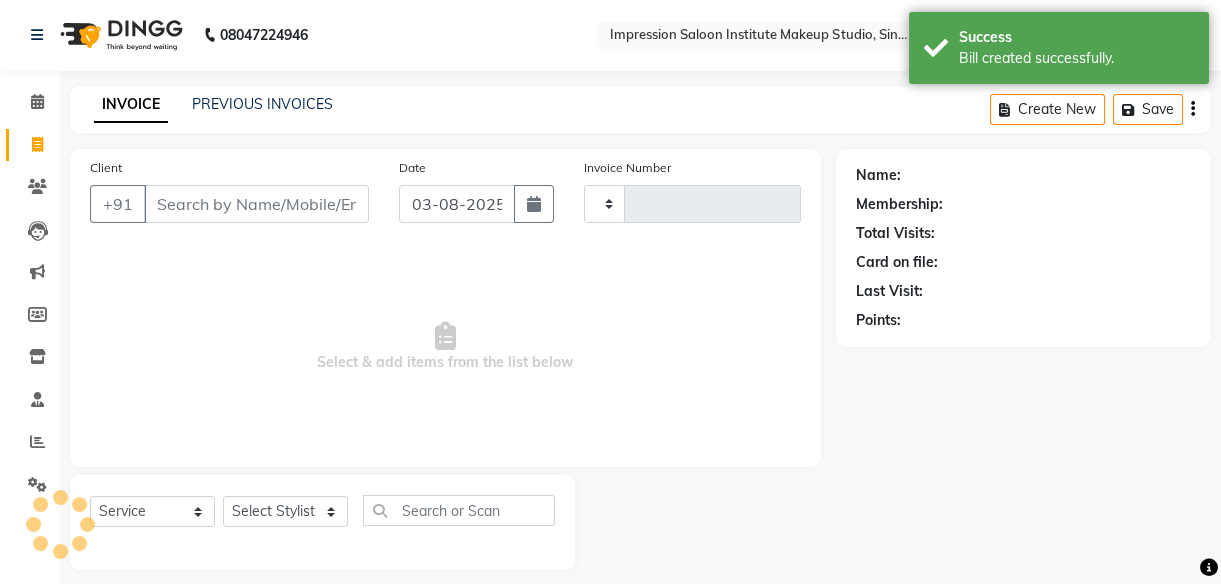 scroll, scrollTop: 18, scrollLeft: 0, axis: vertical 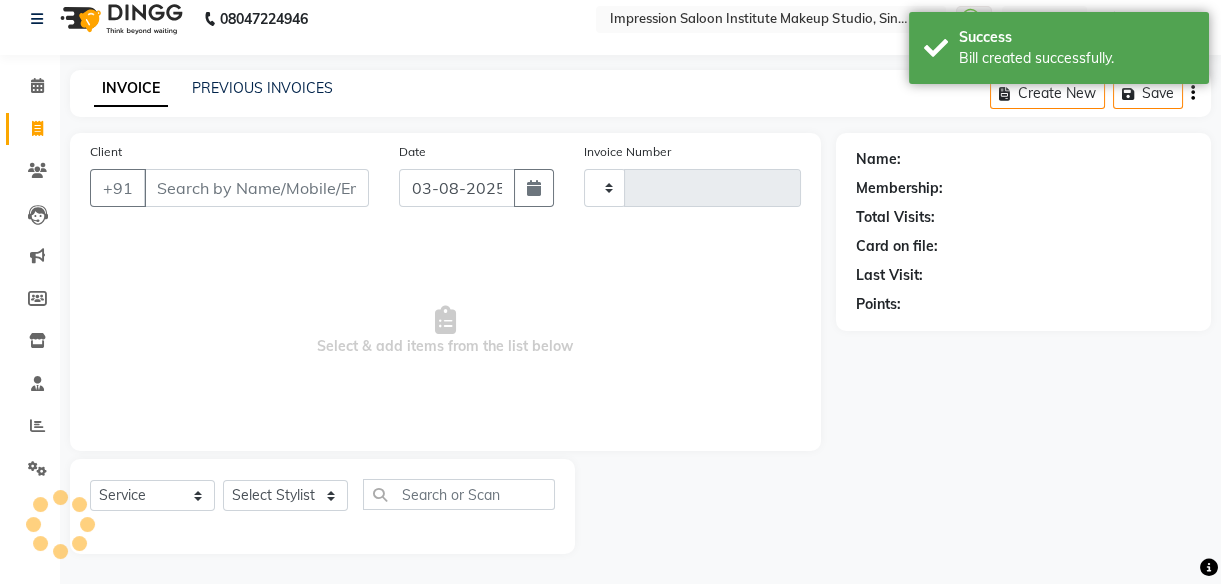 type on "1373" 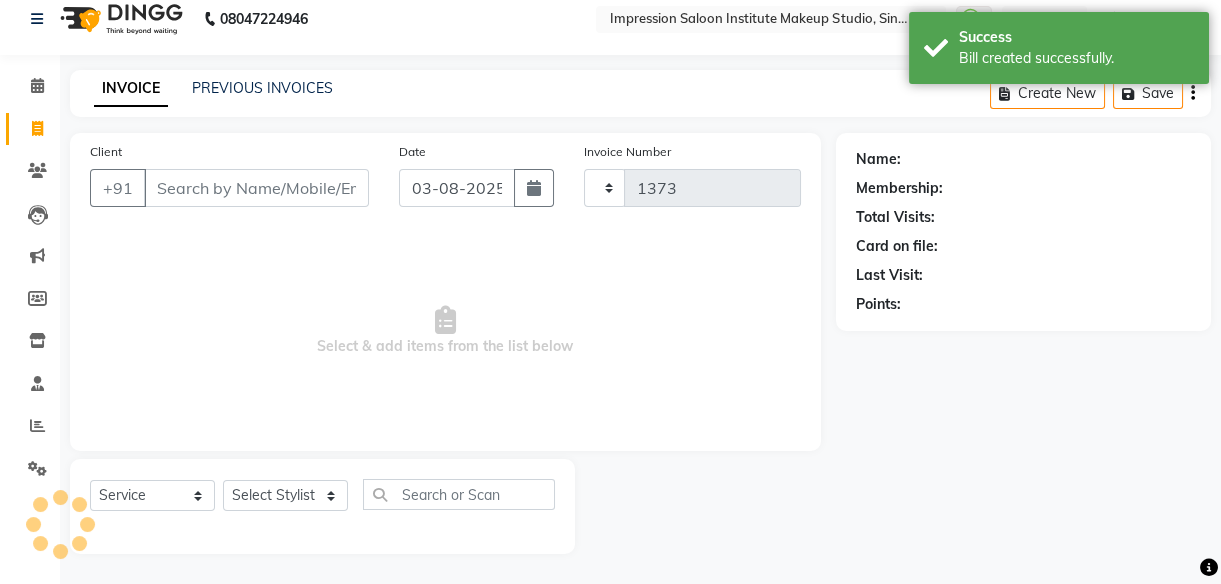 select on "437" 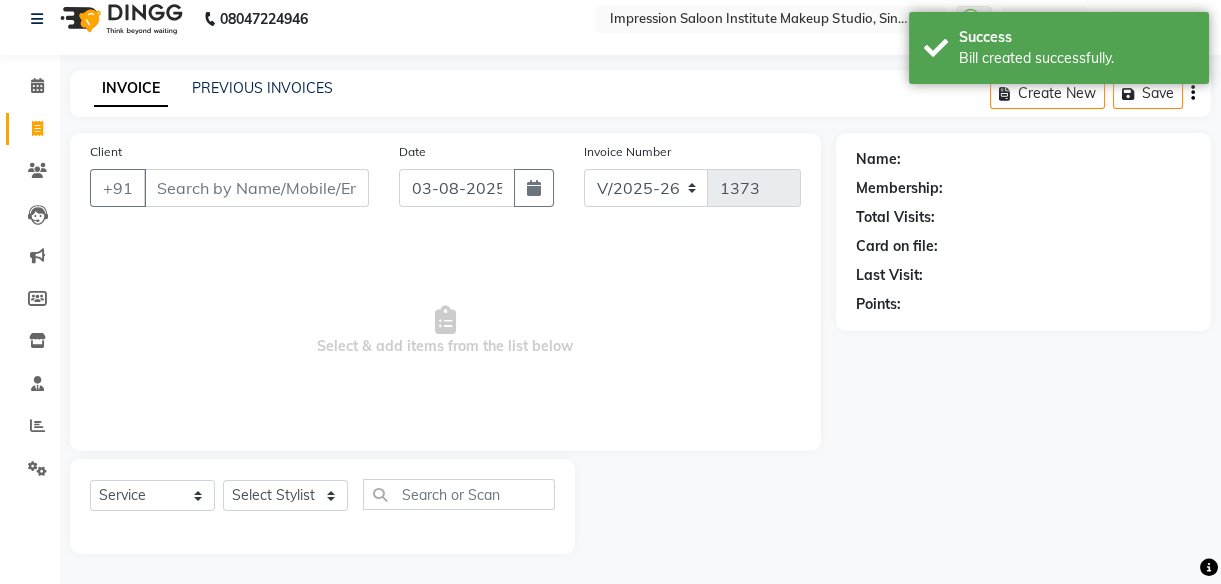 select on "product" 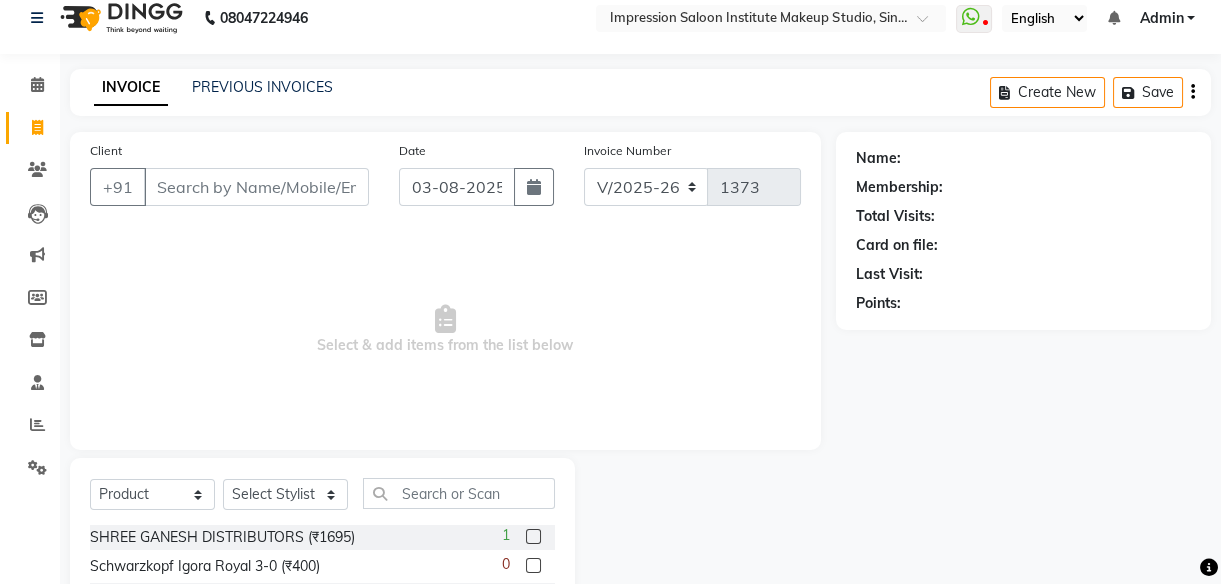 click on "Client" at bounding box center (256, 187) 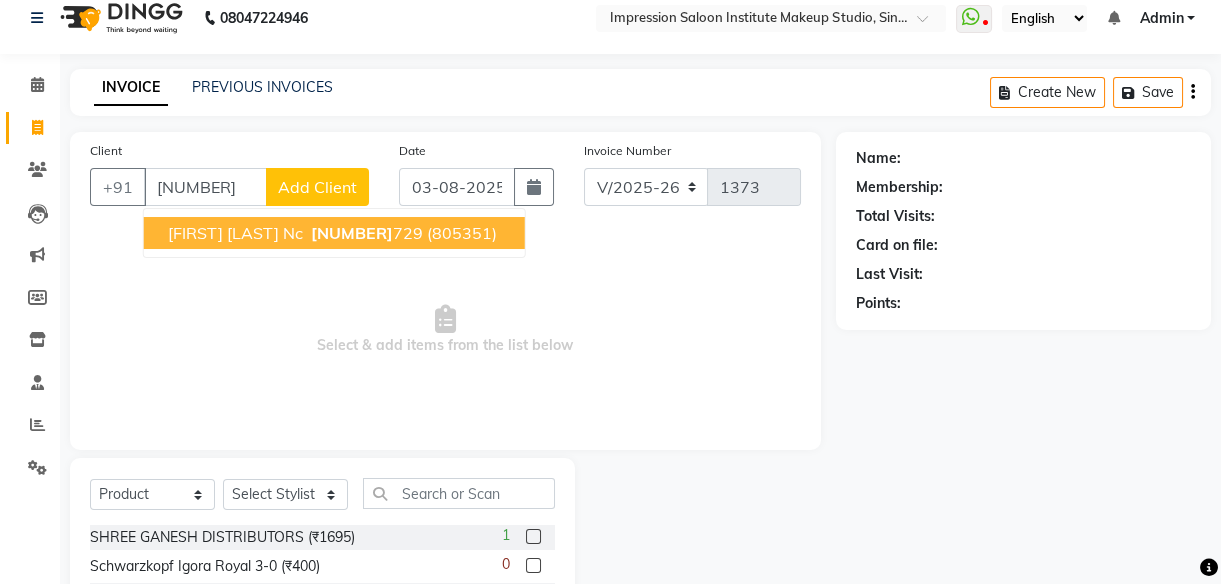 click on "[NUMBER]" at bounding box center (352, 233) 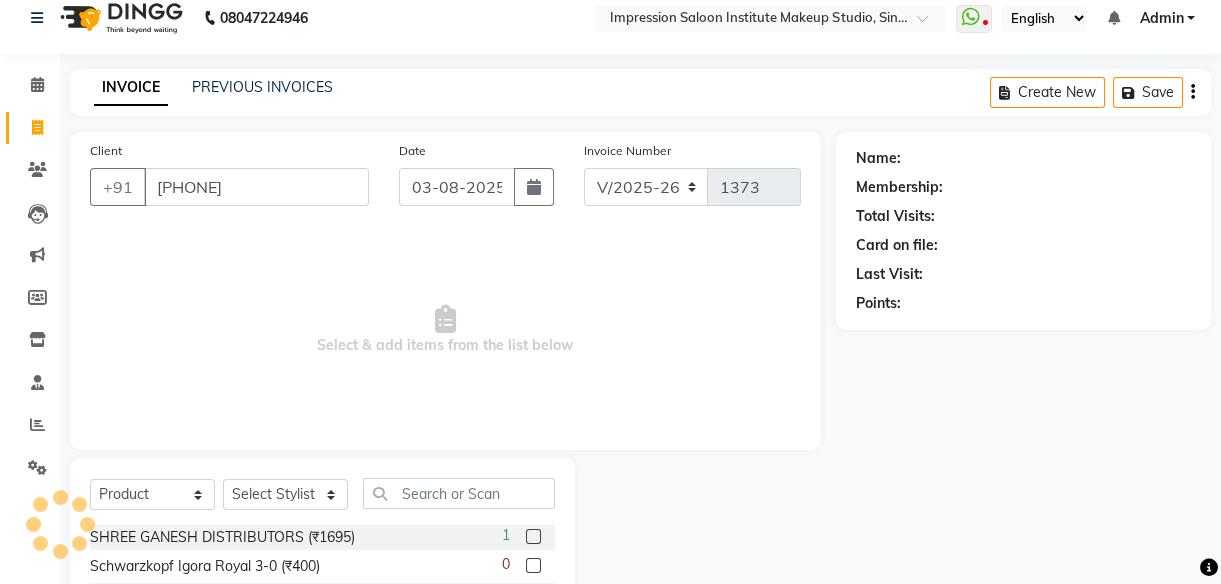 type on "[PHONE]" 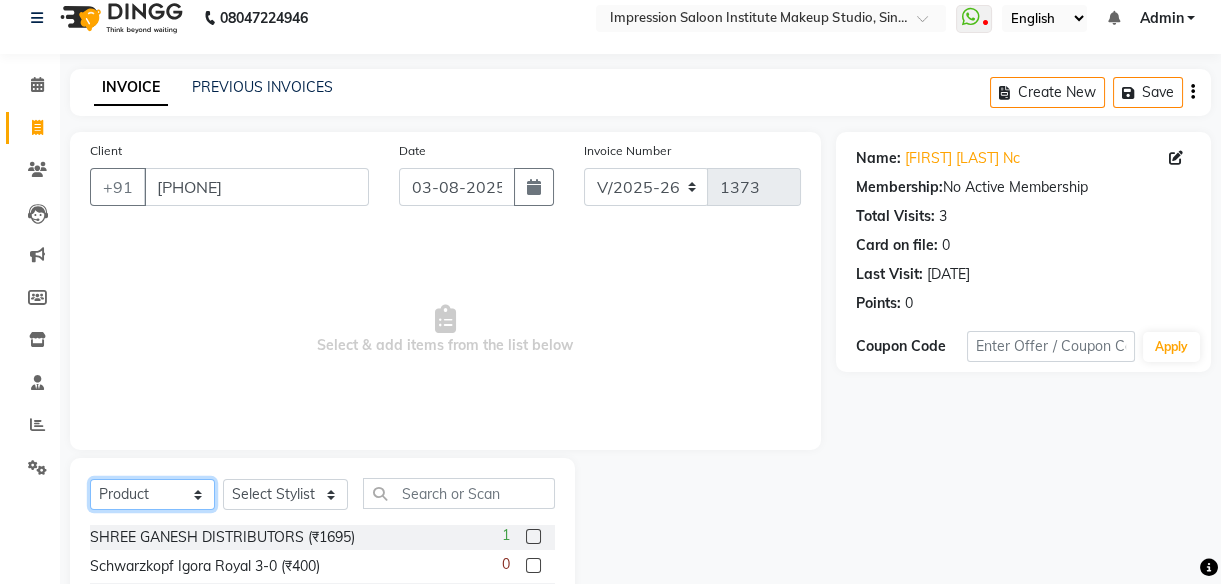 click on "Select  Service  Product  Membership  Package Voucher Prepaid Gift Card" 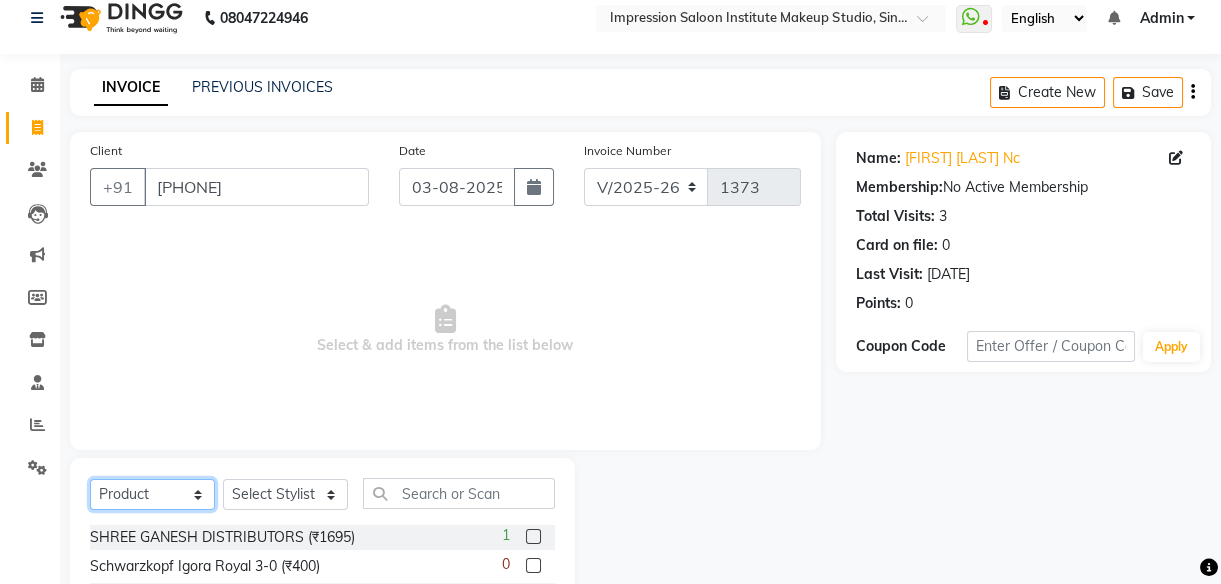 select on "service" 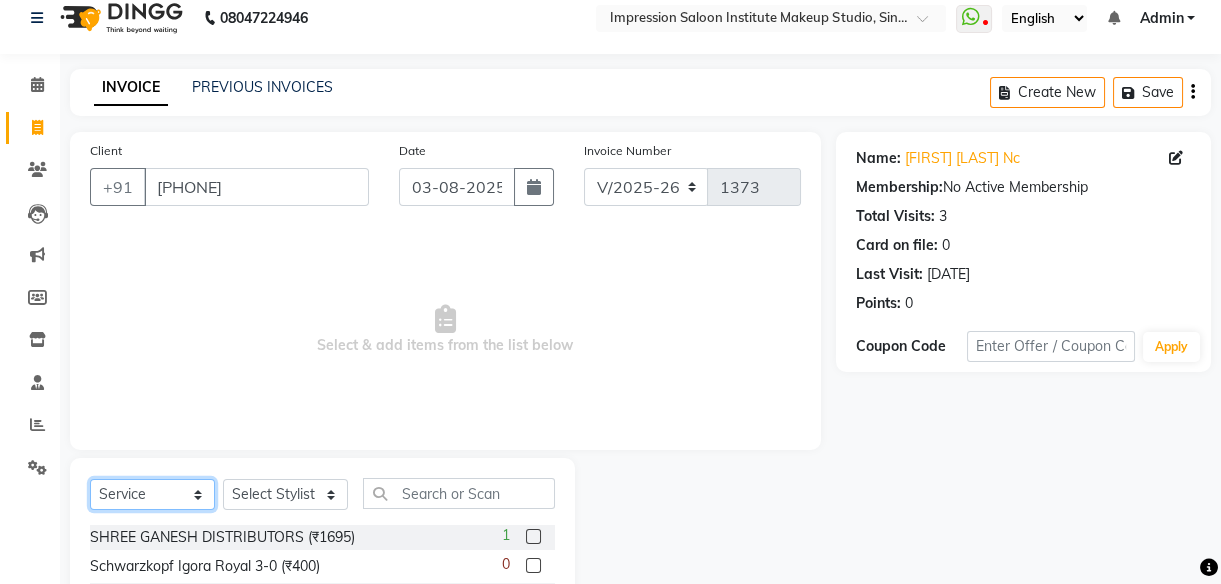 click on "Select  Service  Product  Membership  Package Voucher Prepaid Gift Card" 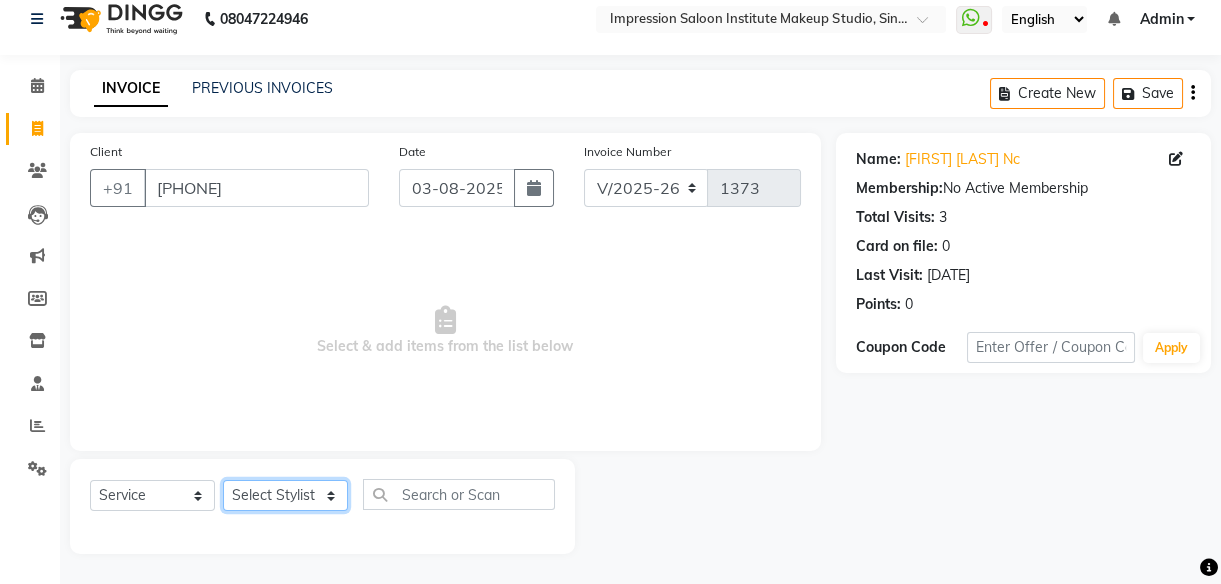 click on "Select Stylist [FIRST] [FIRST] [FIRST] [FIRST] [FIRST]    [FIRST]     [FIRST] [FIRST]   [FIRST] 2" 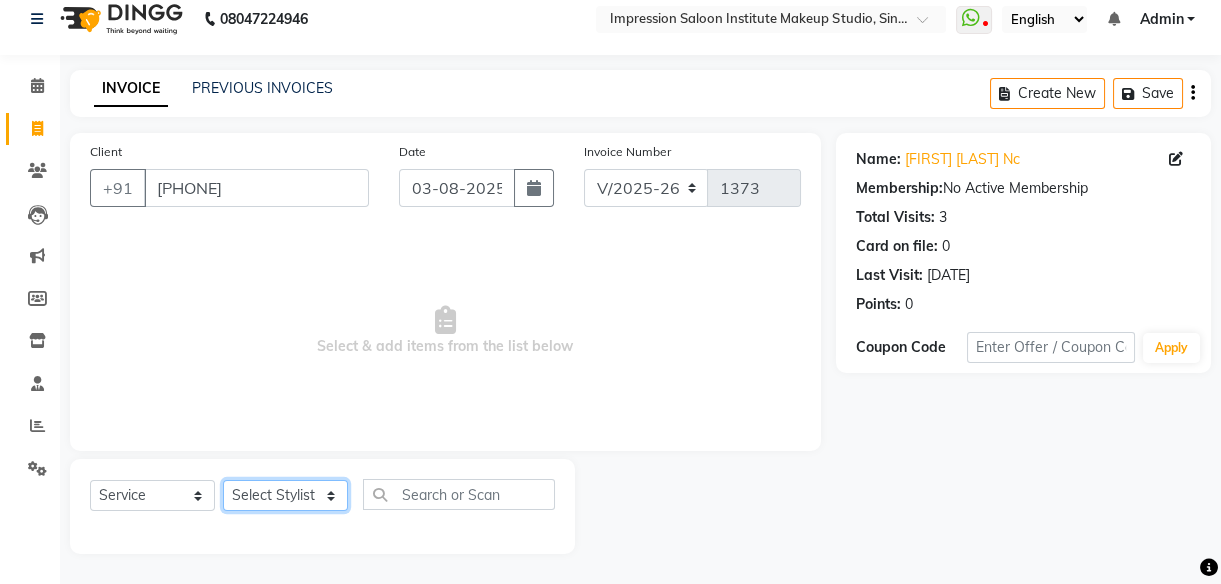 select on "50433" 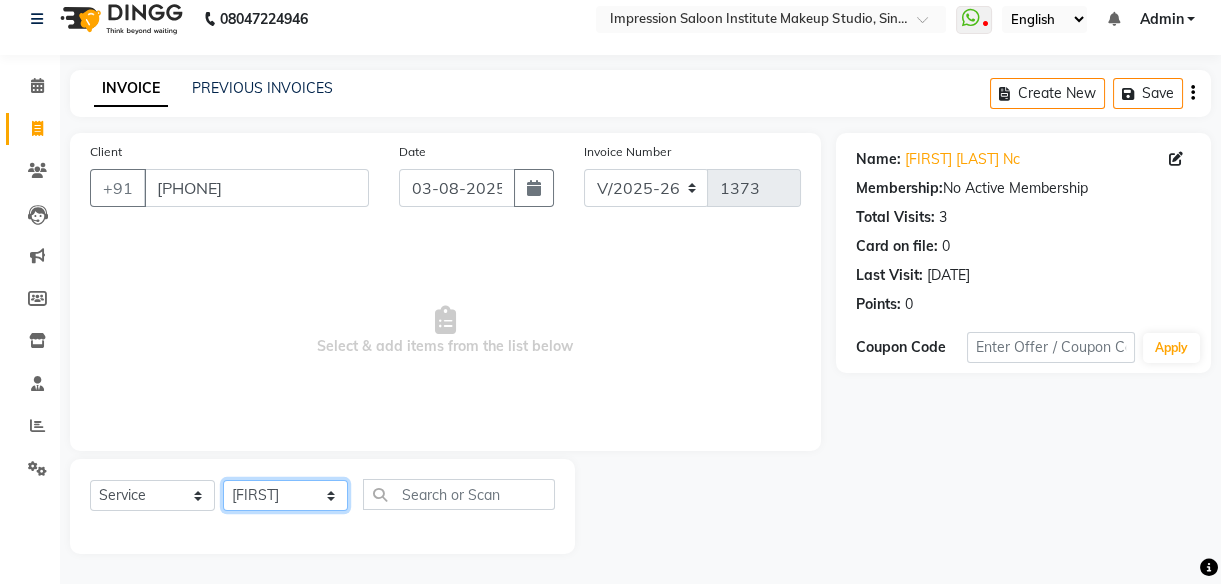 click on "Select Stylist [FIRST] [FIRST] [FIRST] [FIRST] [FIRST]    [FIRST]     [FIRST] [FIRST]   [FIRST] 2" 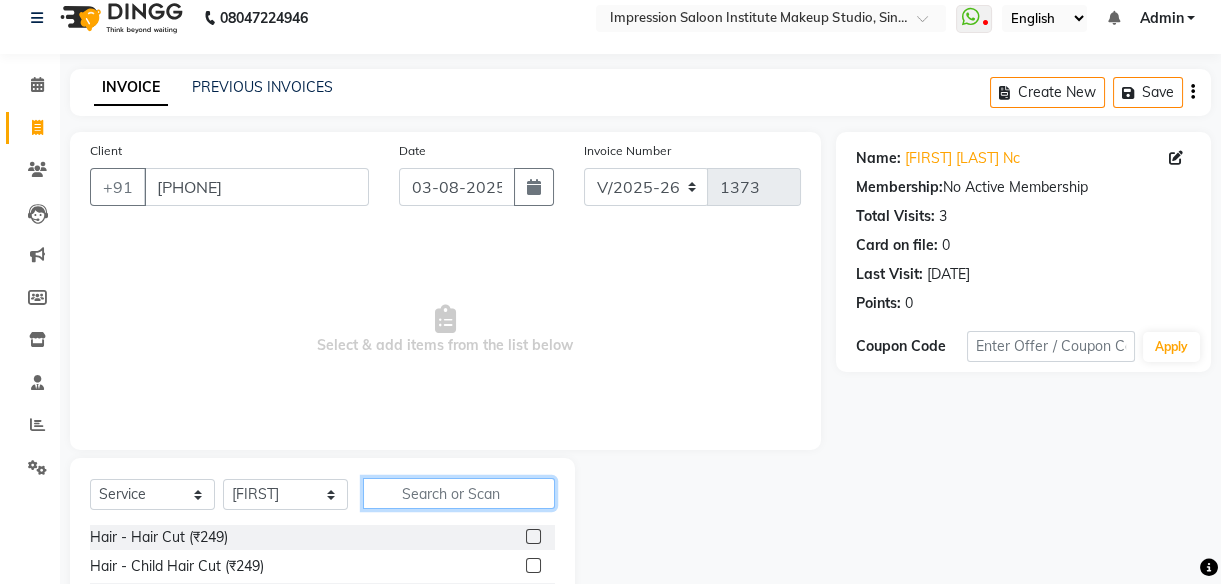 click 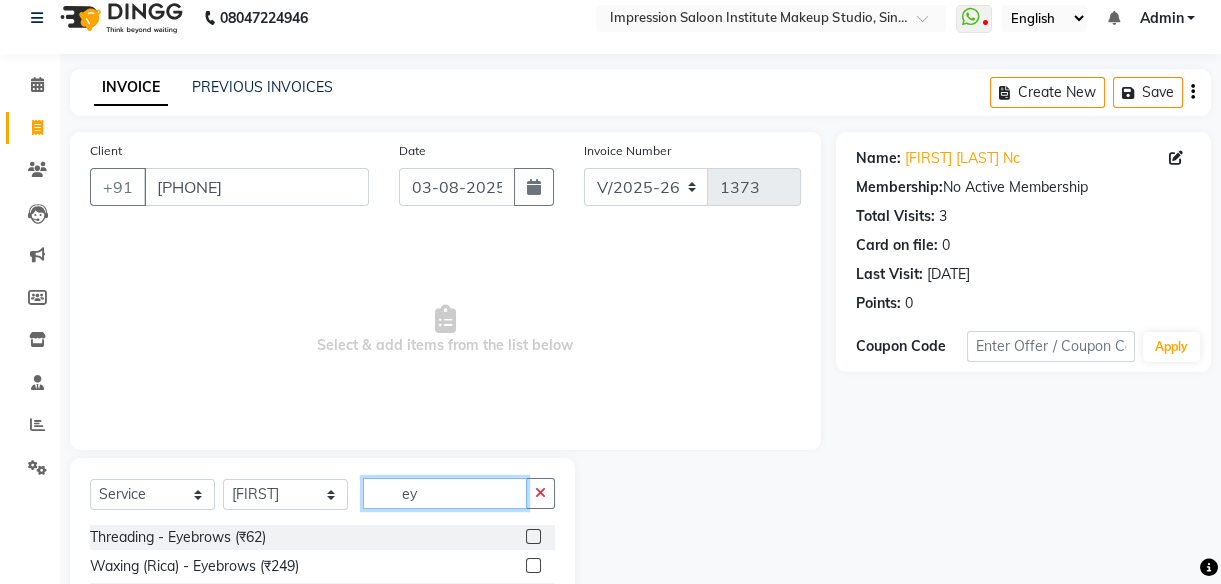 type on "ey" 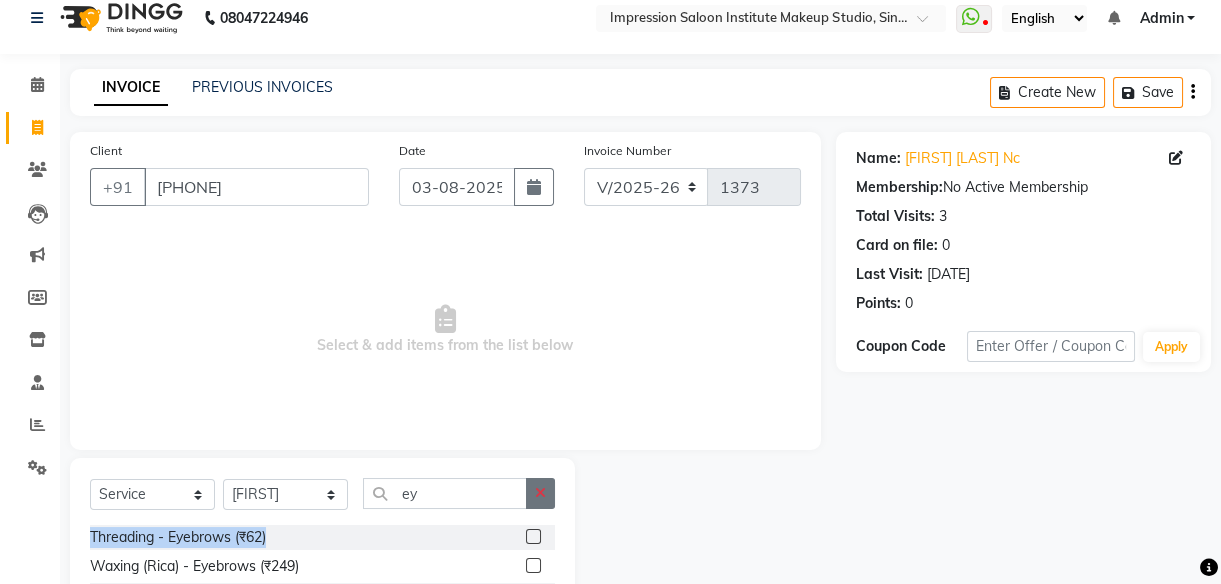 drag, startPoint x: 534, startPoint y: 535, endPoint x: 534, endPoint y: 501, distance: 34 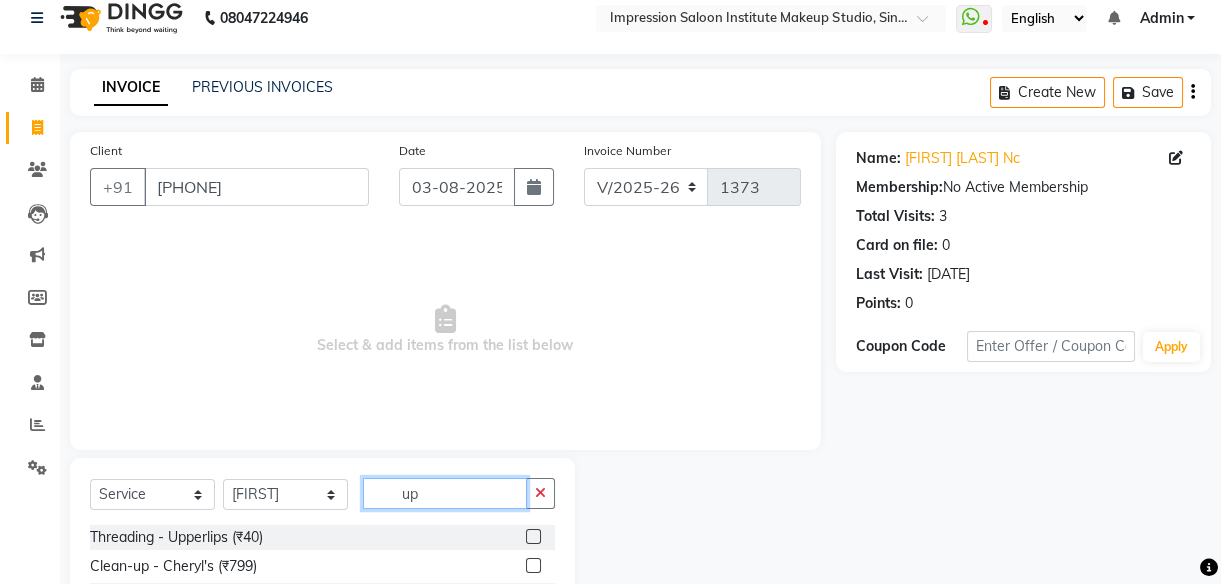 type on "up" 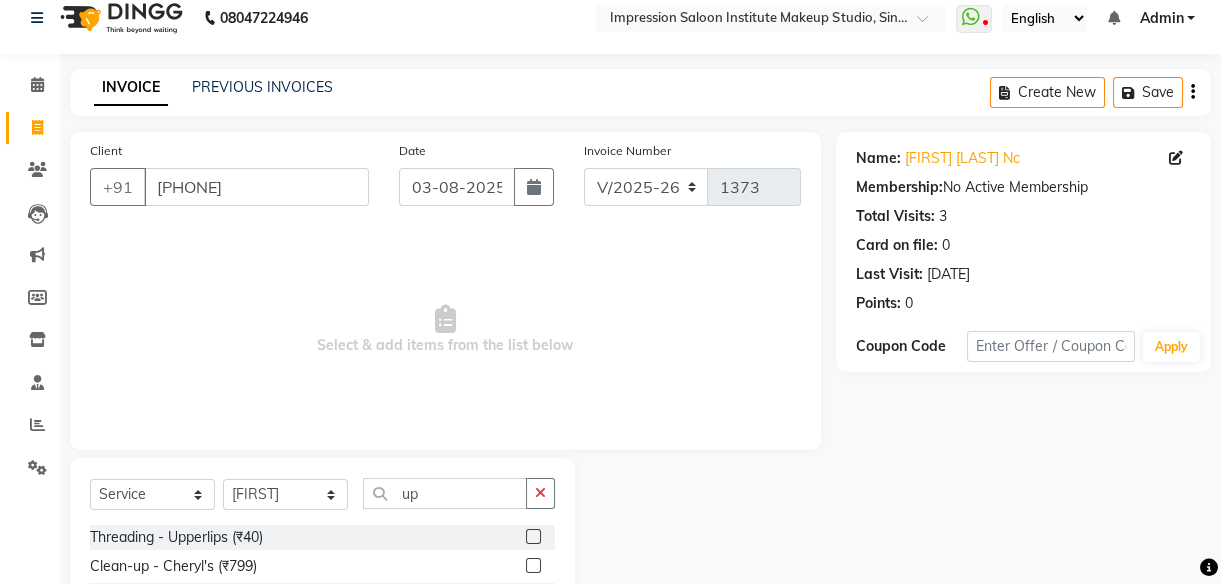 click 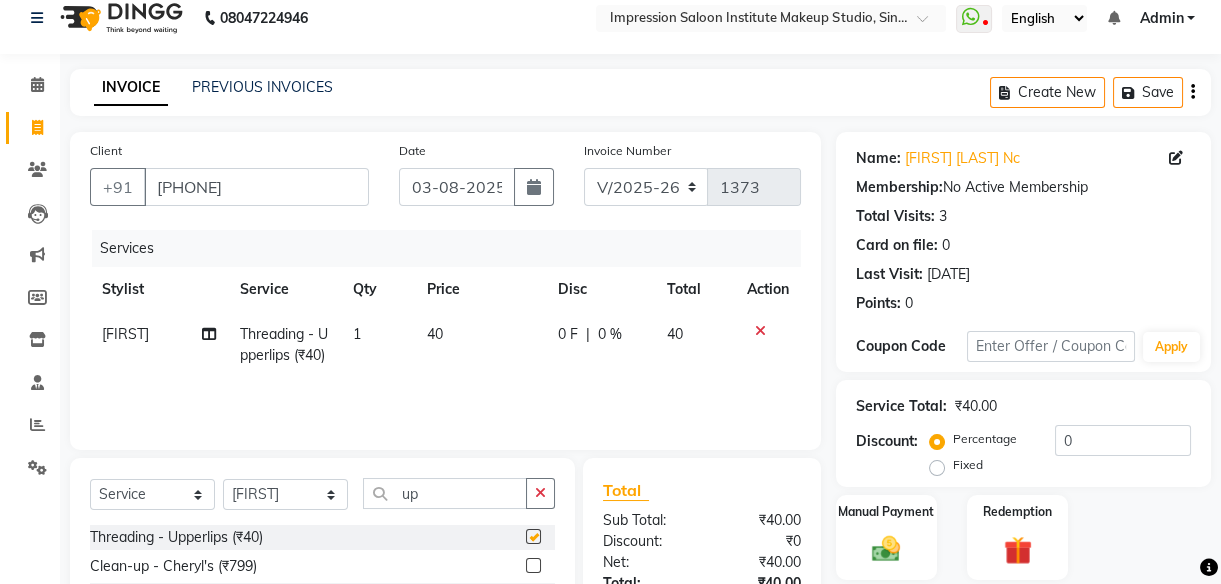 checkbox on "false" 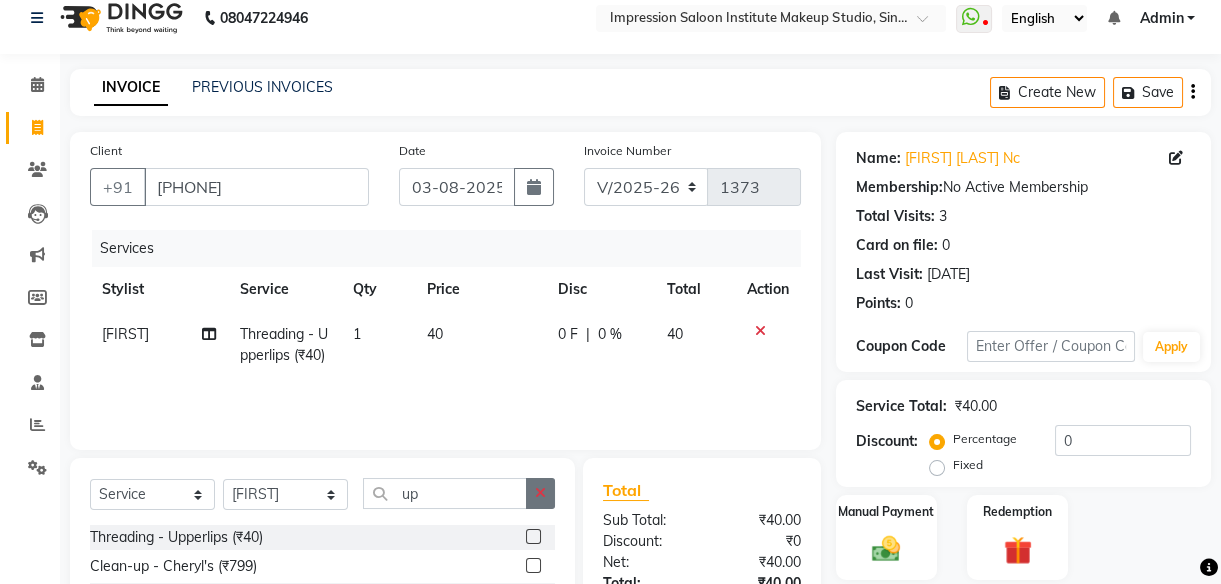 click 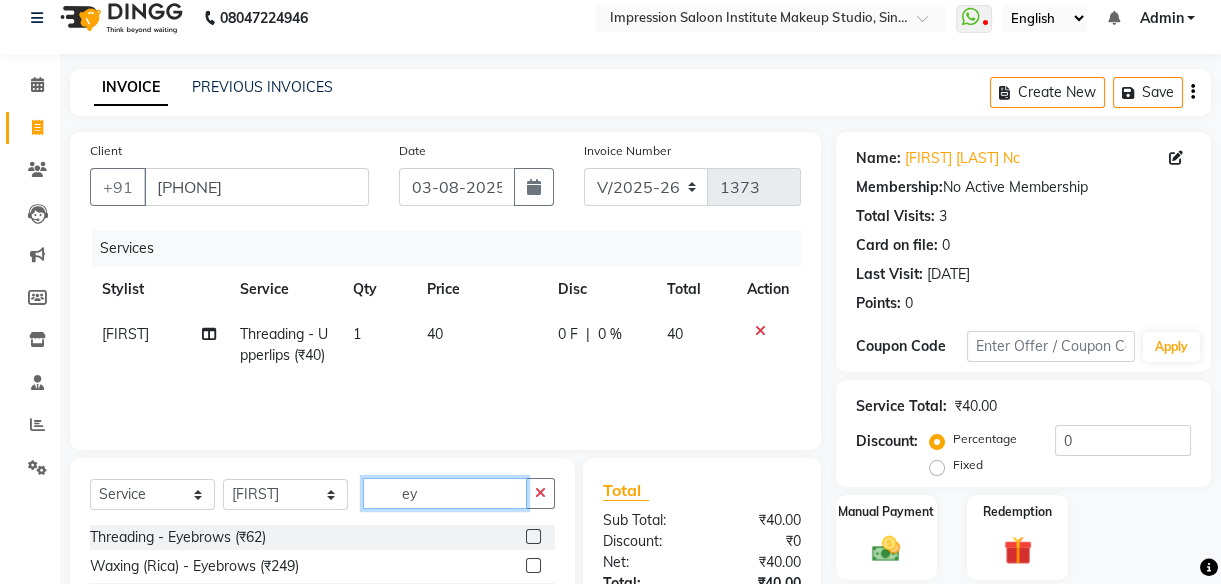 type on "ey" 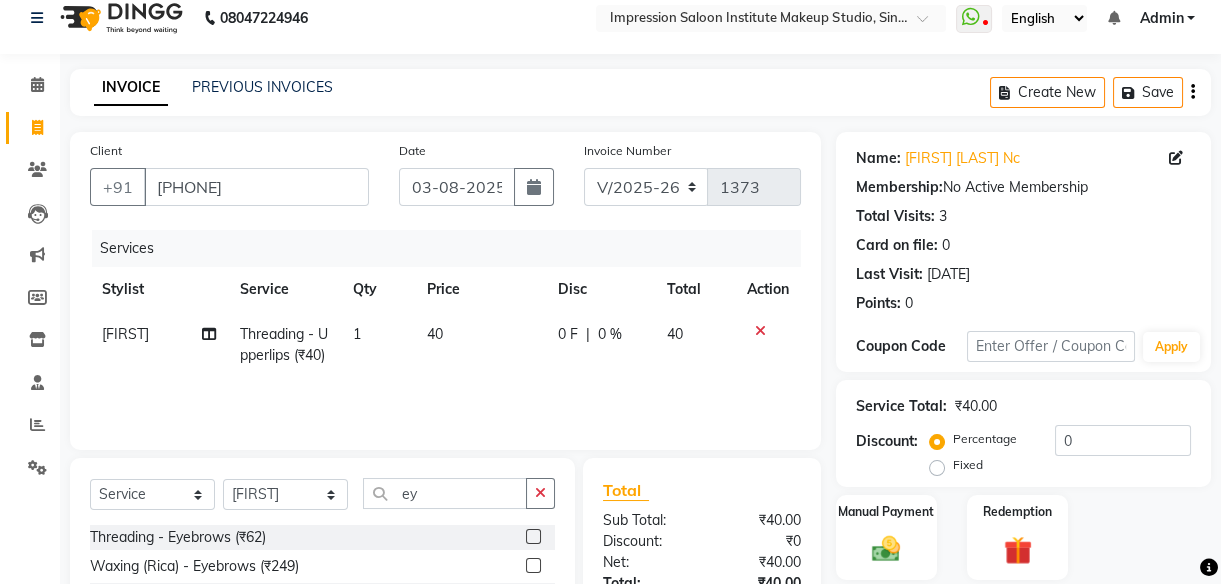 click 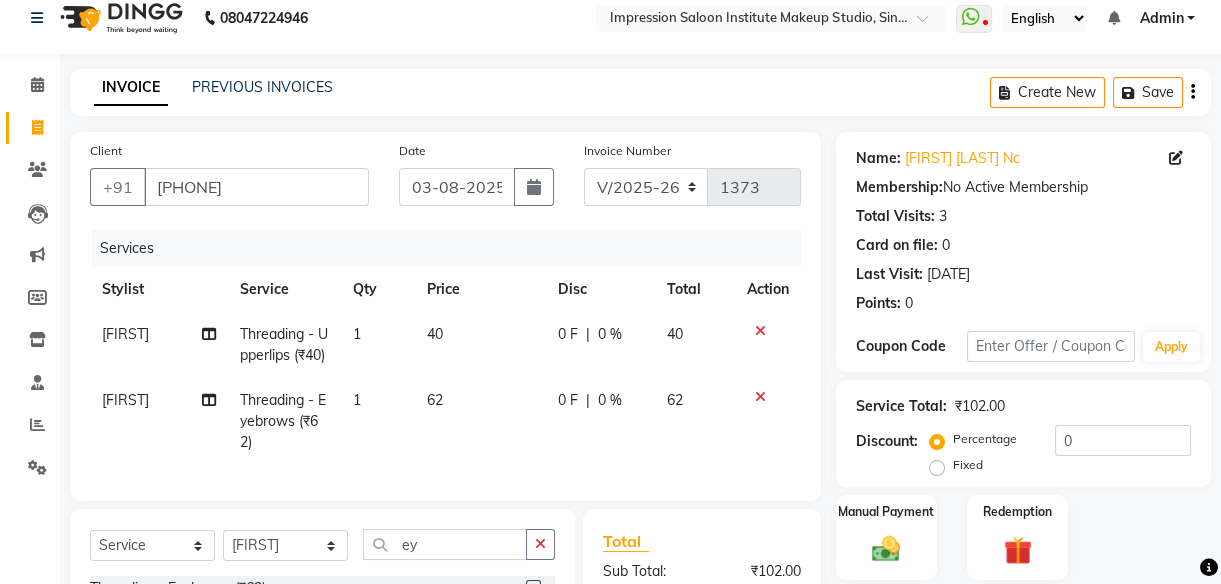 checkbox on "false" 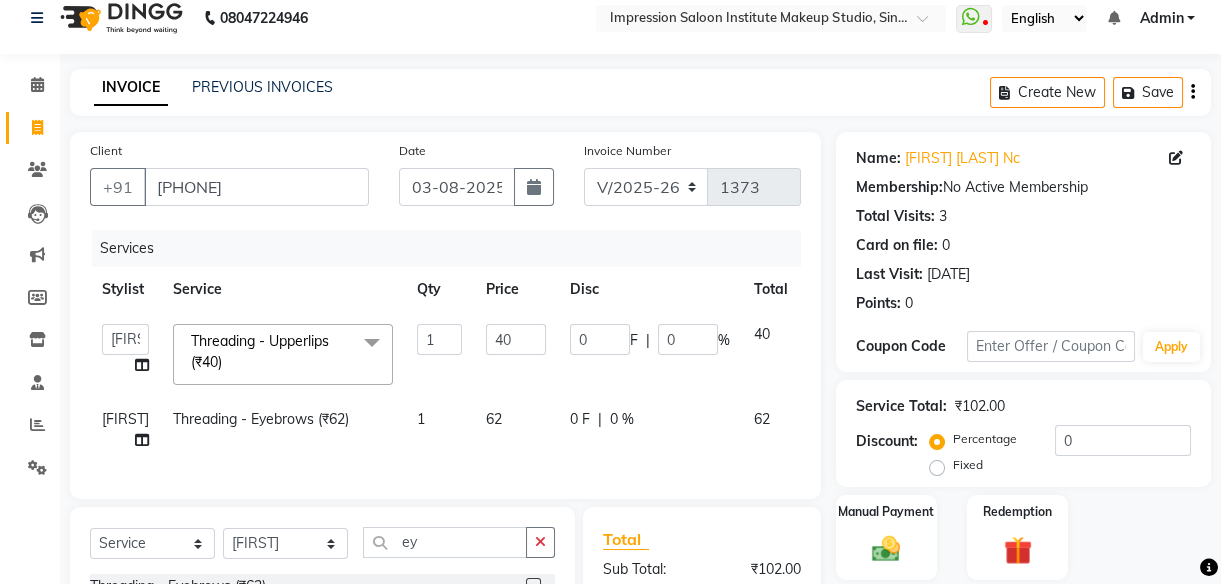 click on "40" 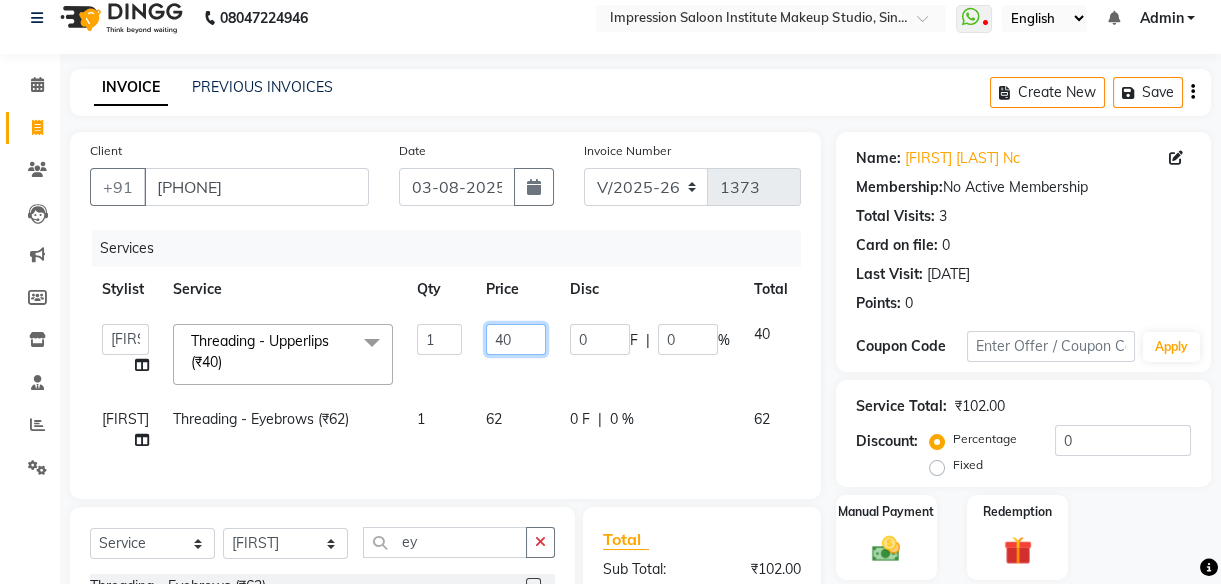 click on "40" 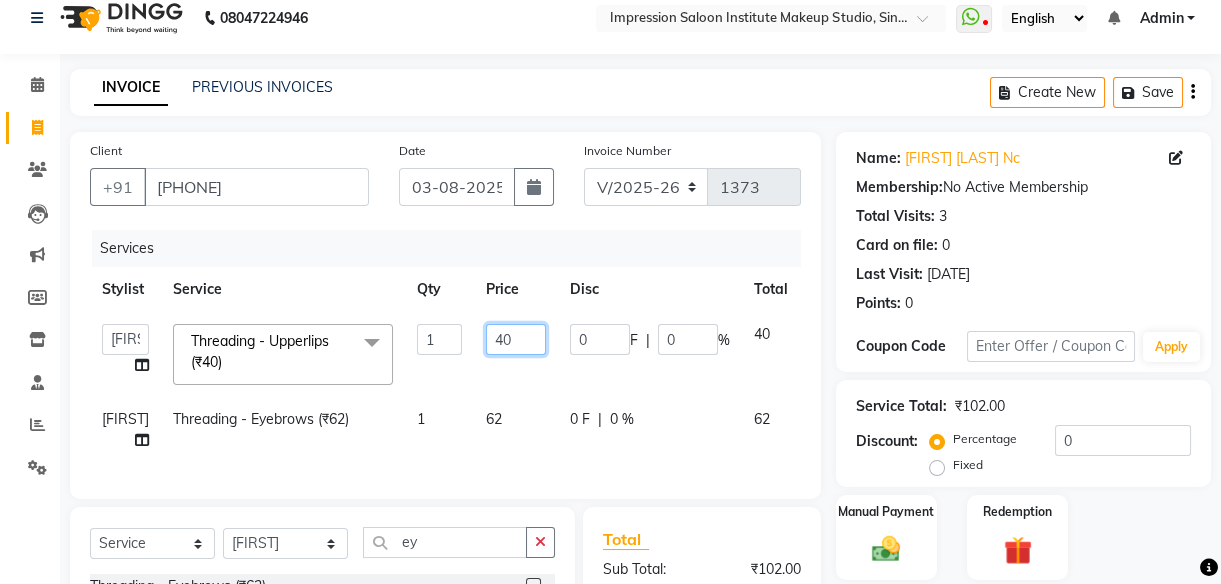 click on "40" 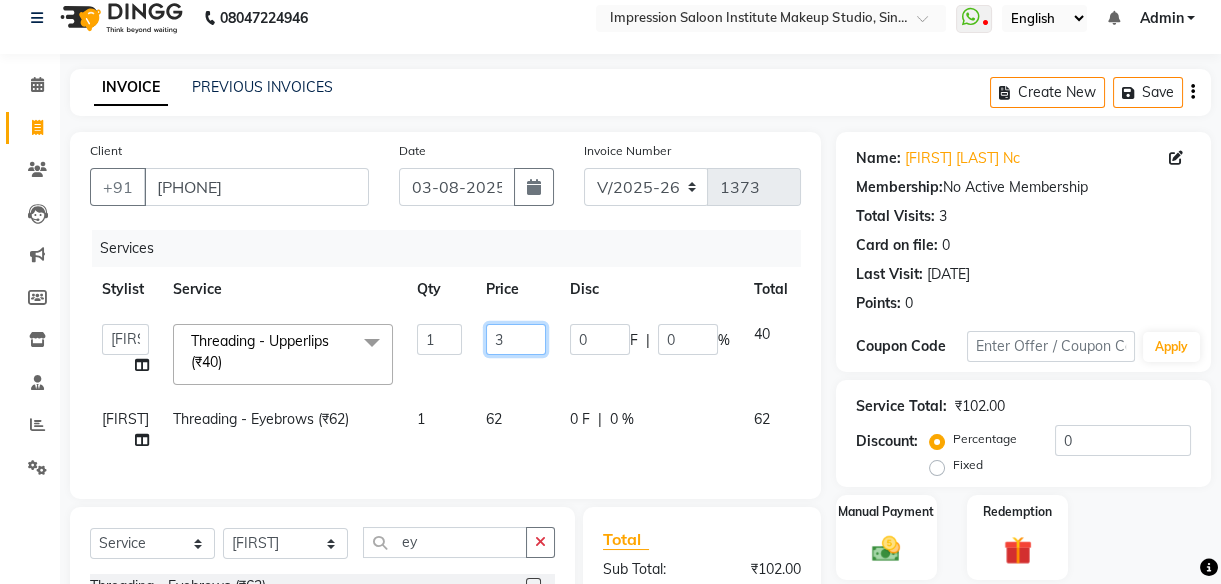 type on "30" 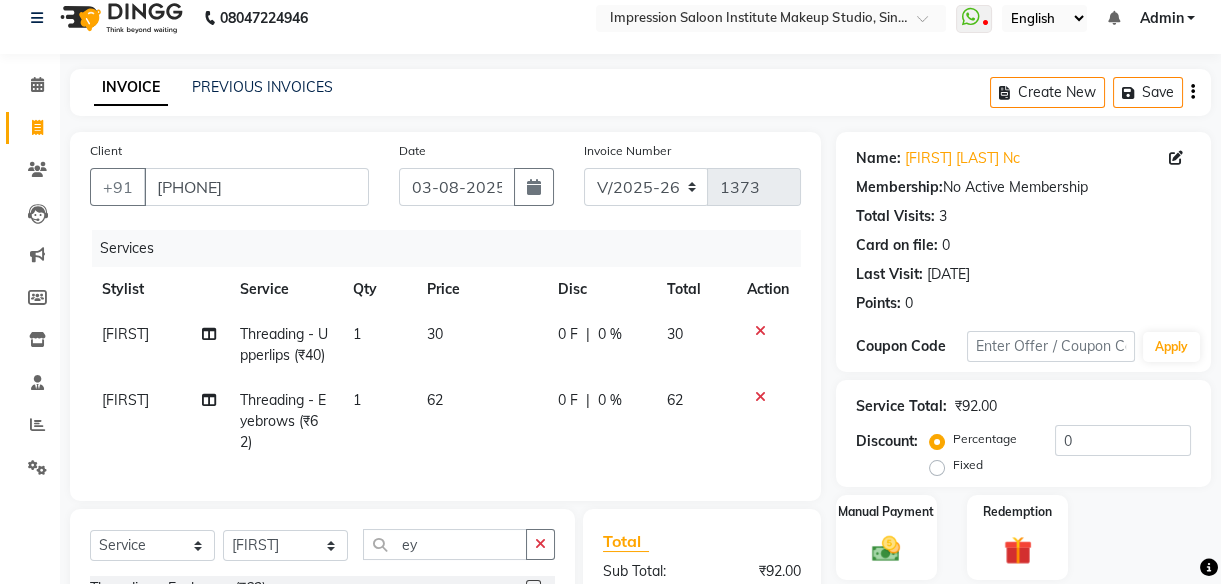 click on "62" 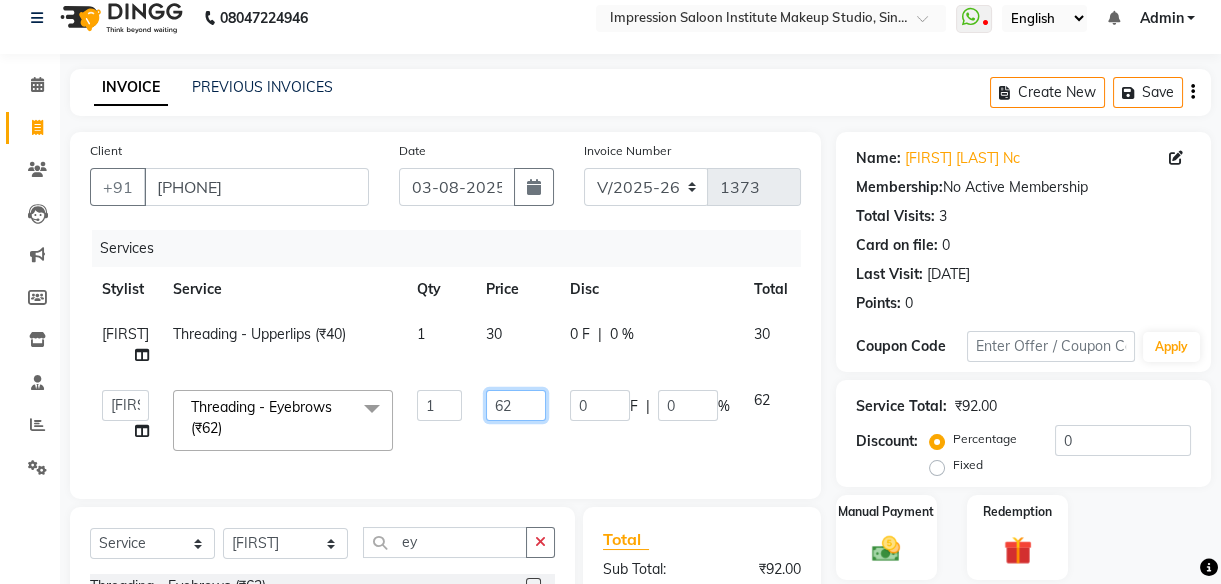 click on "62" 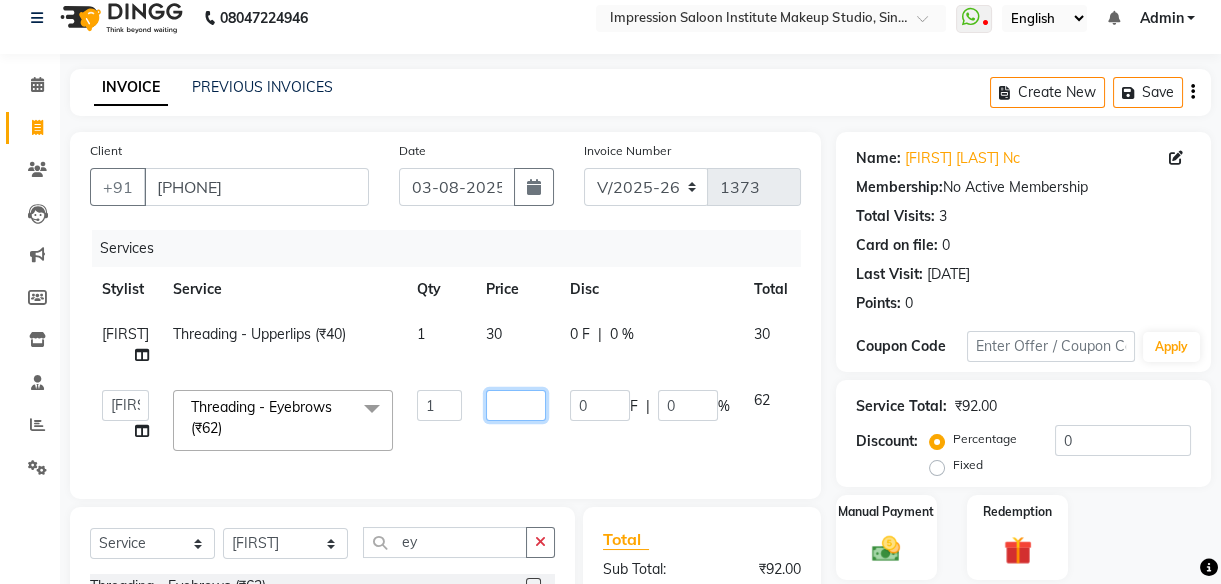 type on "3" 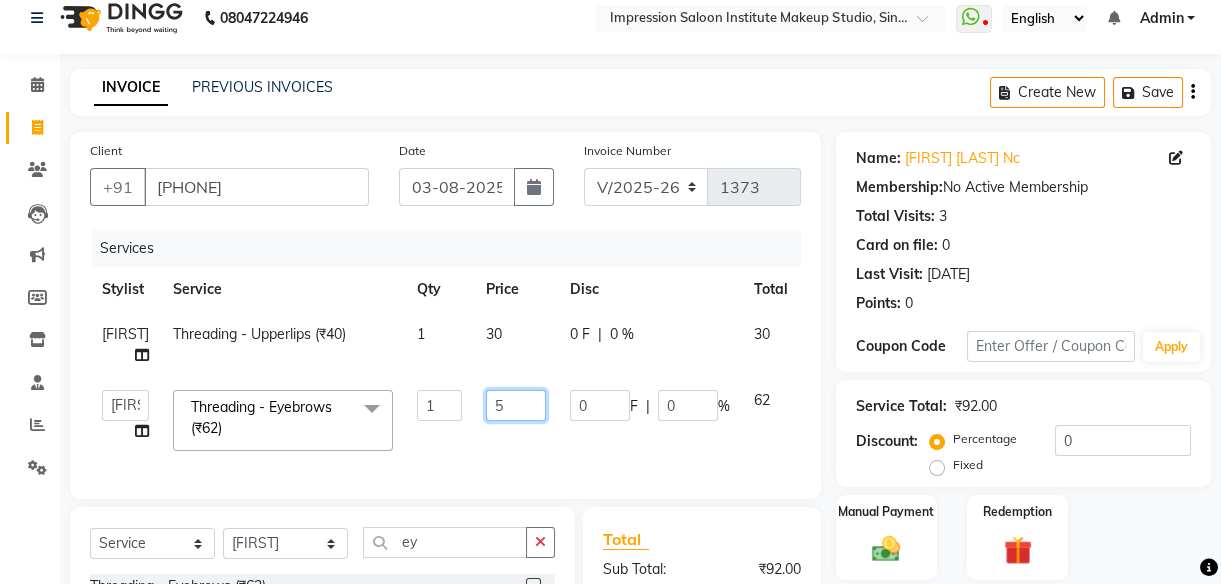 type on "50" 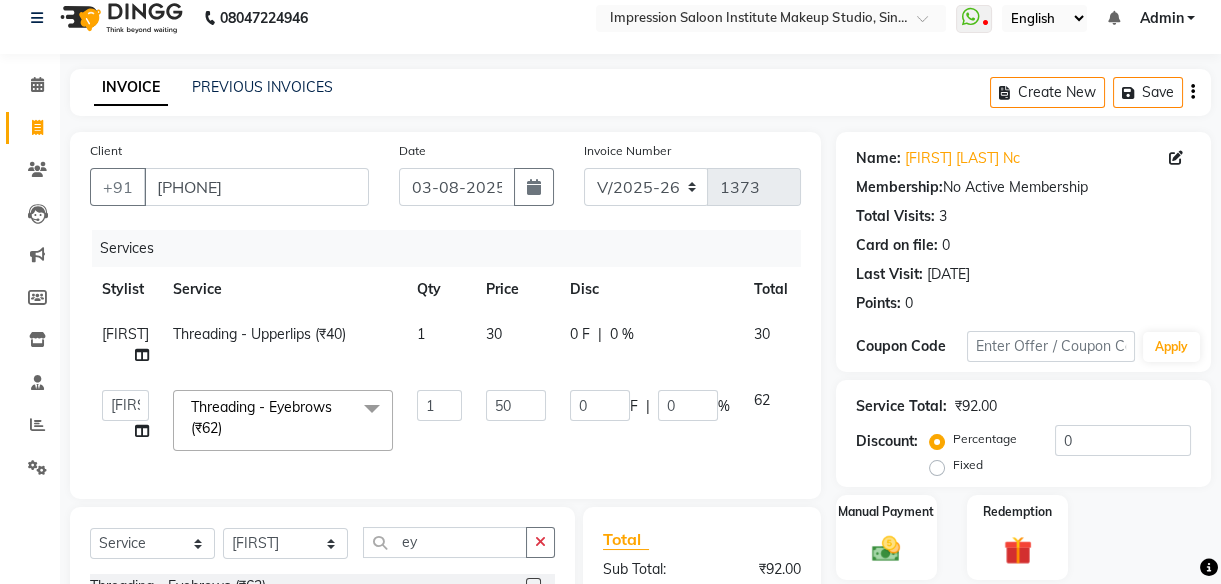 click on "50" 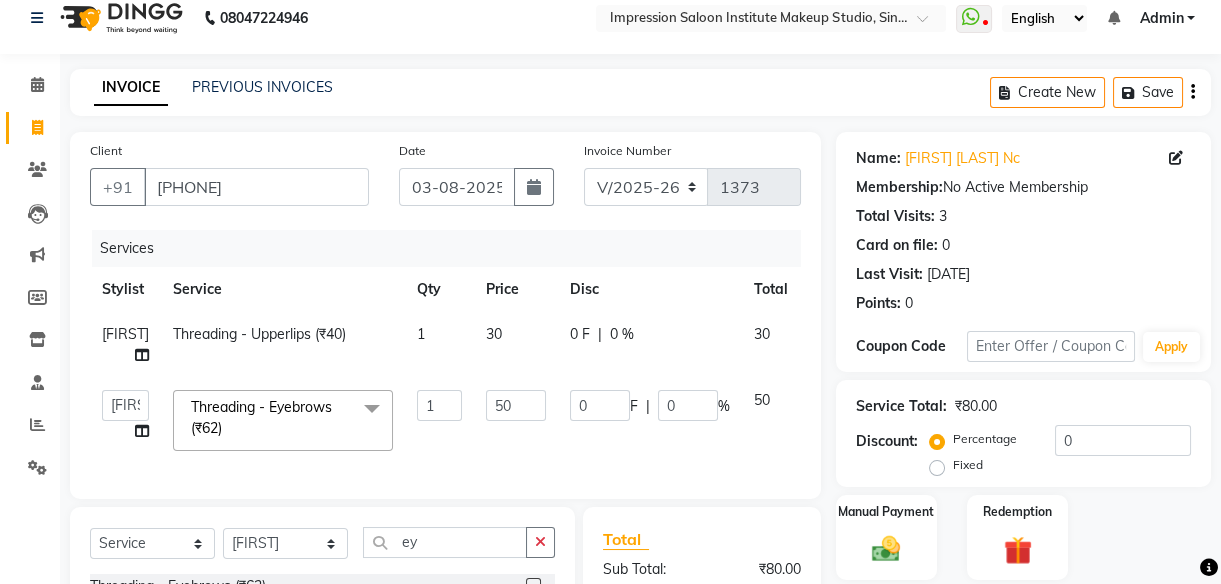 scroll, scrollTop: 237, scrollLeft: 0, axis: vertical 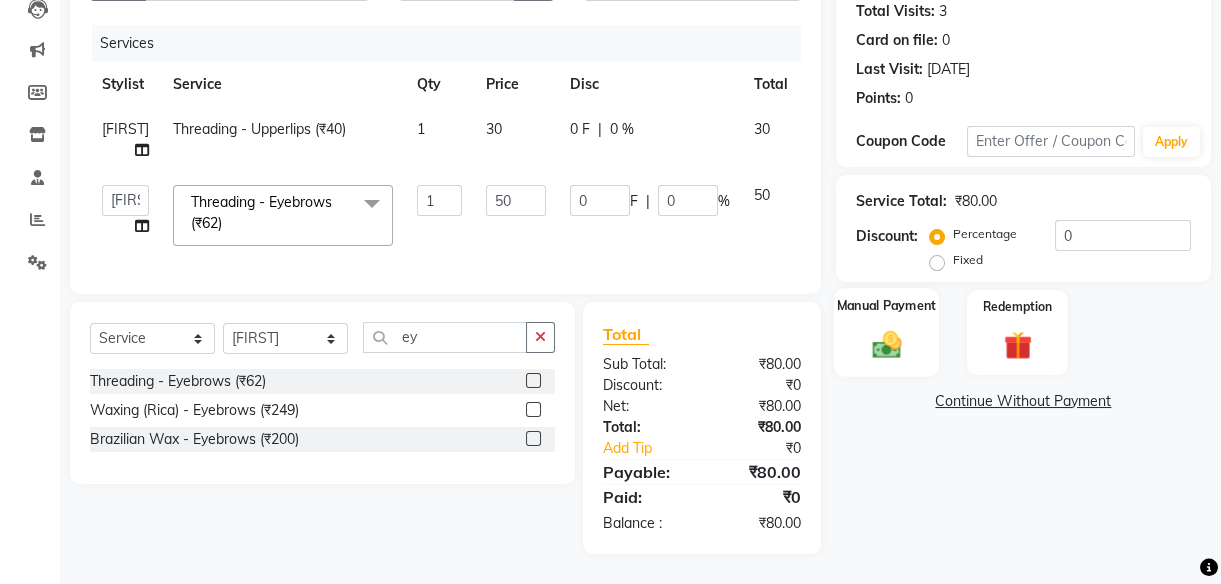 click 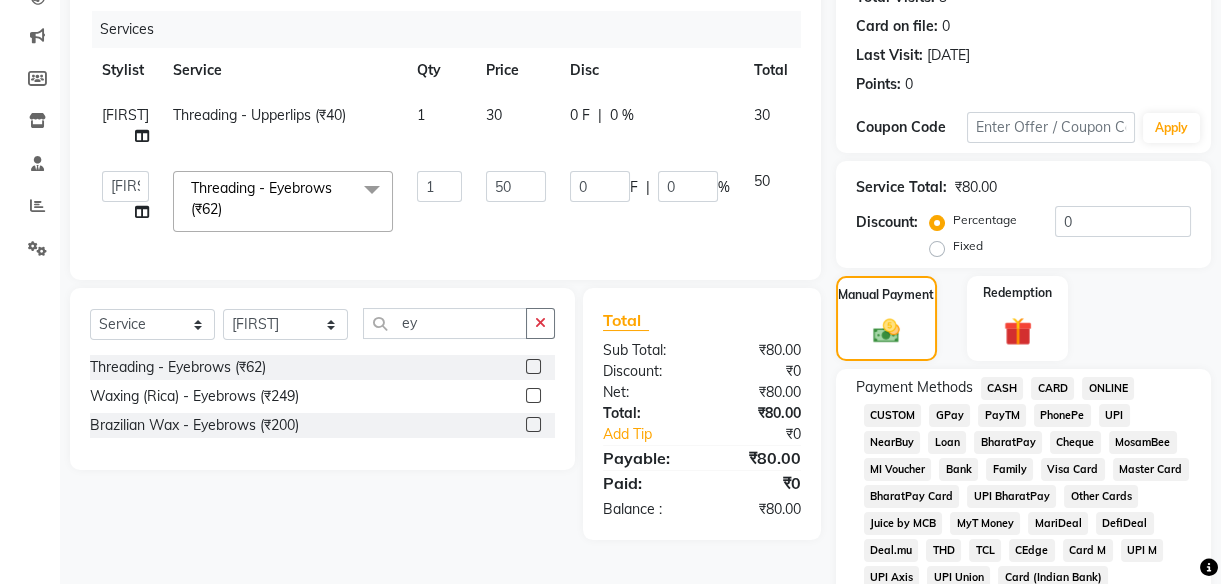 click on "UPI" 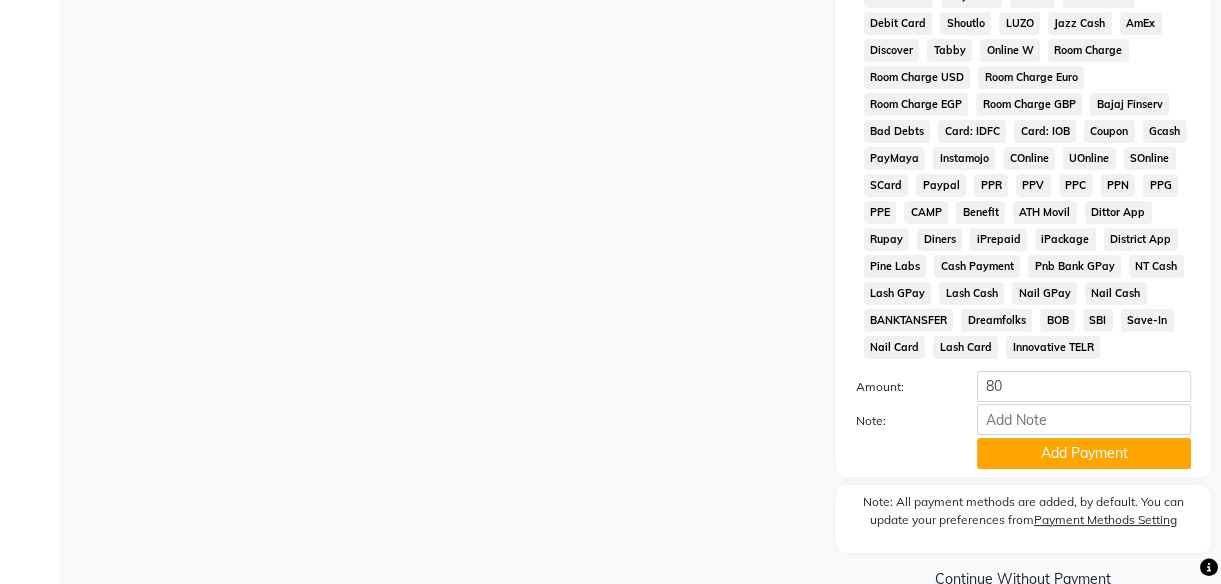 scroll, scrollTop: 983, scrollLeft: 0, axis: vertical 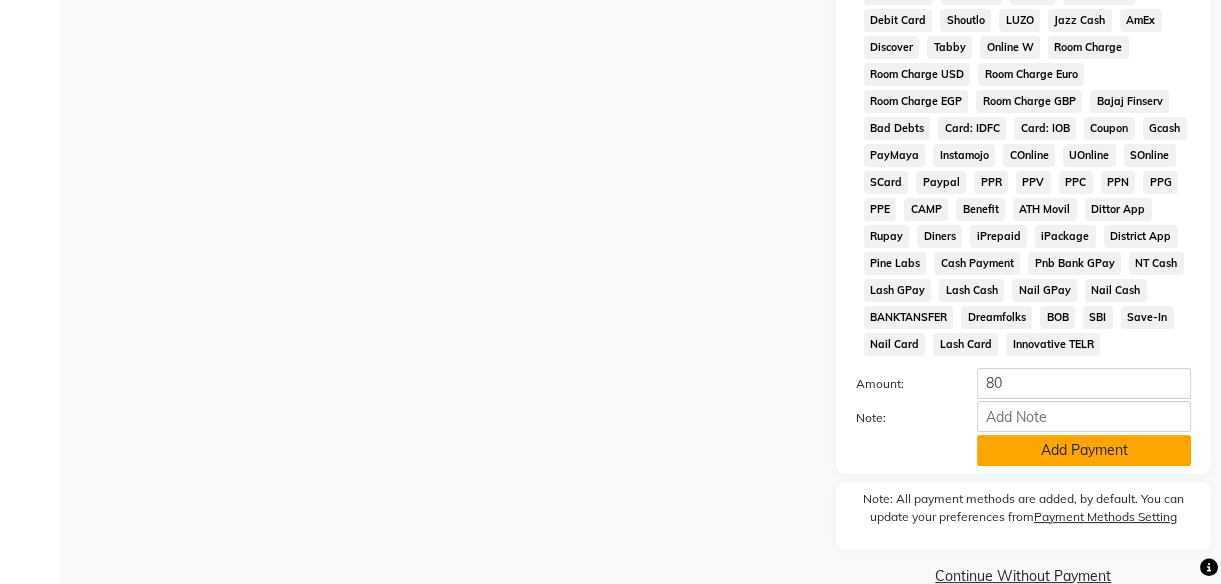 click on "Add Payment" 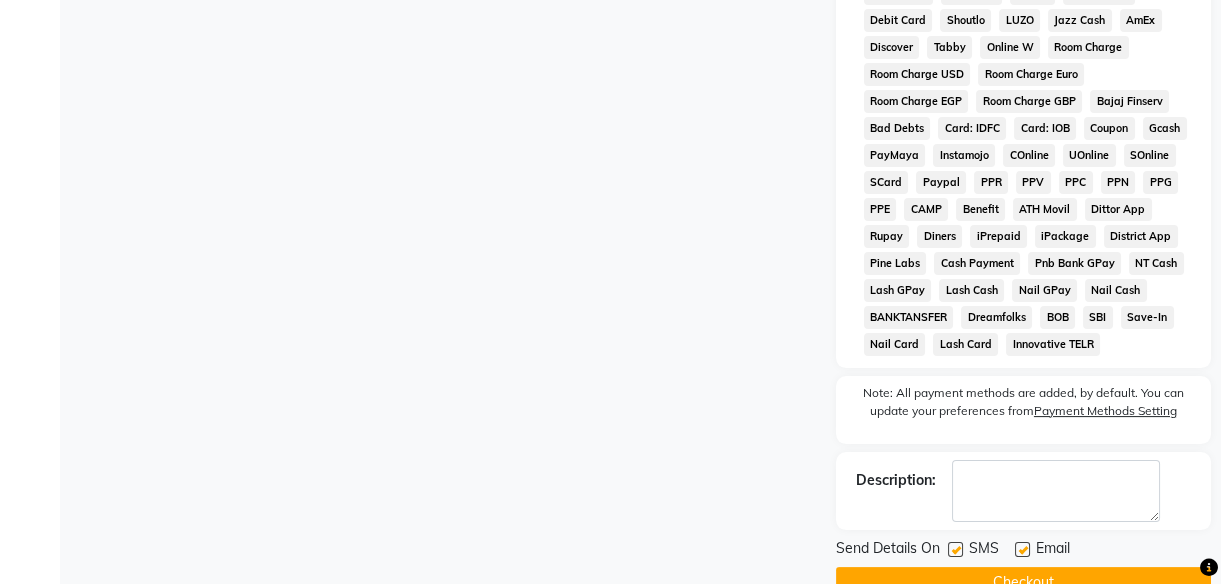 click on "Email" 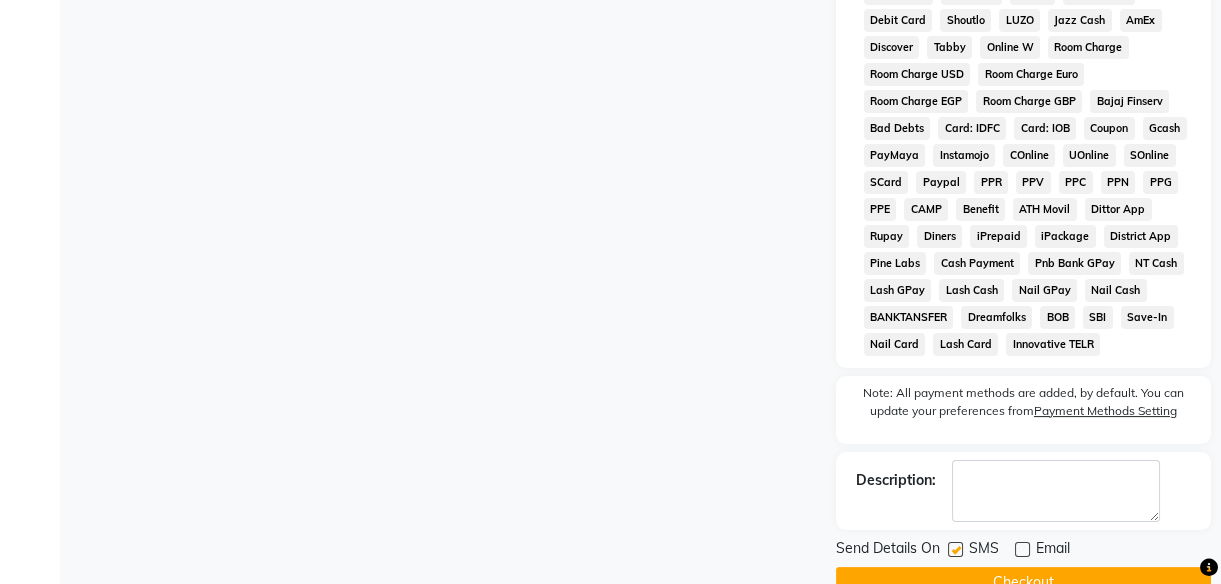 click 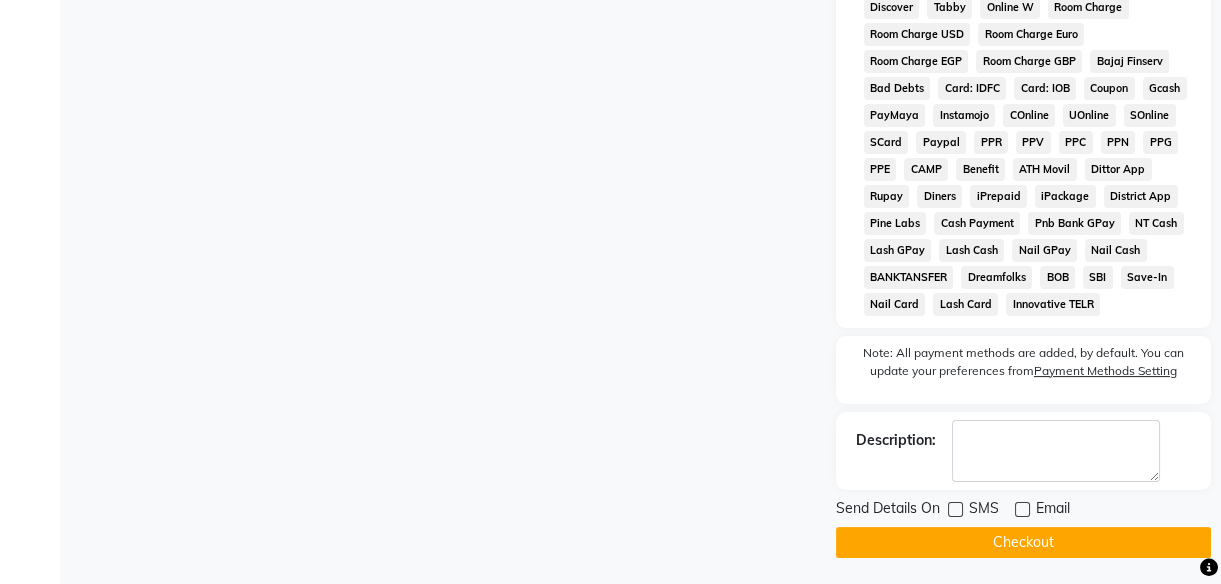 scroll, scrollTop: 1026, scrollLeft: 0, axis: vertical 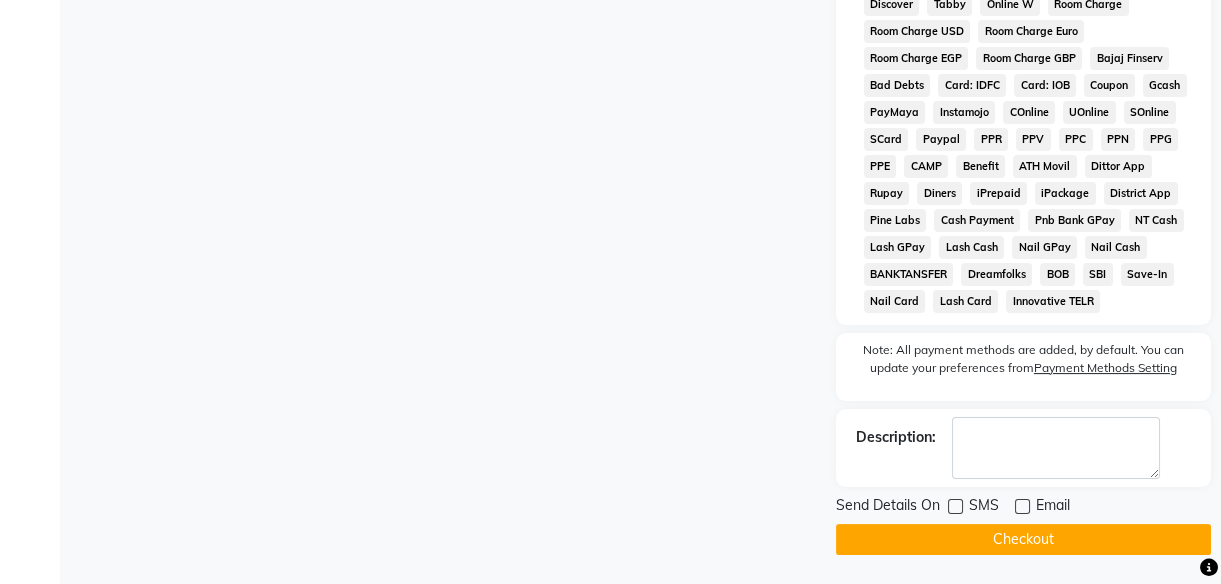 click on "Checkout" 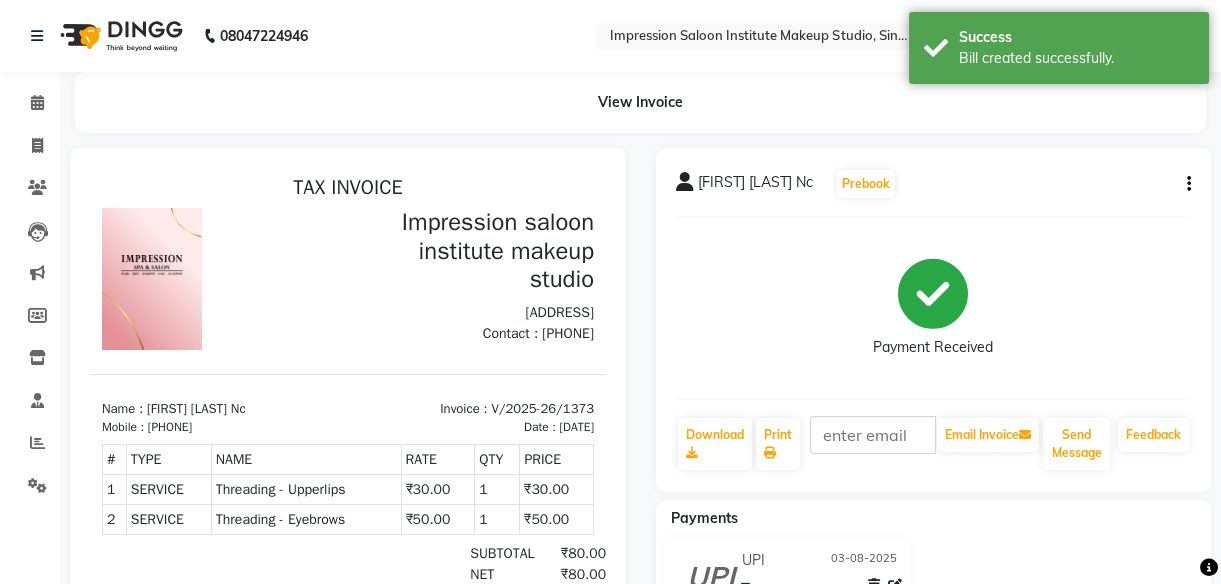 scroll, scrollTop: 0, scrollLeft: 0, axis: both 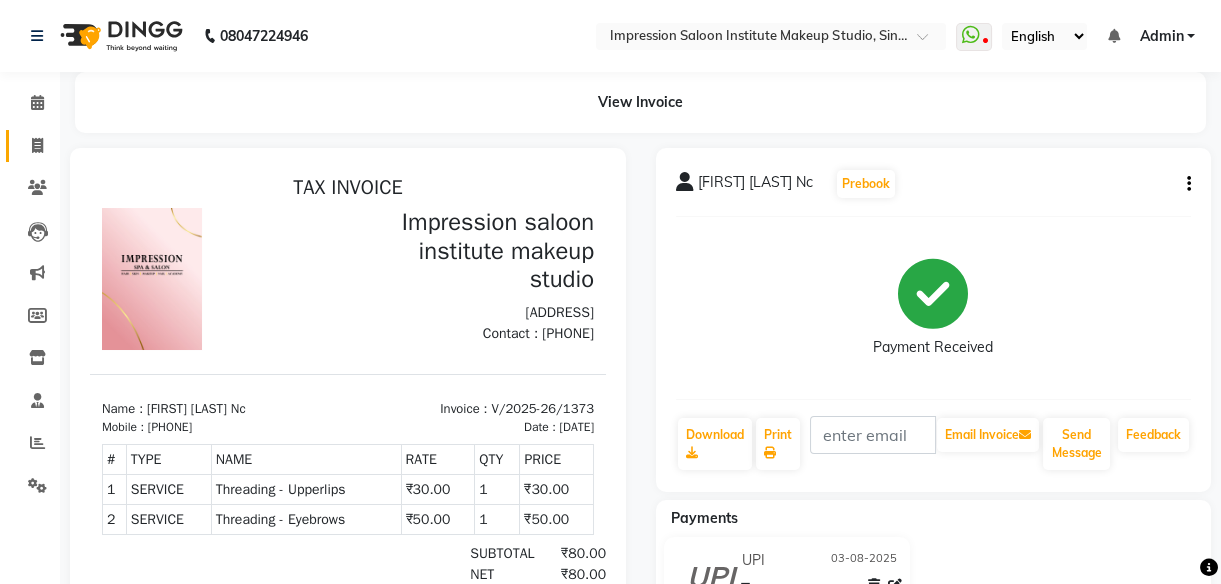 click 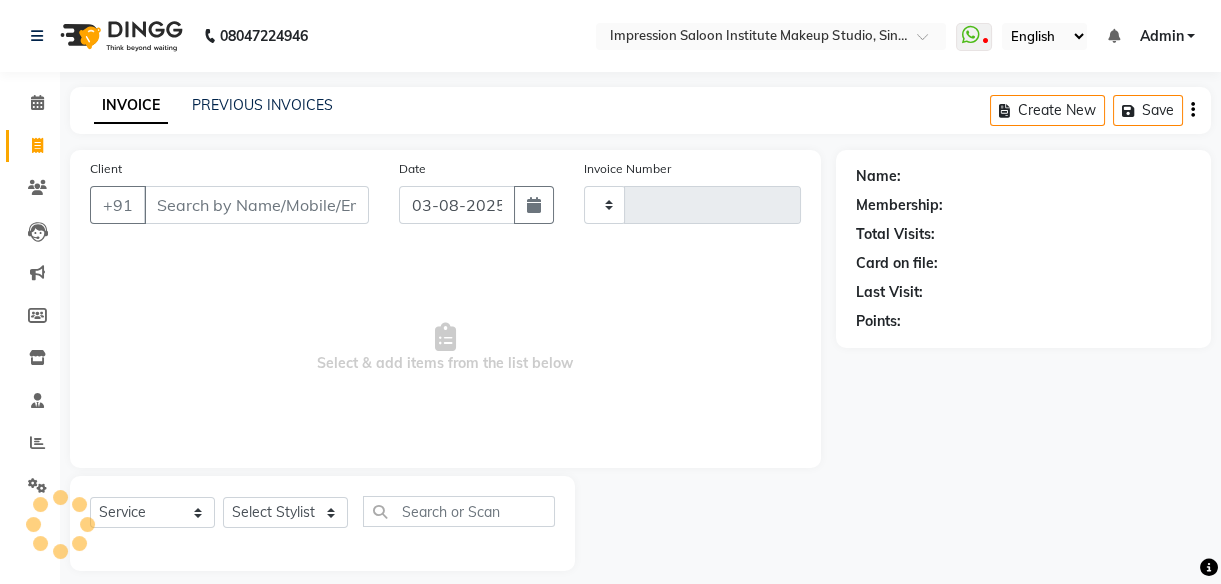 scroll, scrollTop: 18, scrollLeft: 0, axis: vertical 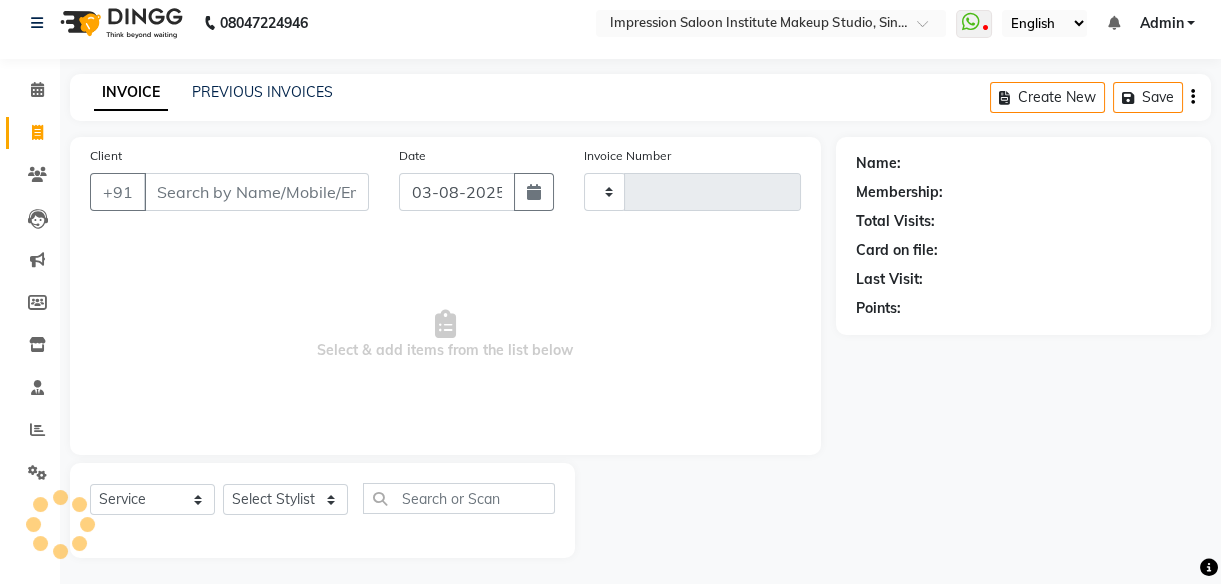type on "1374" 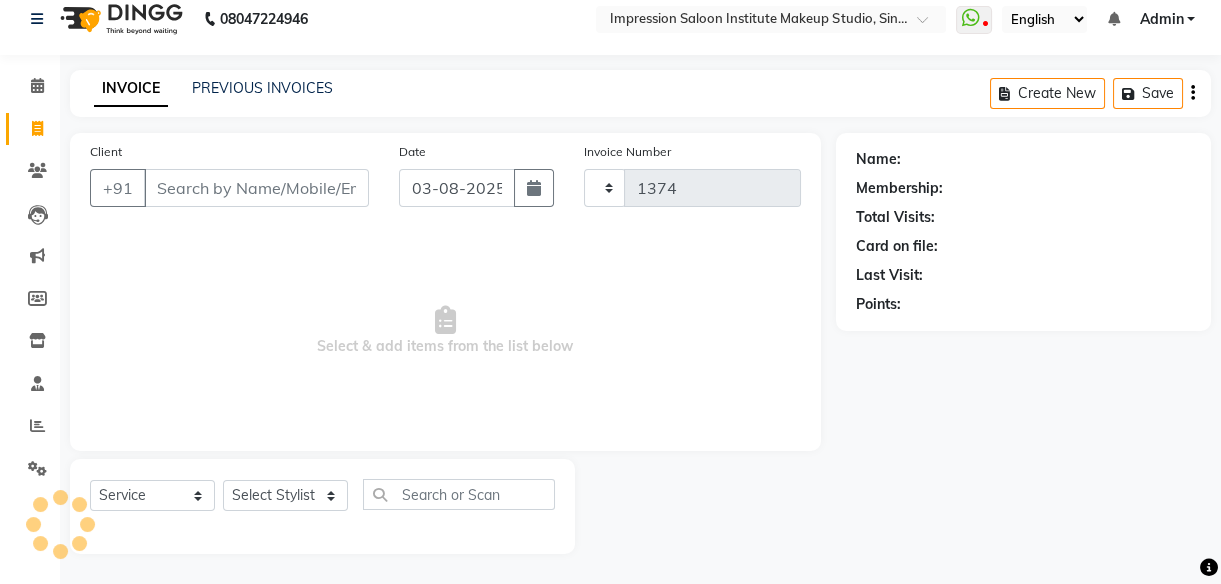 select on "437" 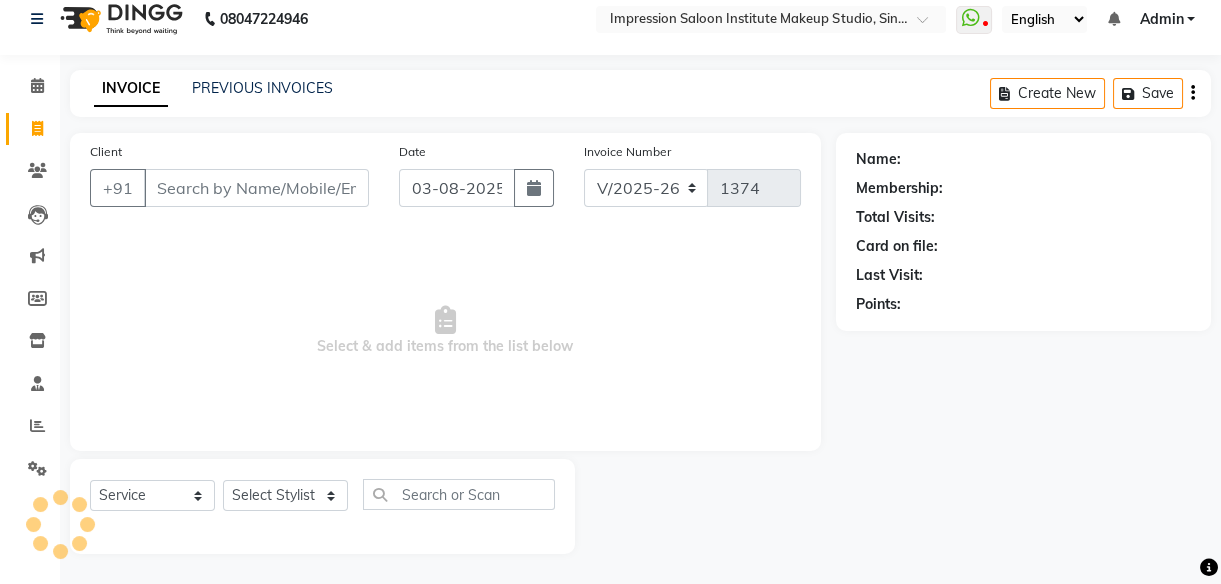 select on "product" 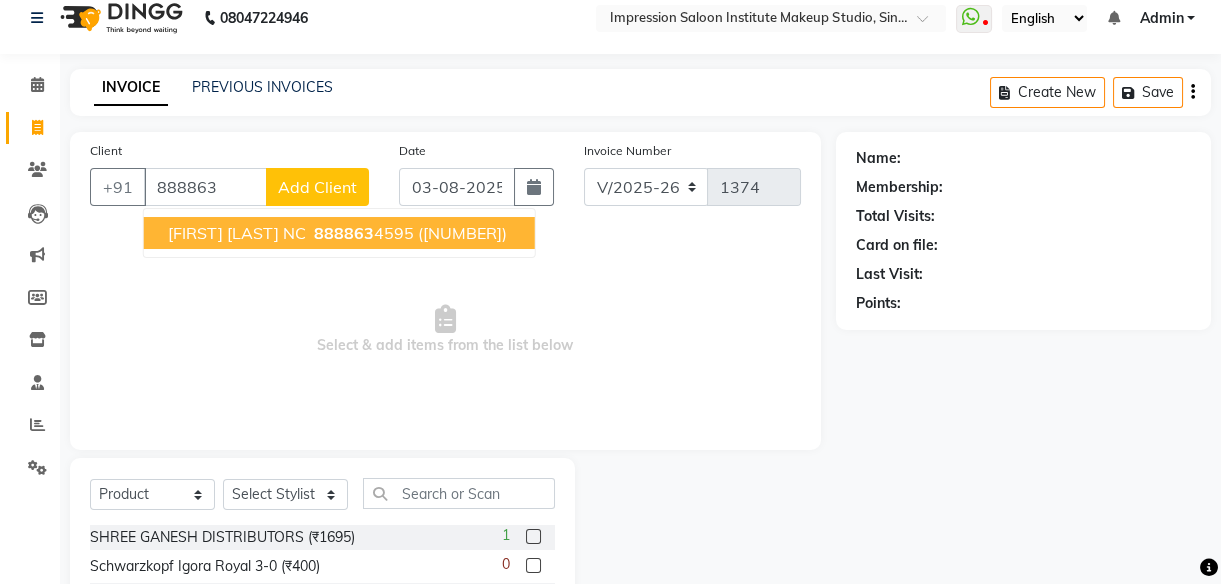 click on "[FIRST] [LAST] NC" at bounding box center (237, 233) 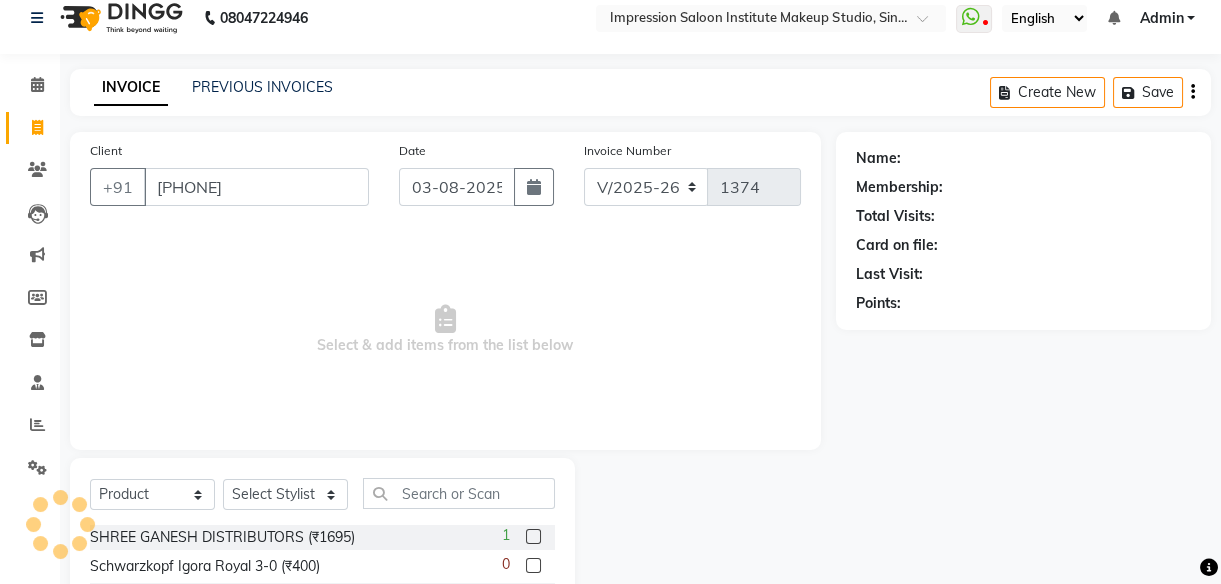 type on "[PHONE]" 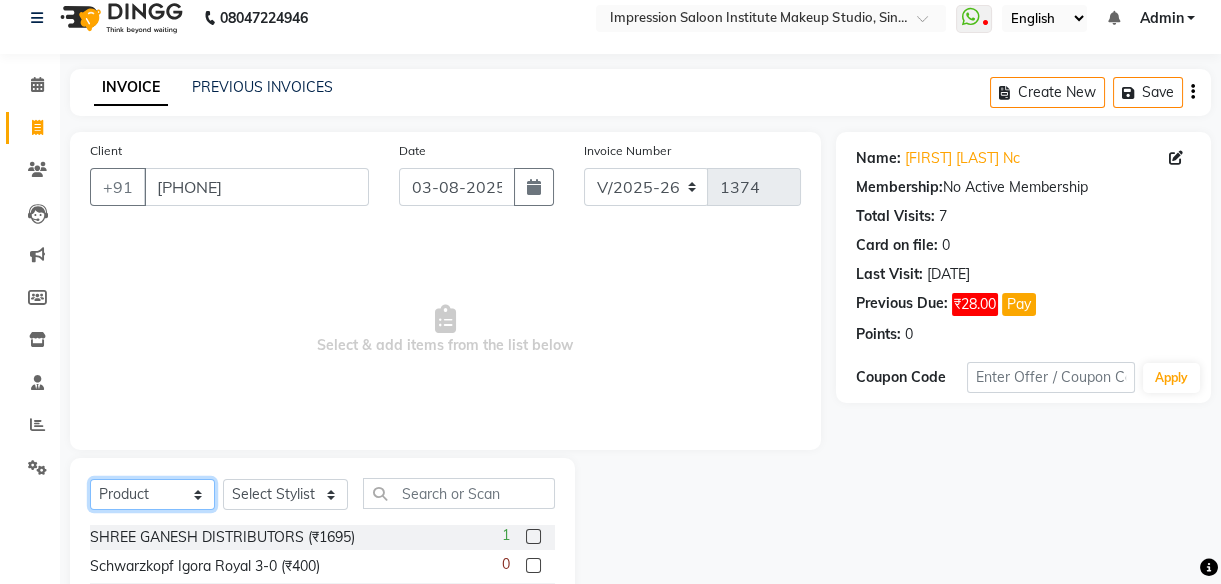 click on "Select  Service  Product  Membership  Package Voucher Prepaid Gift Card" 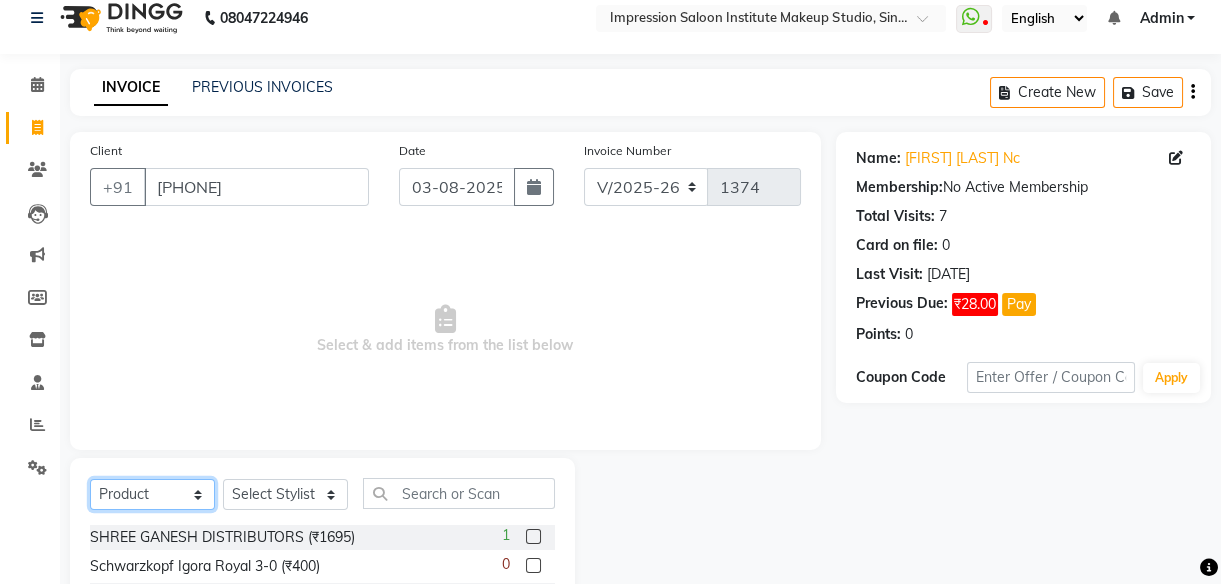 select on "service" 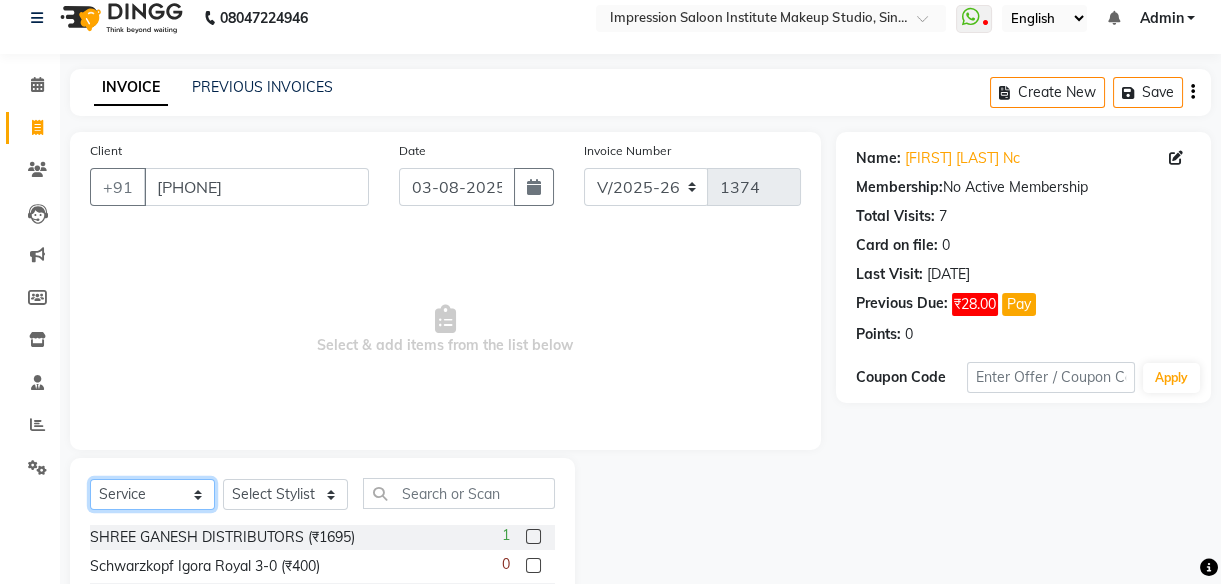 click on "Select  Service  Product  Membership  Package Voucher Prepaid Gift Card" 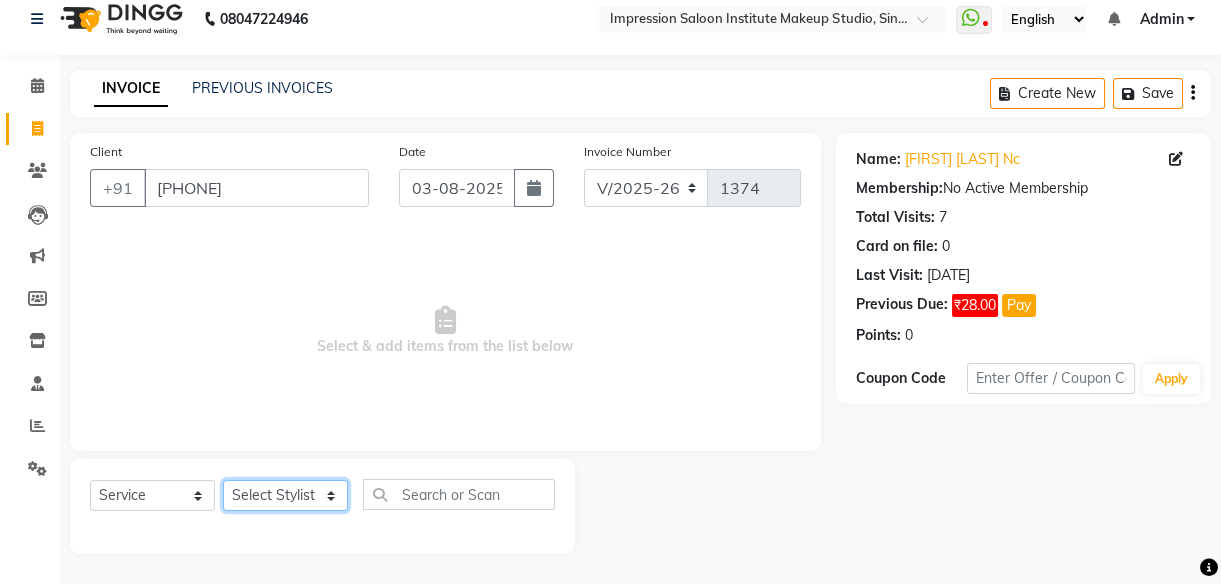 click on "Select Stylist [FIRST] [FIRST] [FIRST] [FIRST] [FIRST]    [FIRST]     [FIRST] [FIRST]   [FIRST] 2" 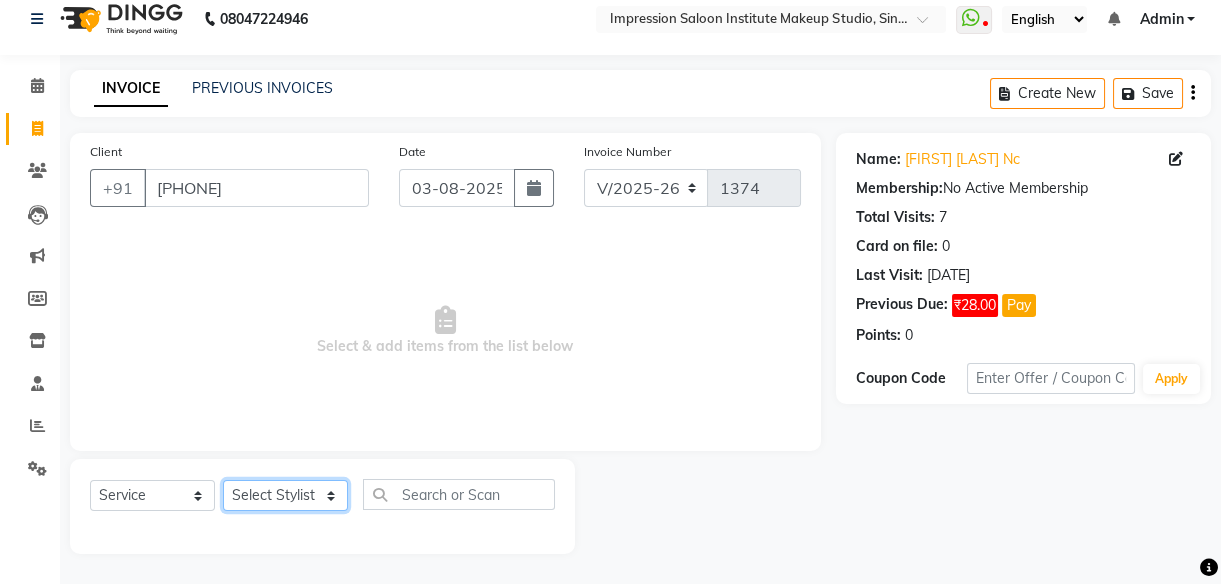 select on "49707" 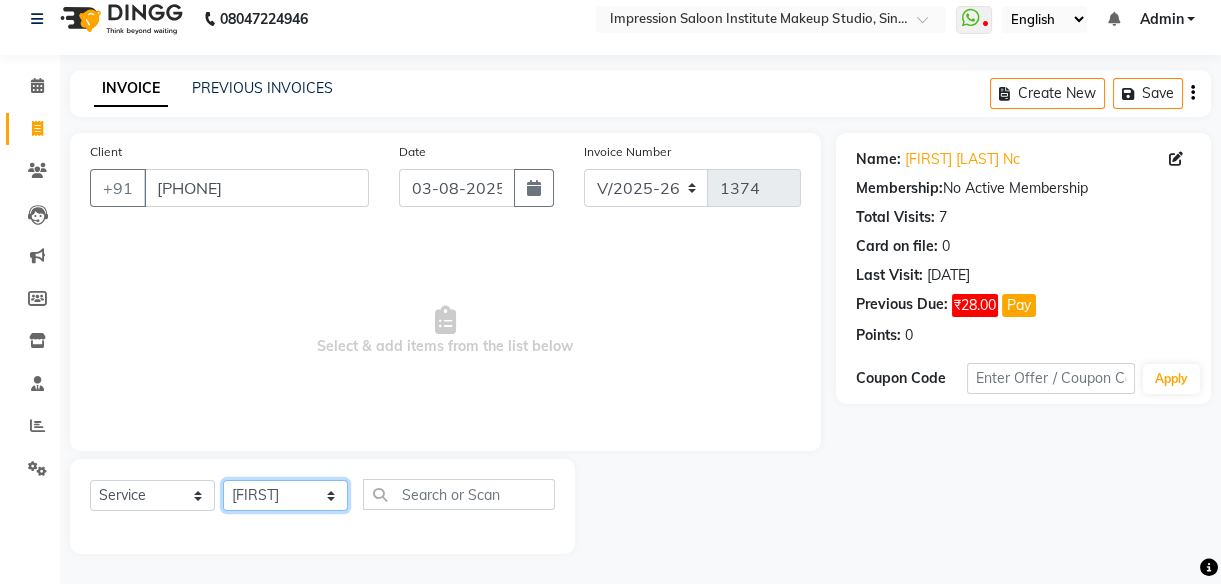 click on "Select Stylist [FIRST] [FIRST] [FIRST] [FIRST] [FIRST]    [FIRST]     [FIRST] [FIRST]   [FIRST] 2" 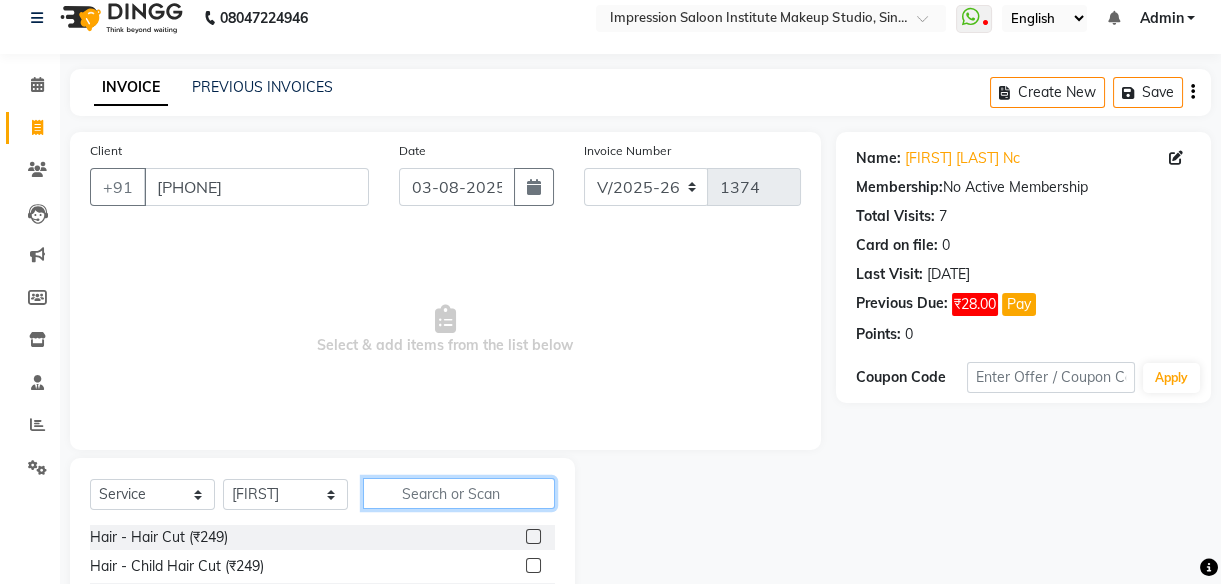 click 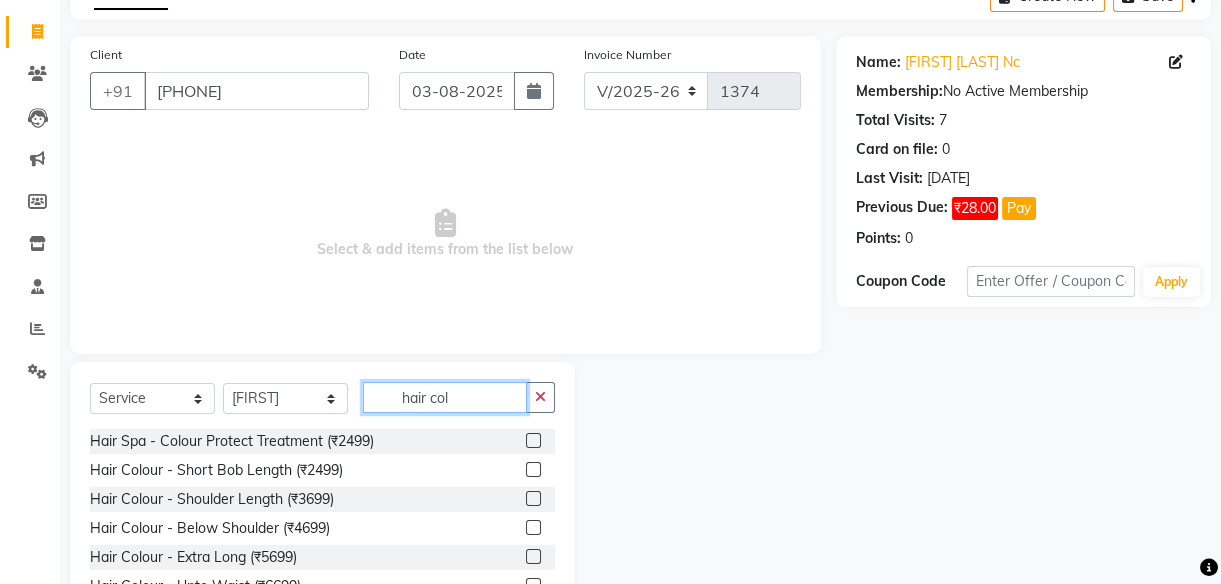 scroll, scrollTop: 116, scrollLeft: 0, axis: vertical 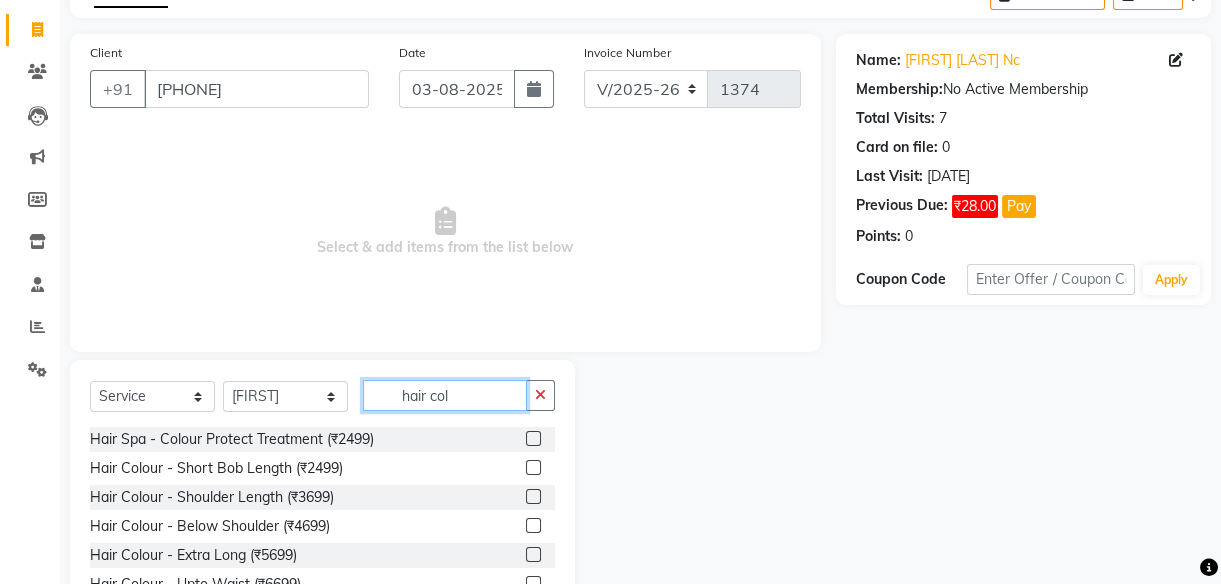 type on "hair col" 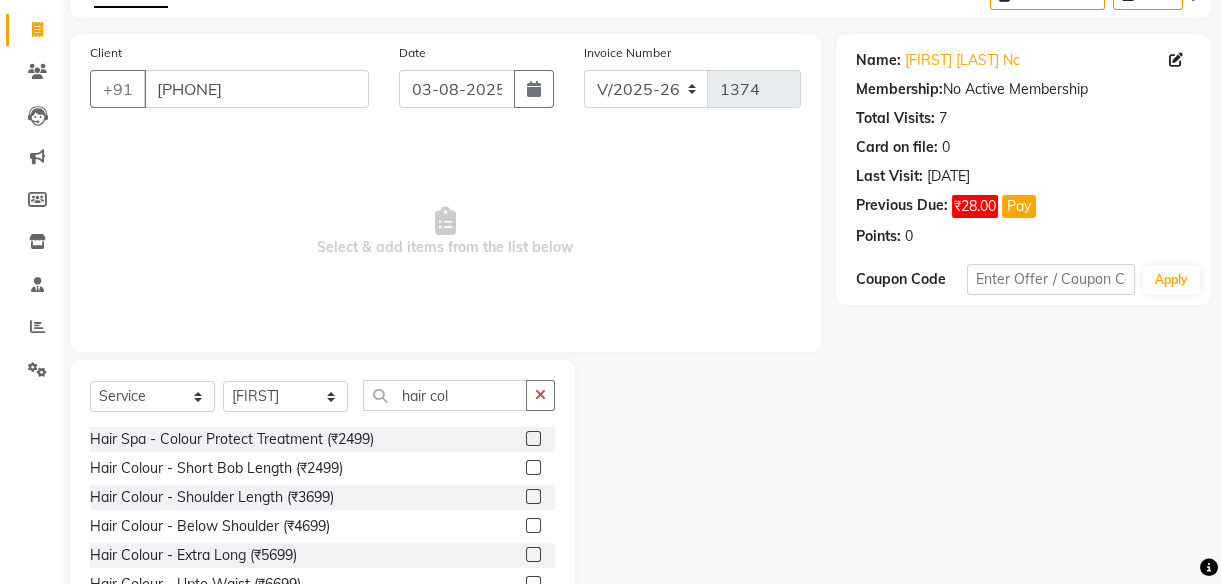 click 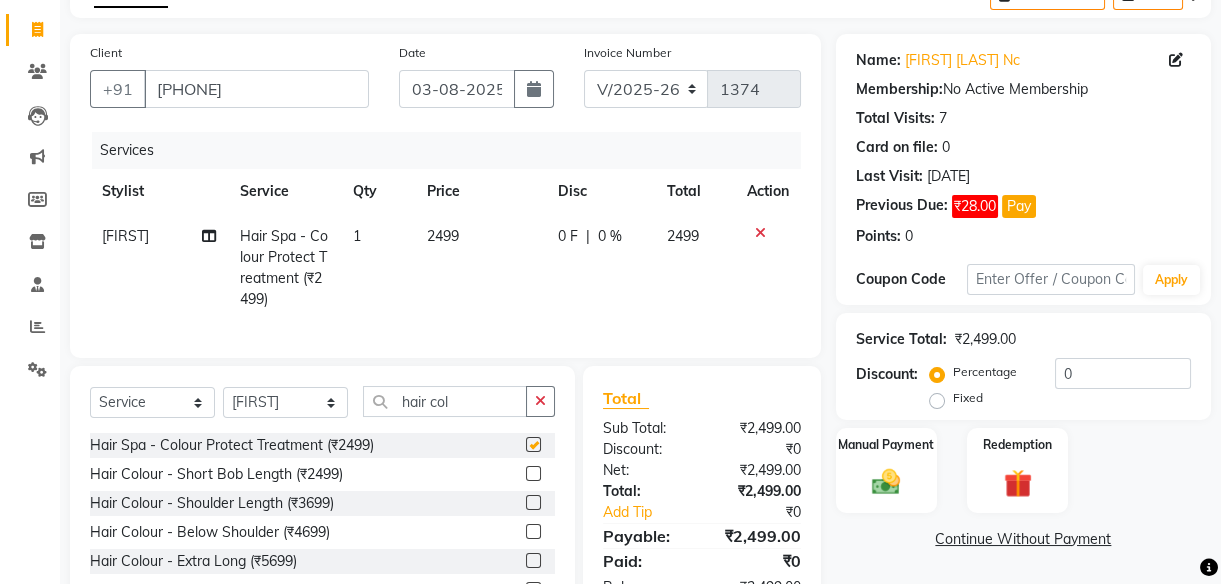 checkbox on "false" 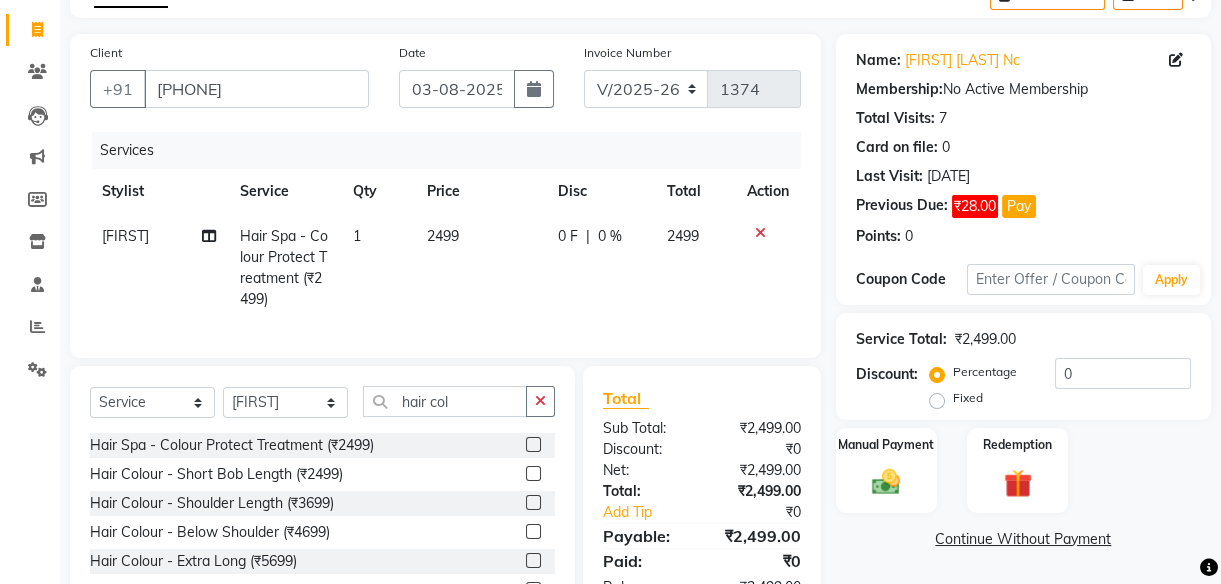 click on "2499" 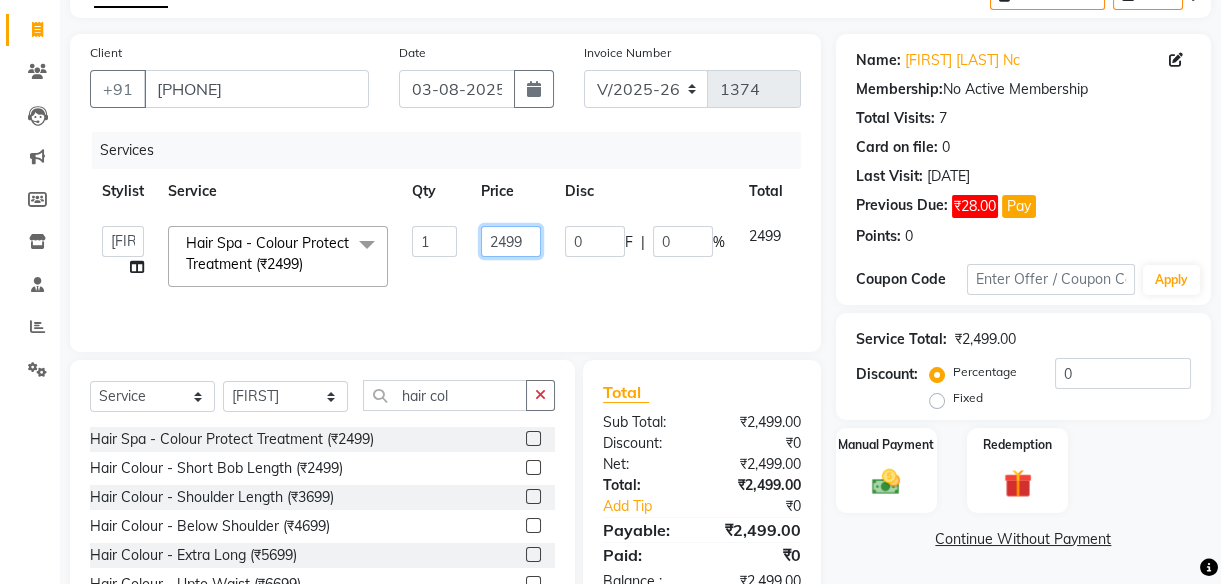 click on "2499" 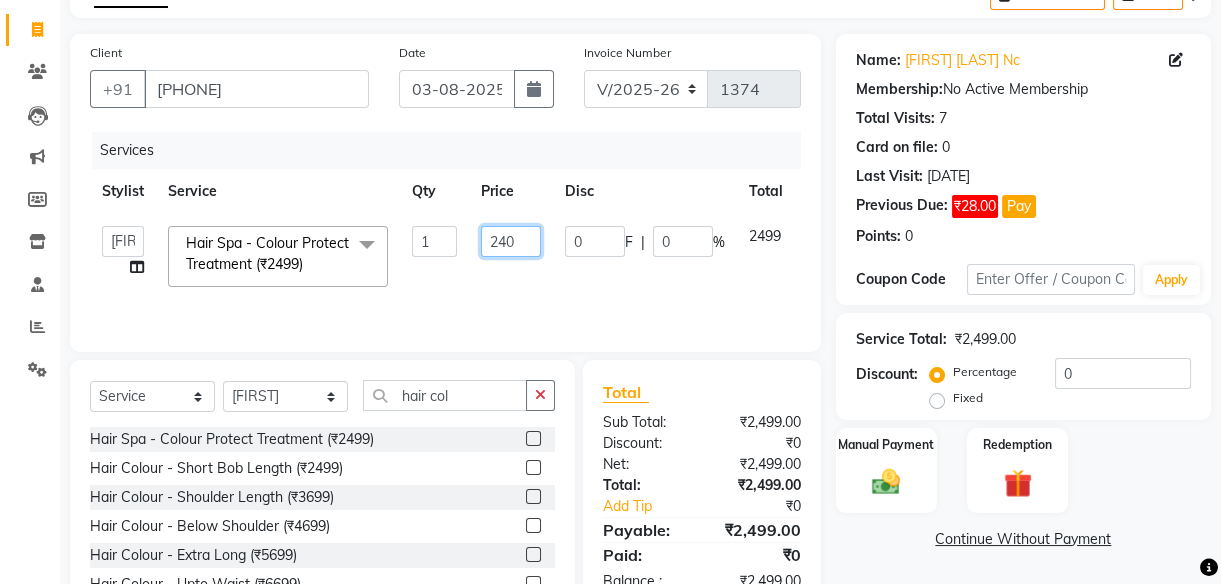type on "2400" 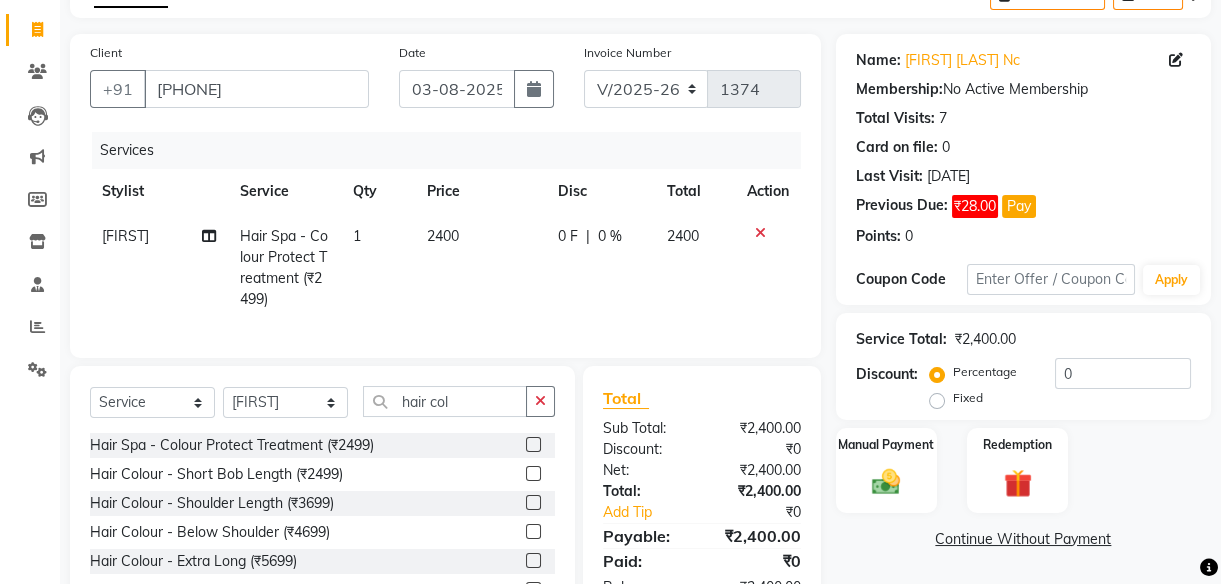 click on "2400" 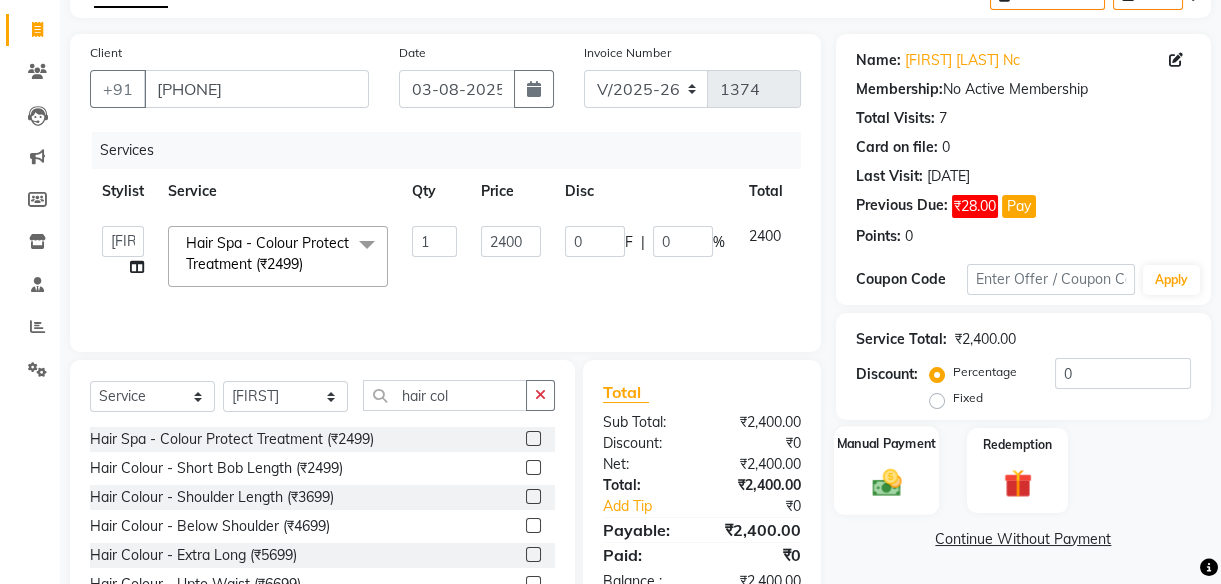click on "Manual Payment" 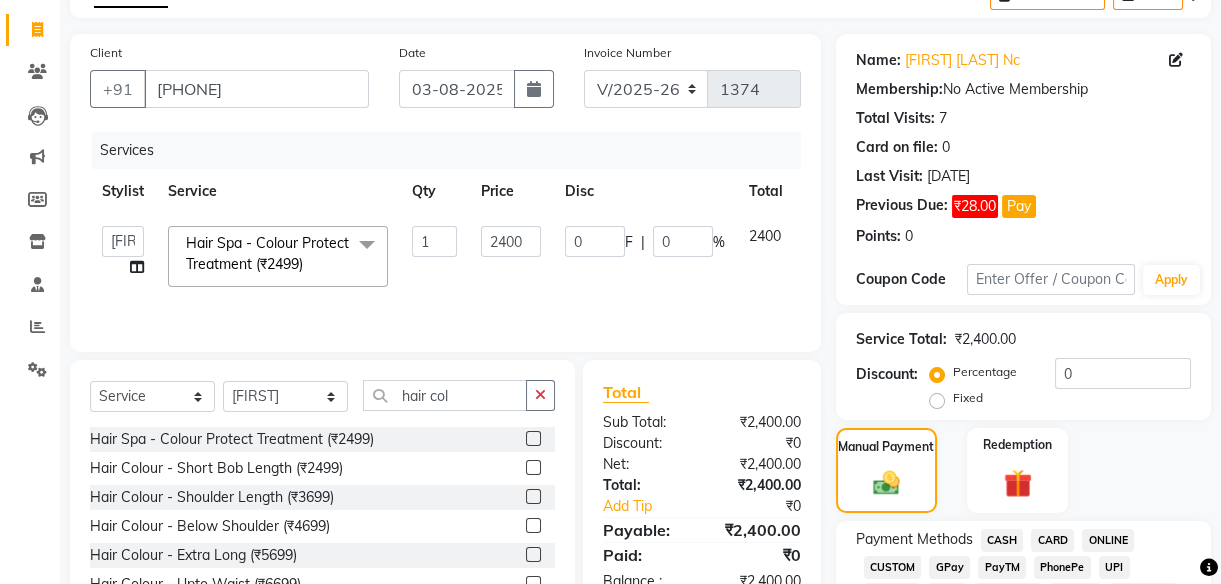 click on "CASH" 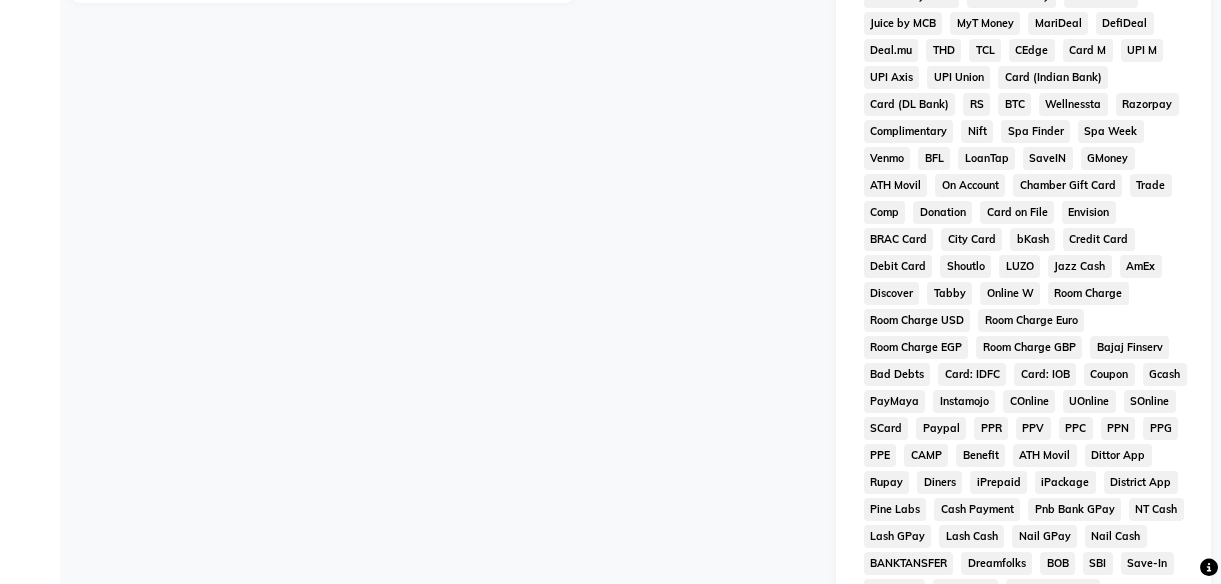 scroll, scrollTop: 1050, scrollLeft: 0, axis: vertical 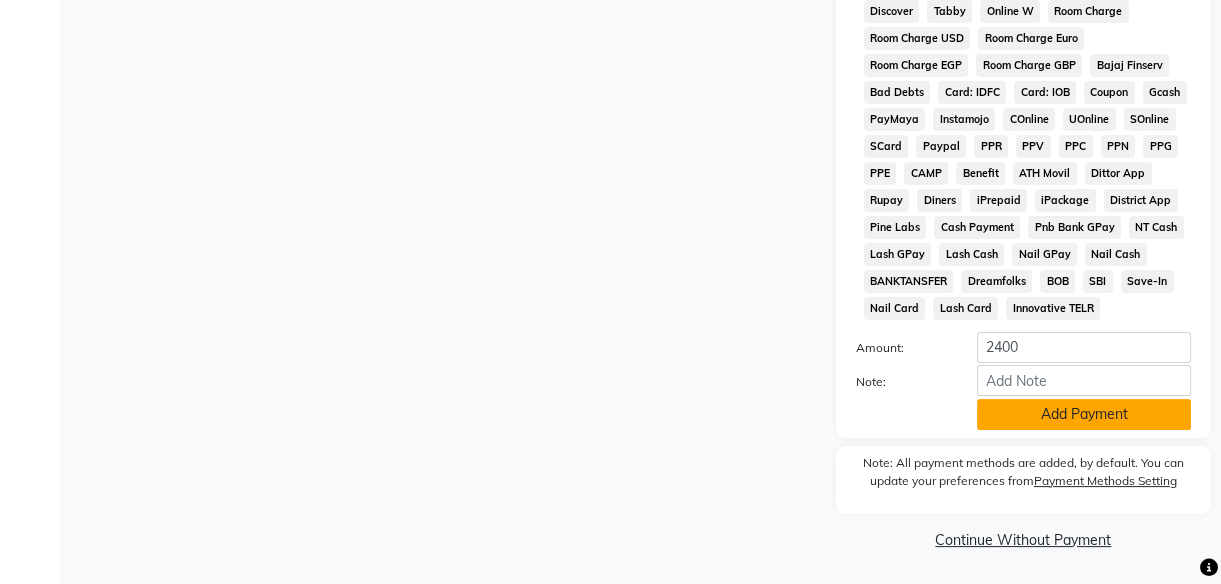 click on "Add Payment" 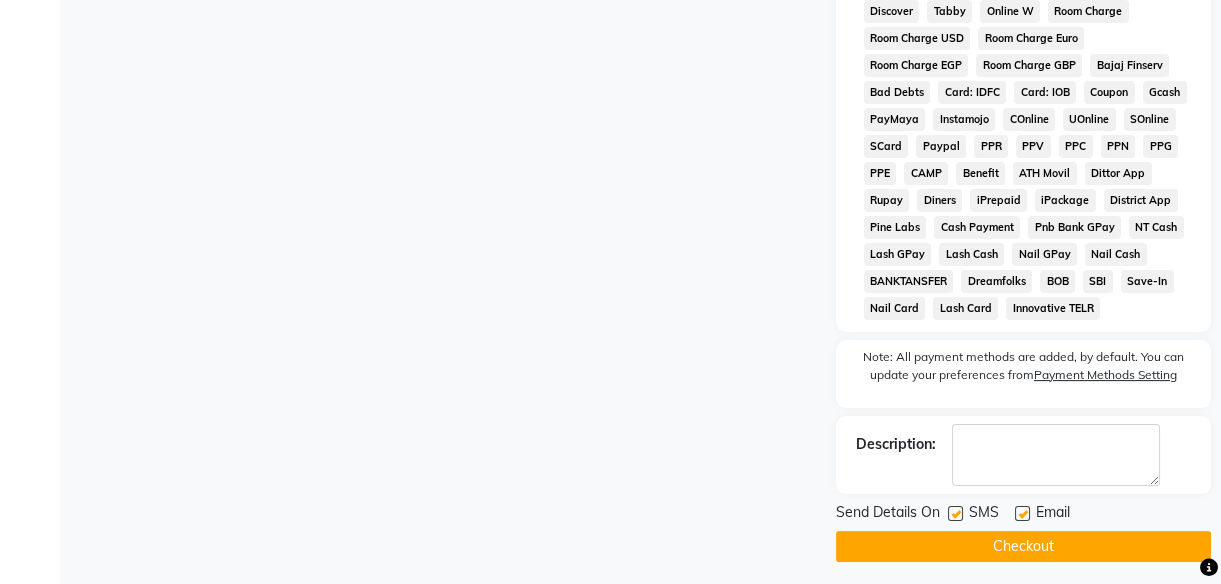 click 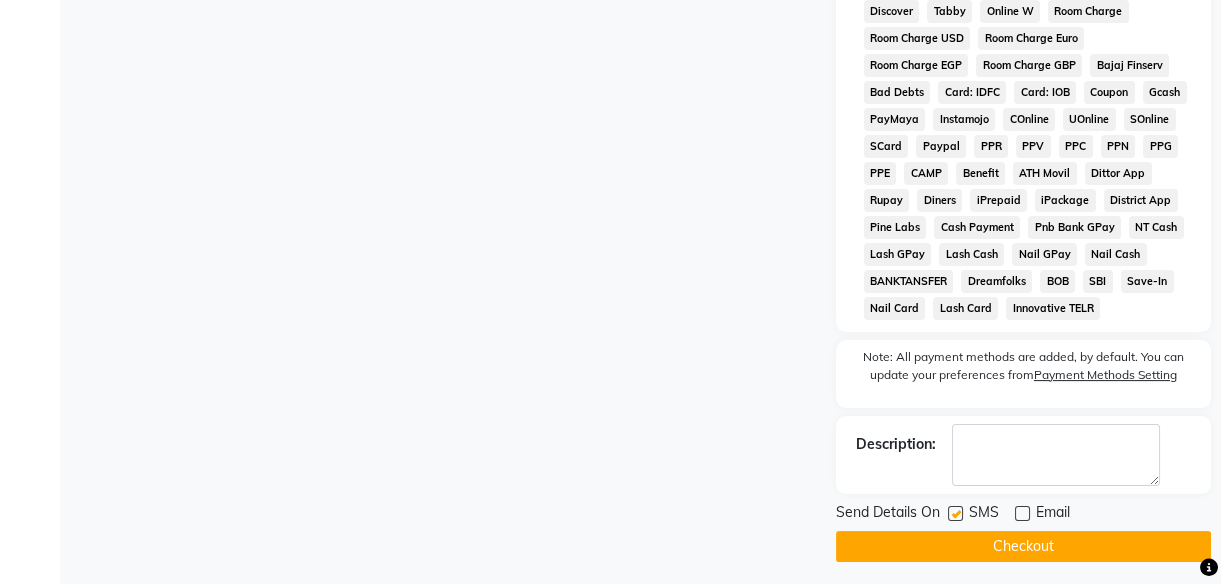 click 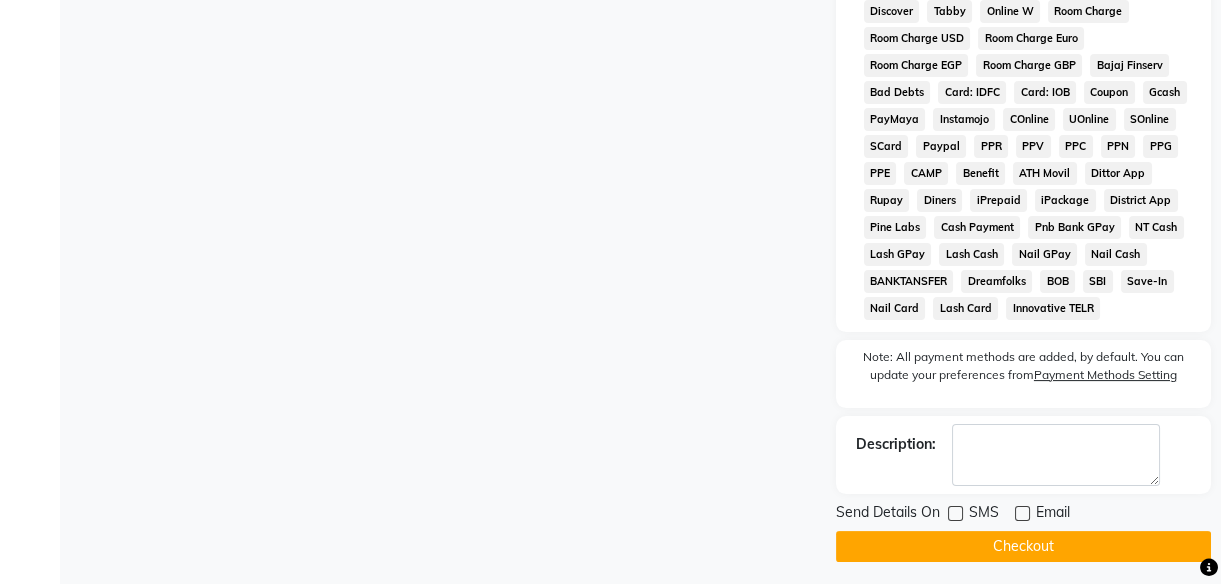 click on "Checkout" 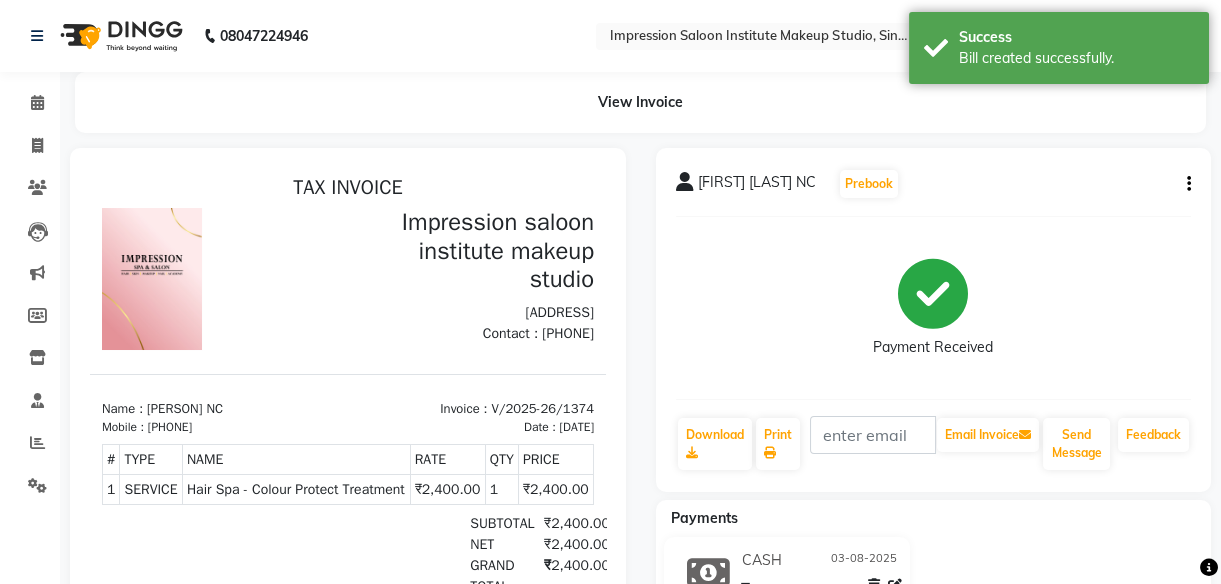scroll, scrollTop: 0, scrollLeft: 0, axis: both 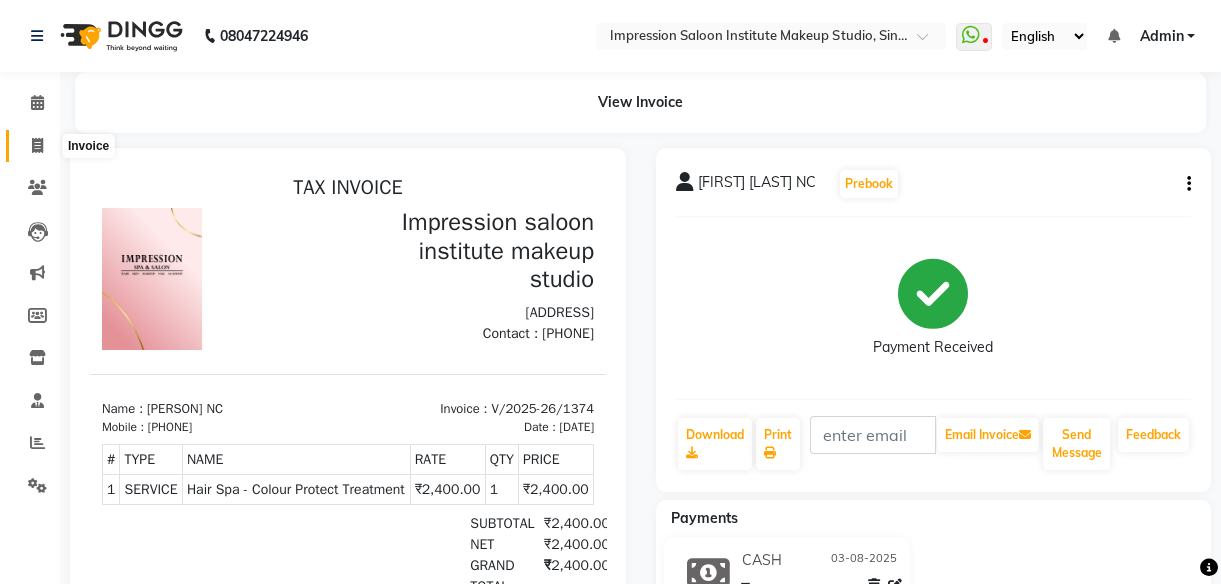 click 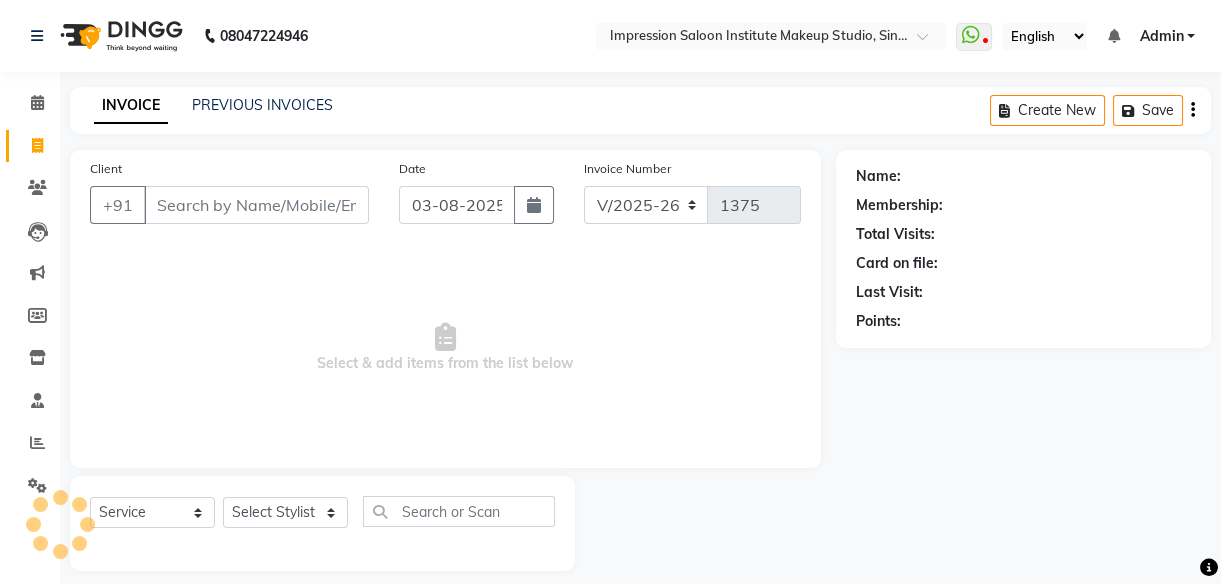 scroll, scrollTop: 18, scrollLeft: 0, axis: vertical 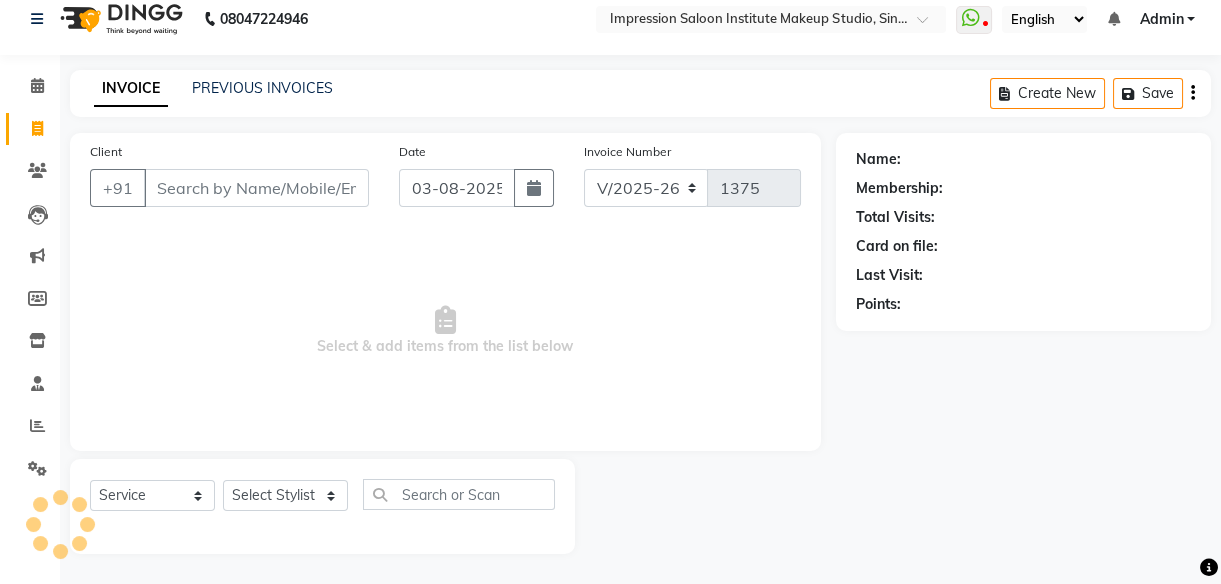 select on "product" 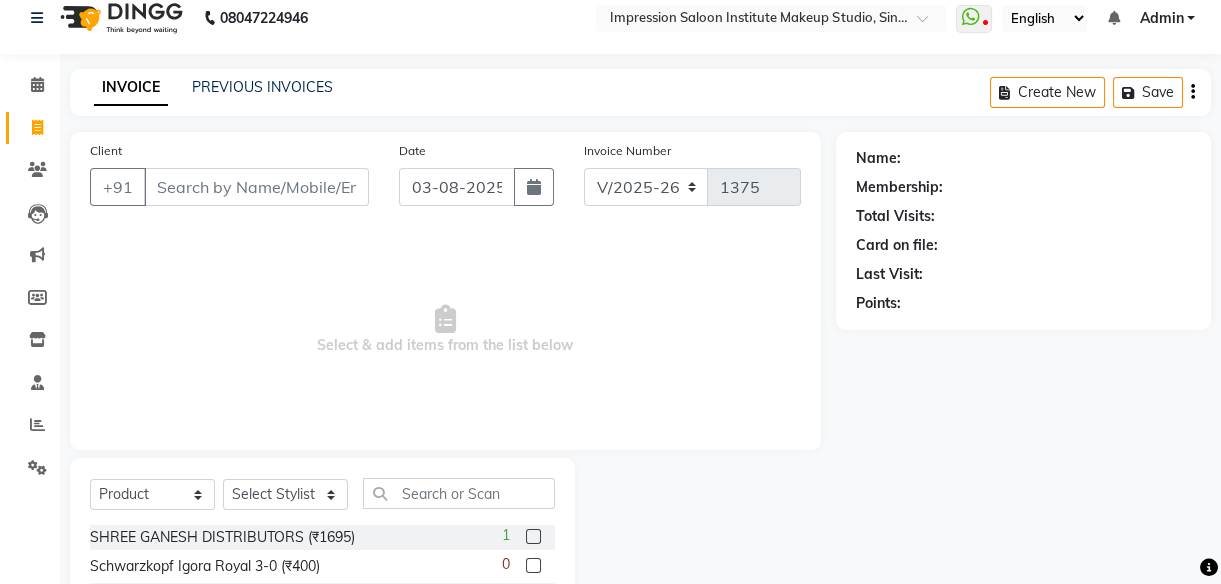 click on "Client +91" 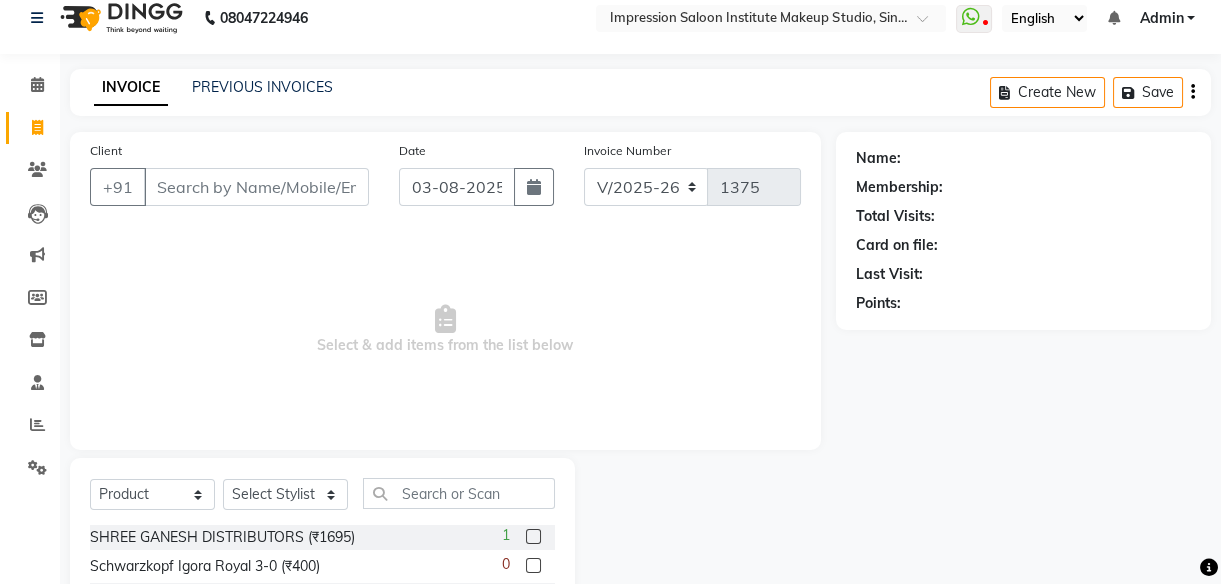 click on "Client +91" 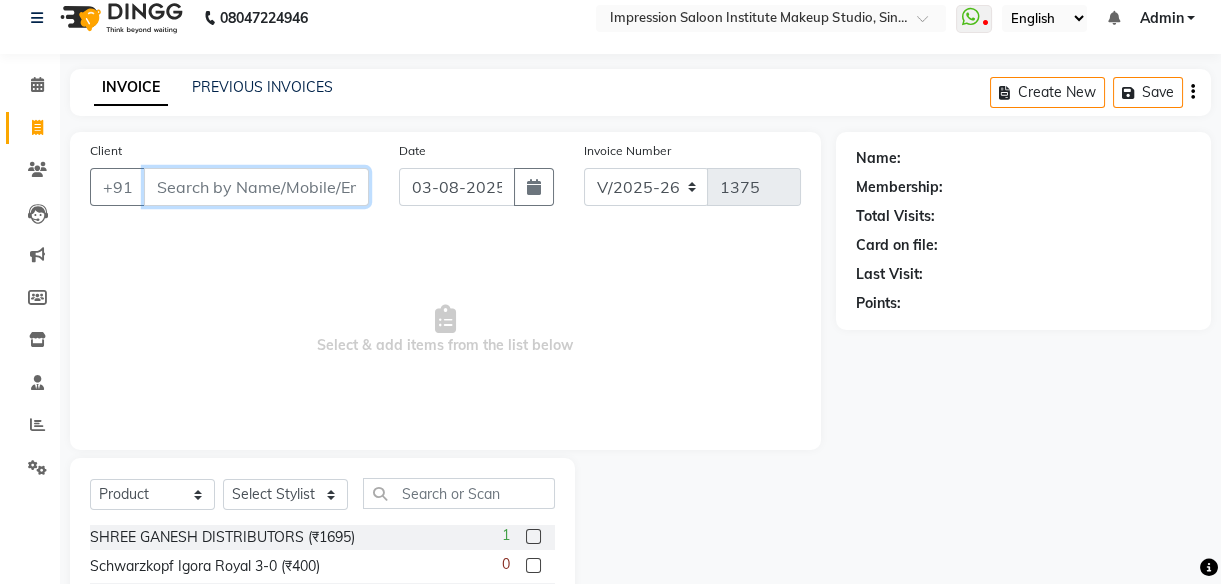click on "Client" at bounding box center (256, 187) 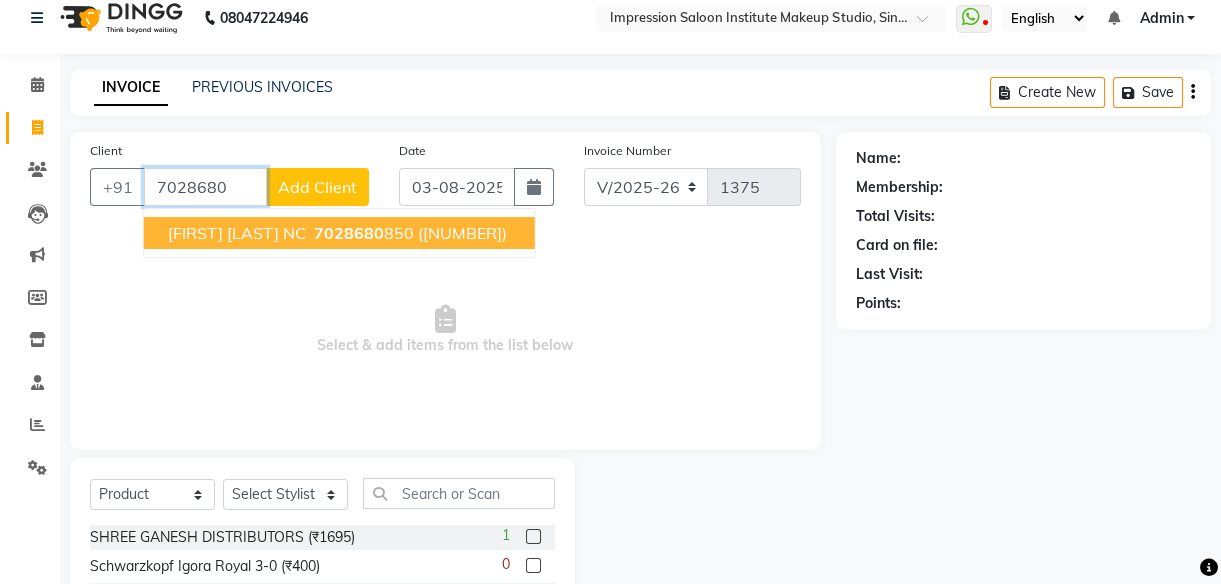 click on "7028680" at bounding box center [349, 233] 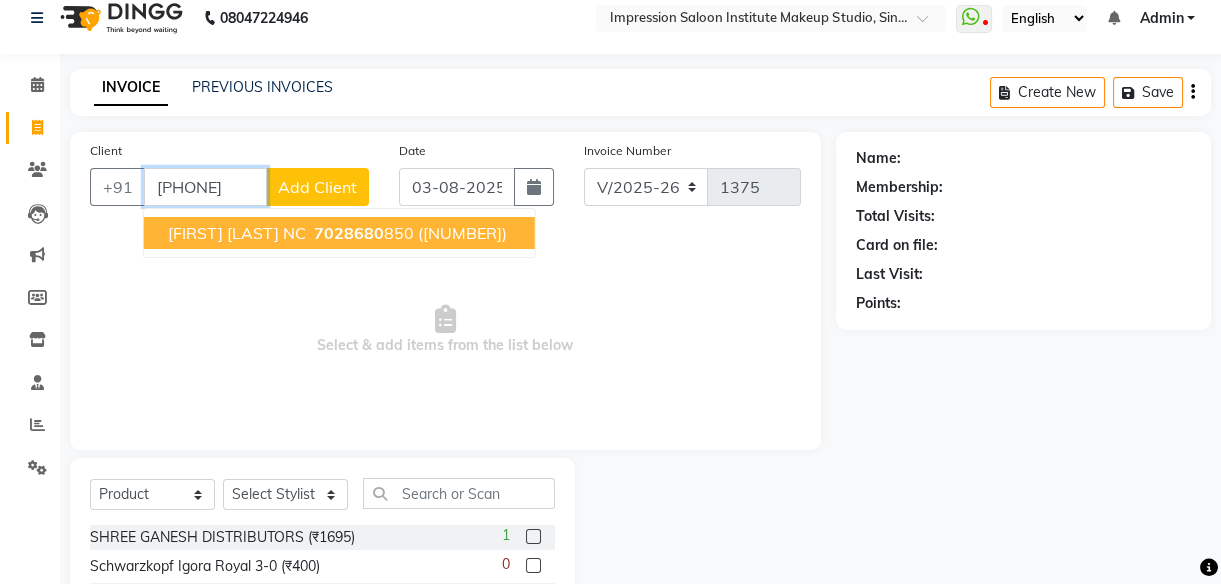 type on "[PHONE]" 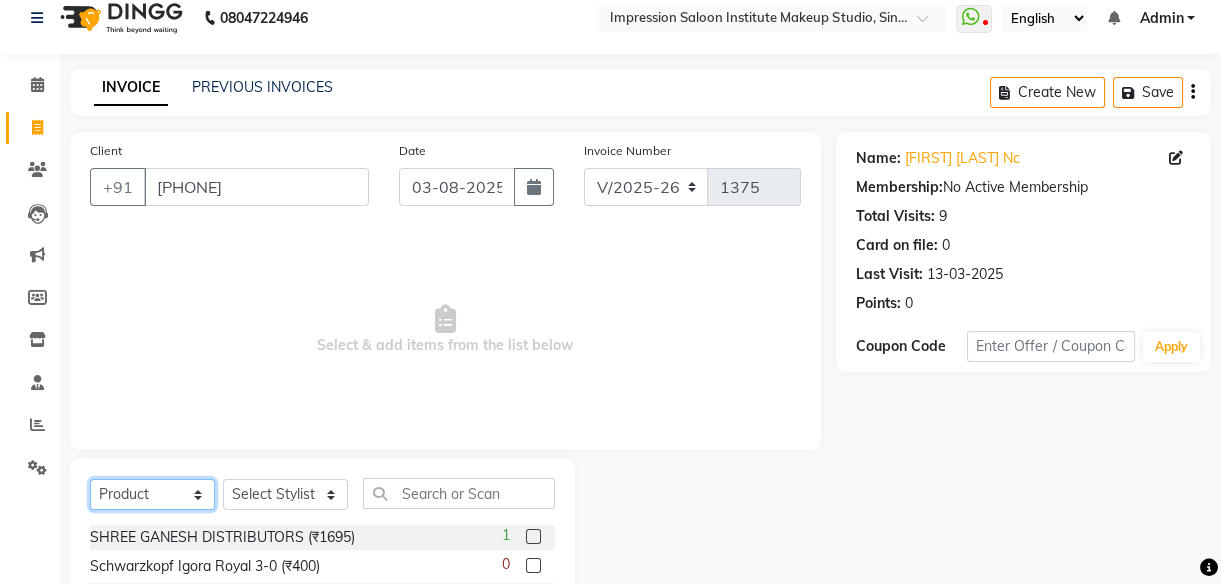 click on "Select  Service  Product  Membership  Package Voucher Prepaid Gift Card" 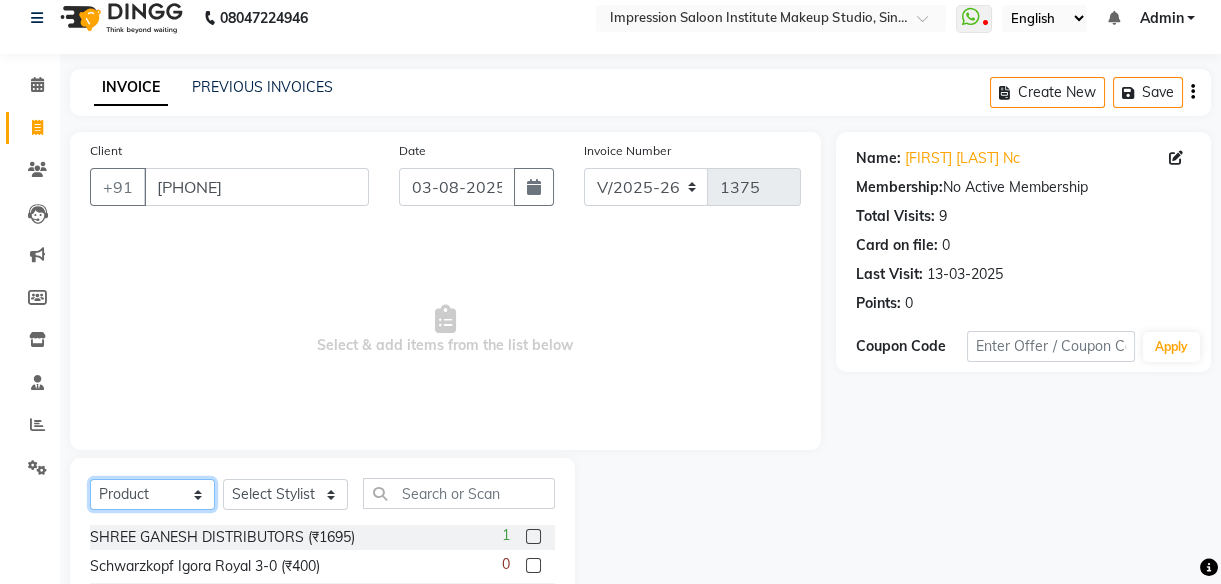 select on "service" 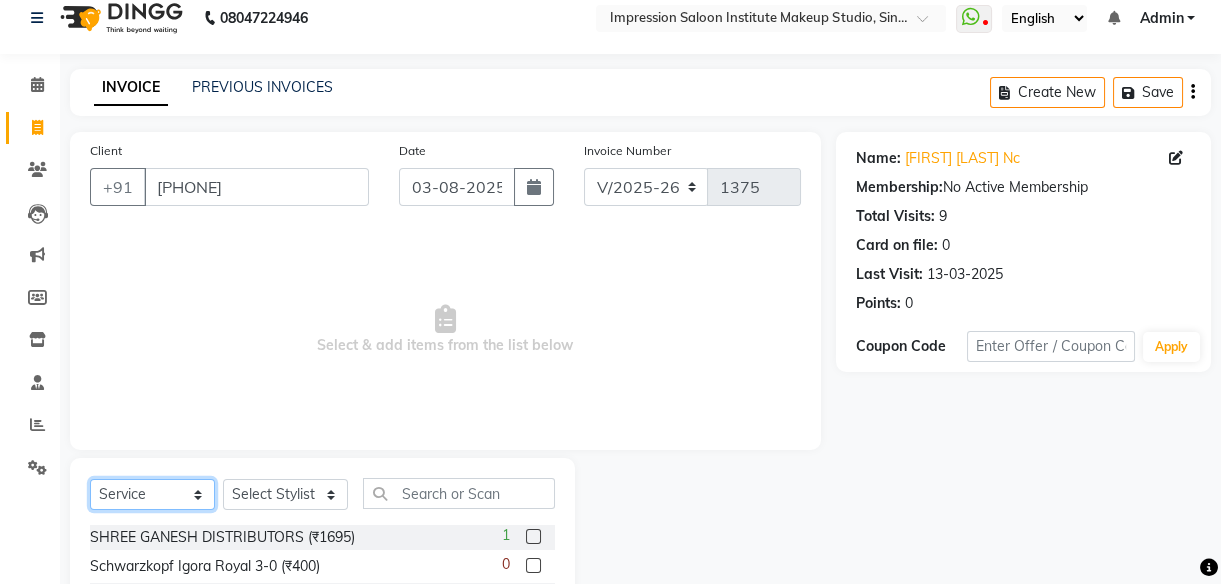 click on "Select  Service  Product  Membership  Package Voucher Prepaid Gift Card" 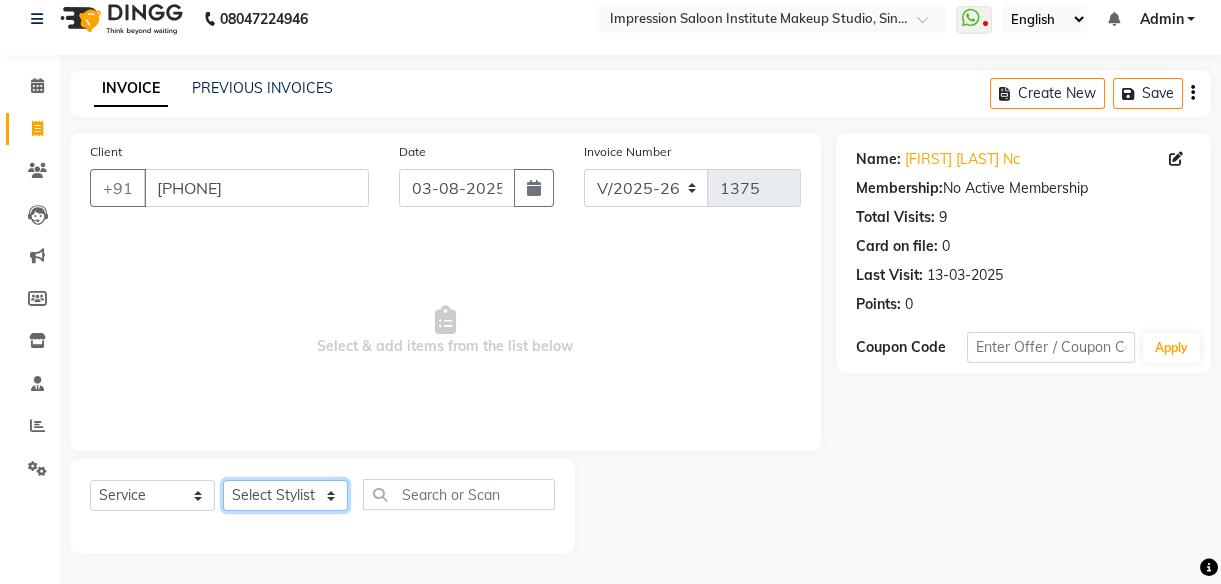 click on "Select Stylist [FIRST] [FIRST] [FIRST] [FIRST] [FIRST]    [FIRST]     [FIRST] [FIRST]   [FIRST] 2" 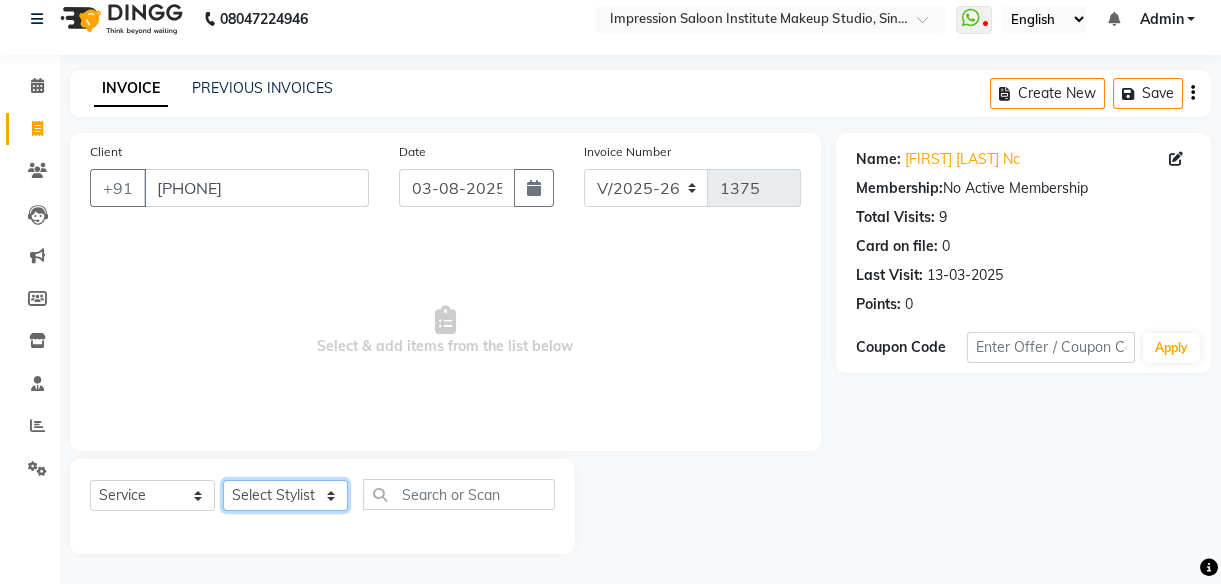 select on "66738" 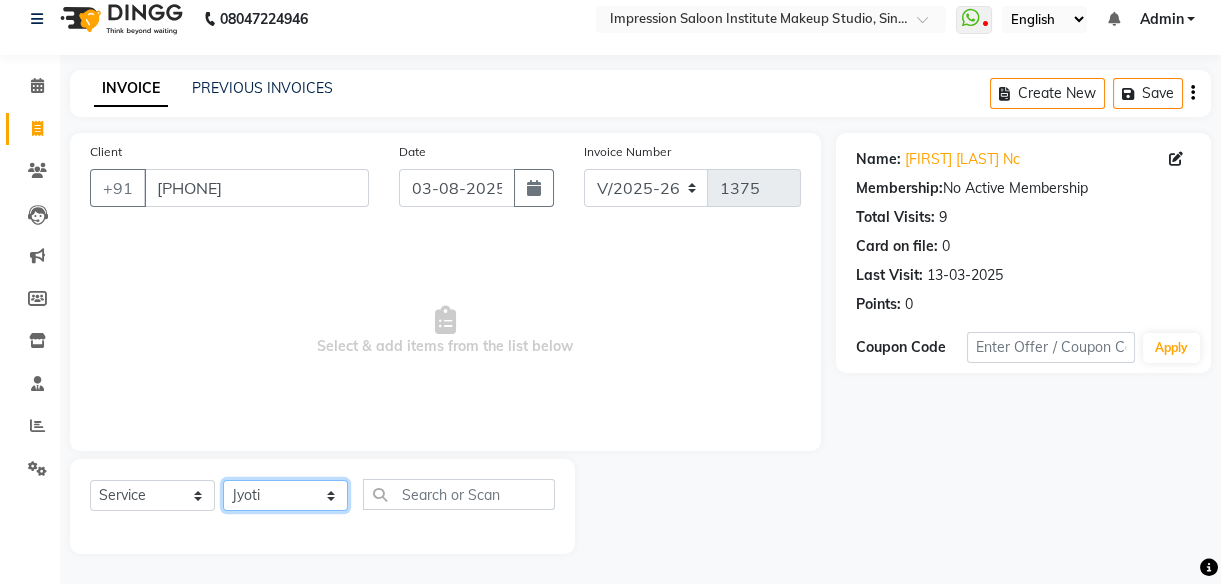 click on "Select Stylist [FIRST] [FIRST] [FIRST] [FIRST] [FIRST]    [FIRST]     [FIRST] [FIRST]   [FIRST] 2" 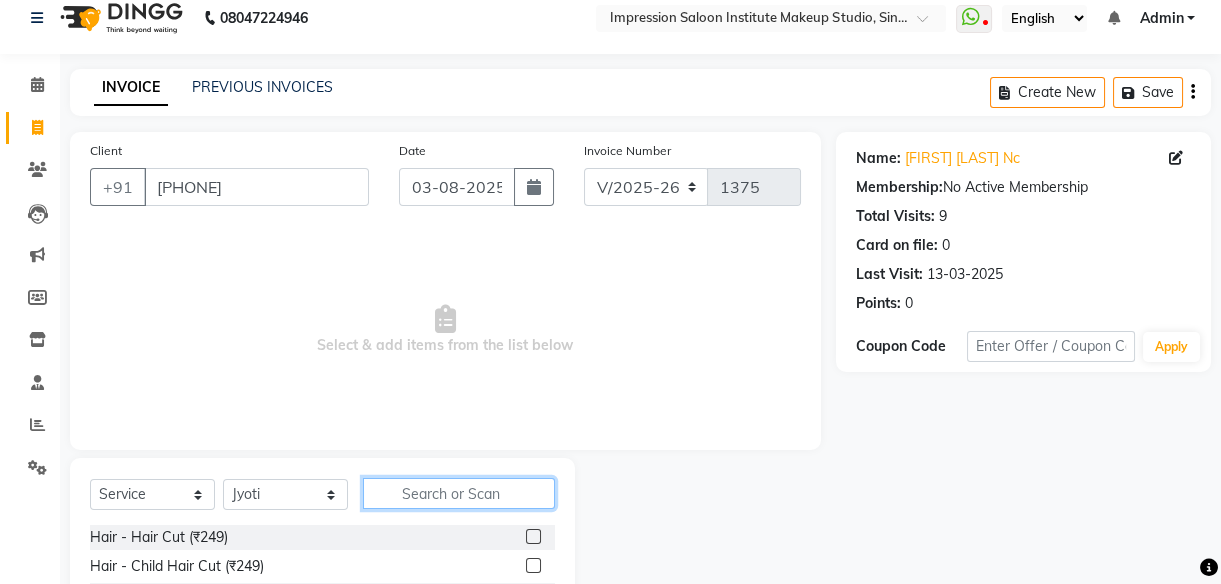 click 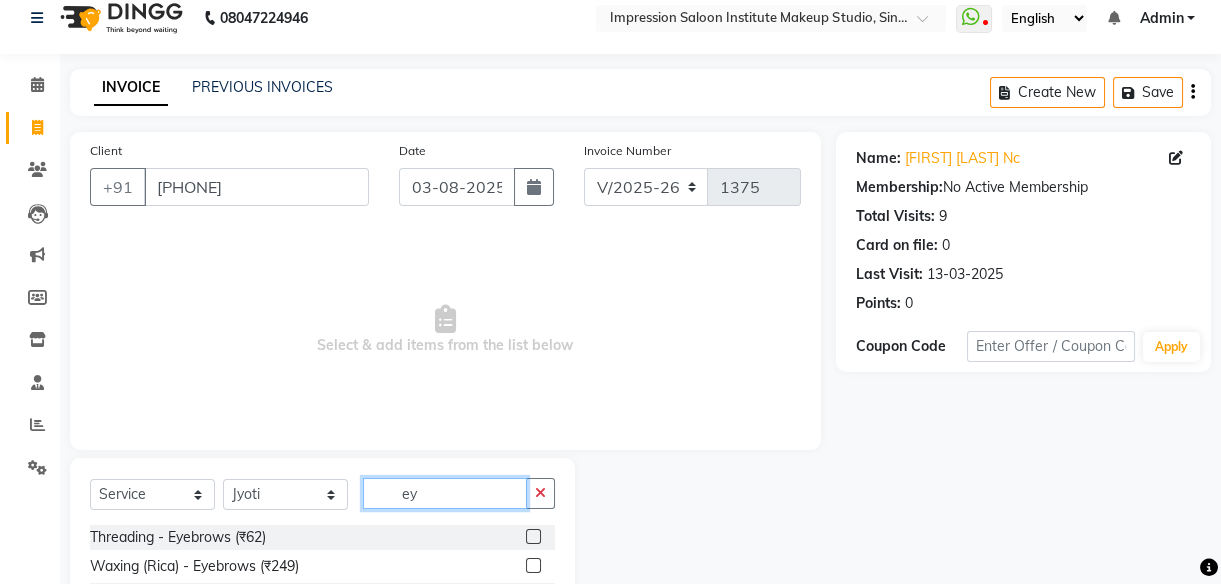 type on "ey" 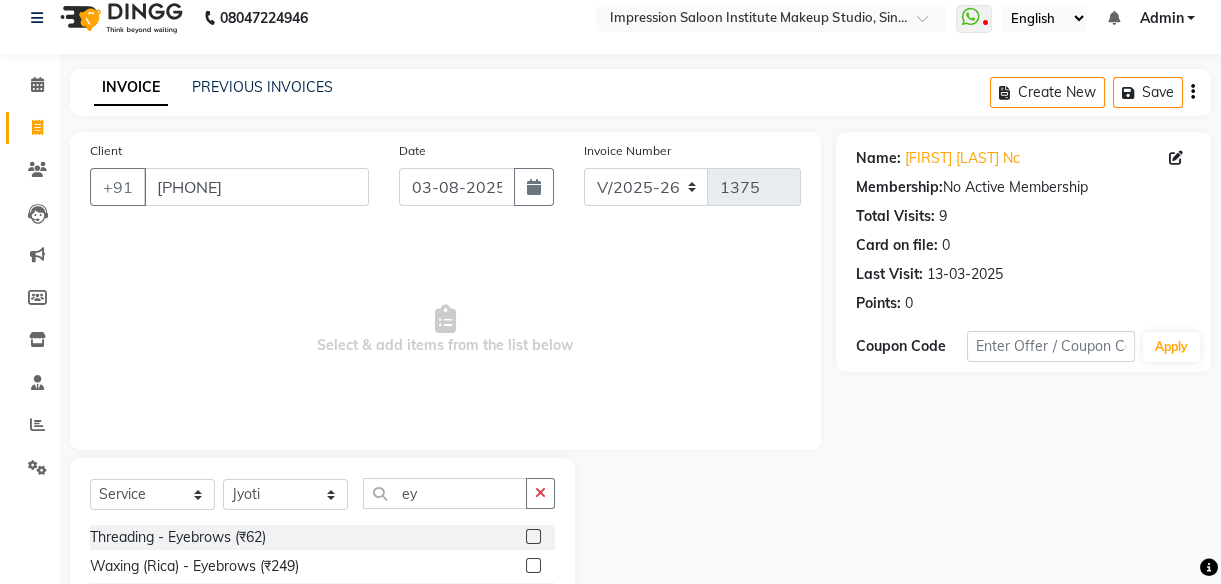 click 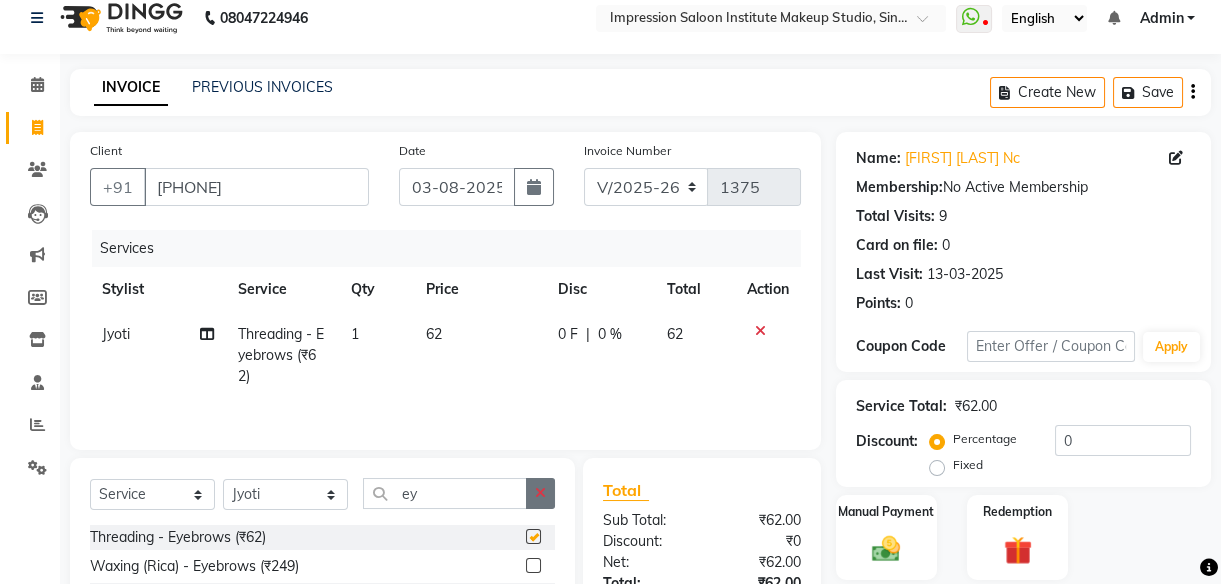 checkbox on "false" 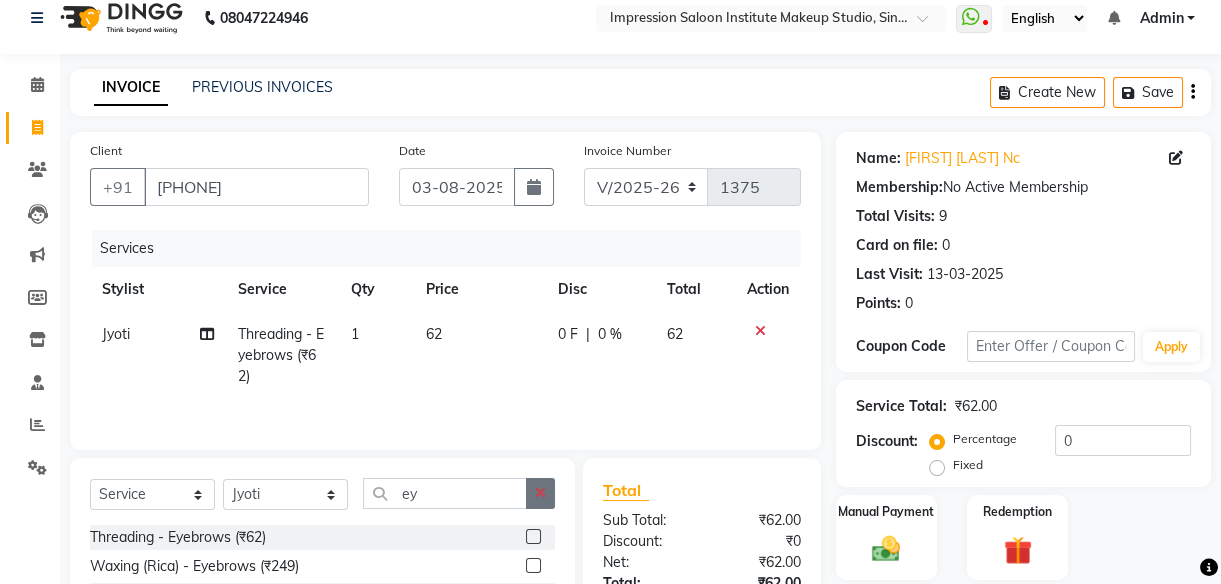 click 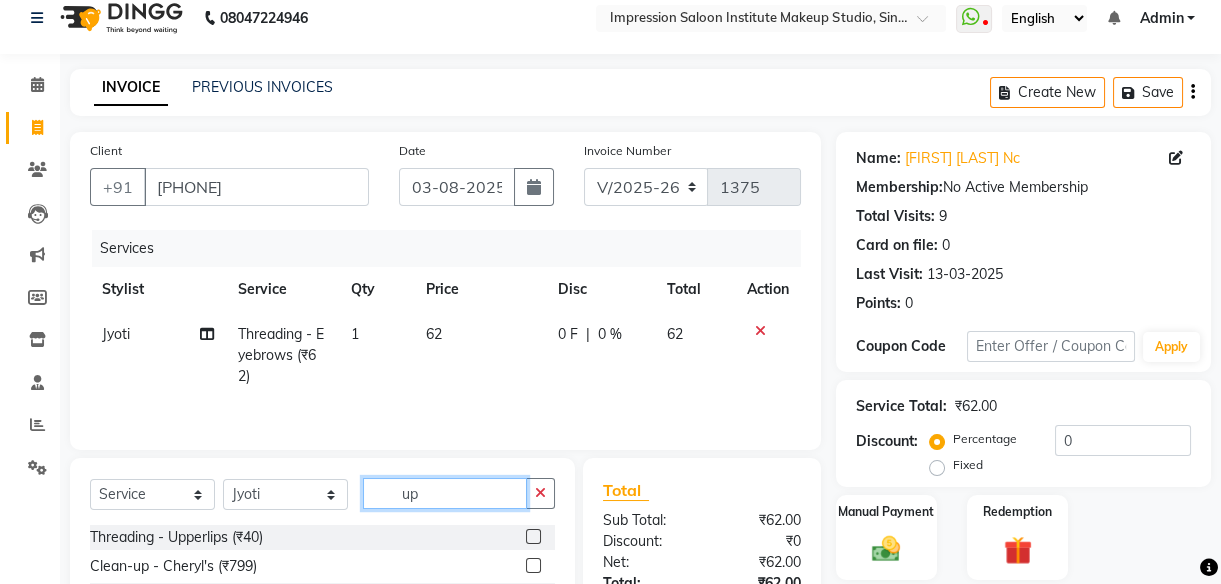 type on "up" 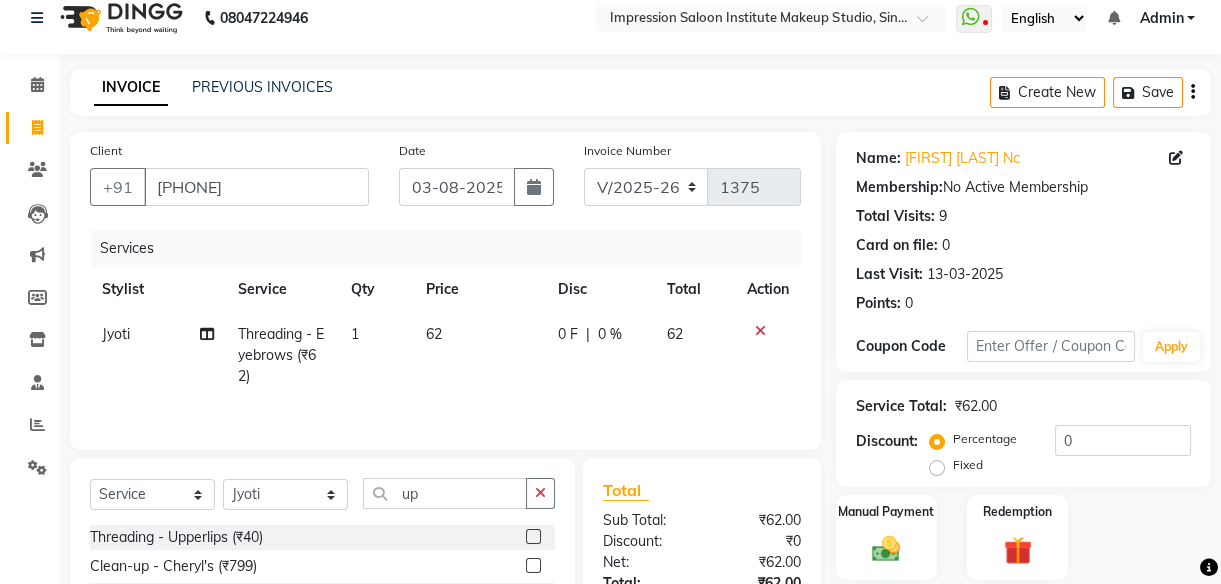 click 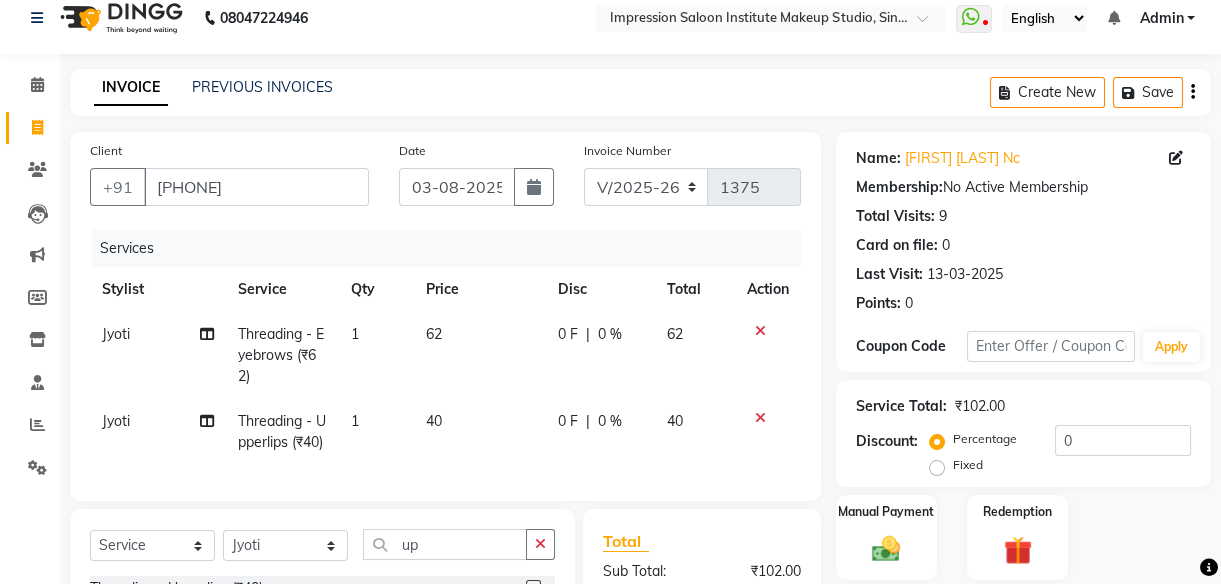 checkbox on "false" 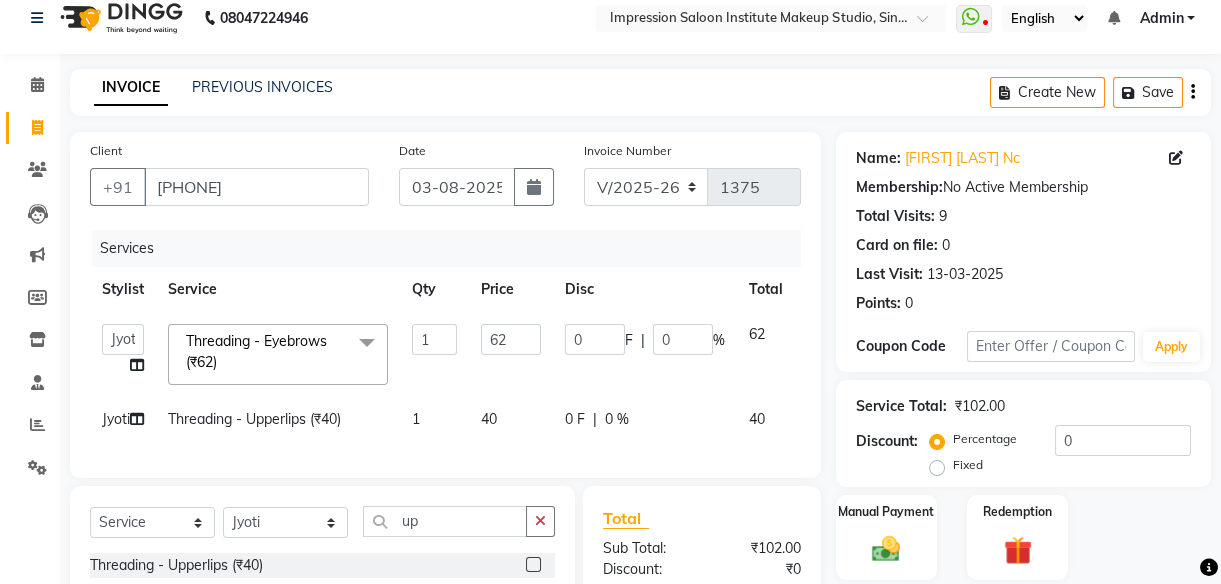 click on "1" 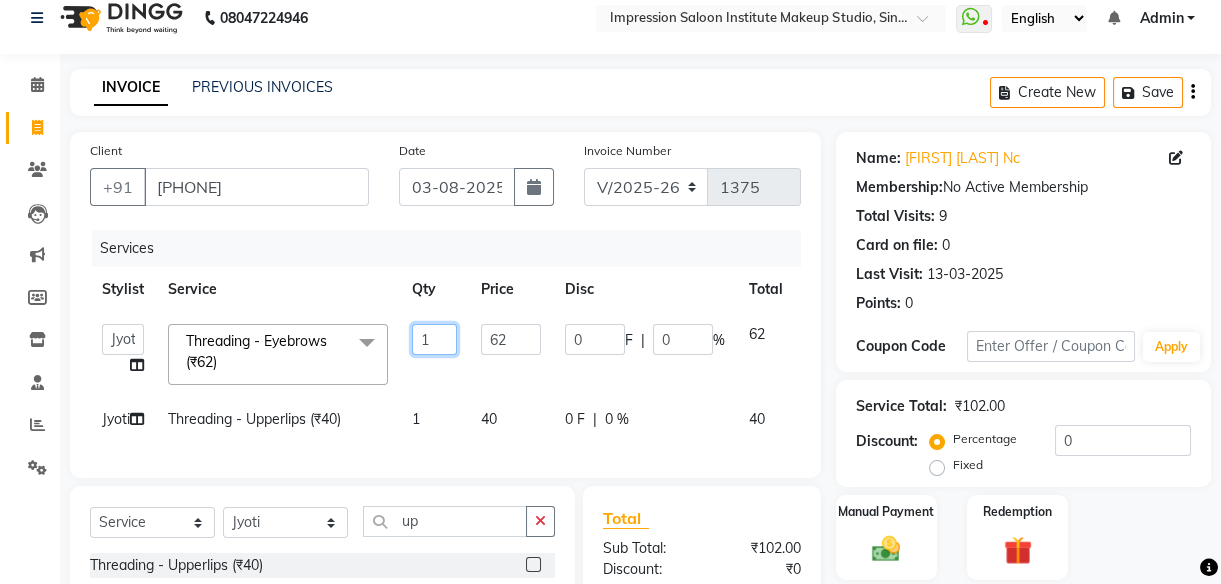 drag, startPoint x: 462, startPoint y: 335, endPoint x: 501, endPoint y: 341, distance: 39.45884 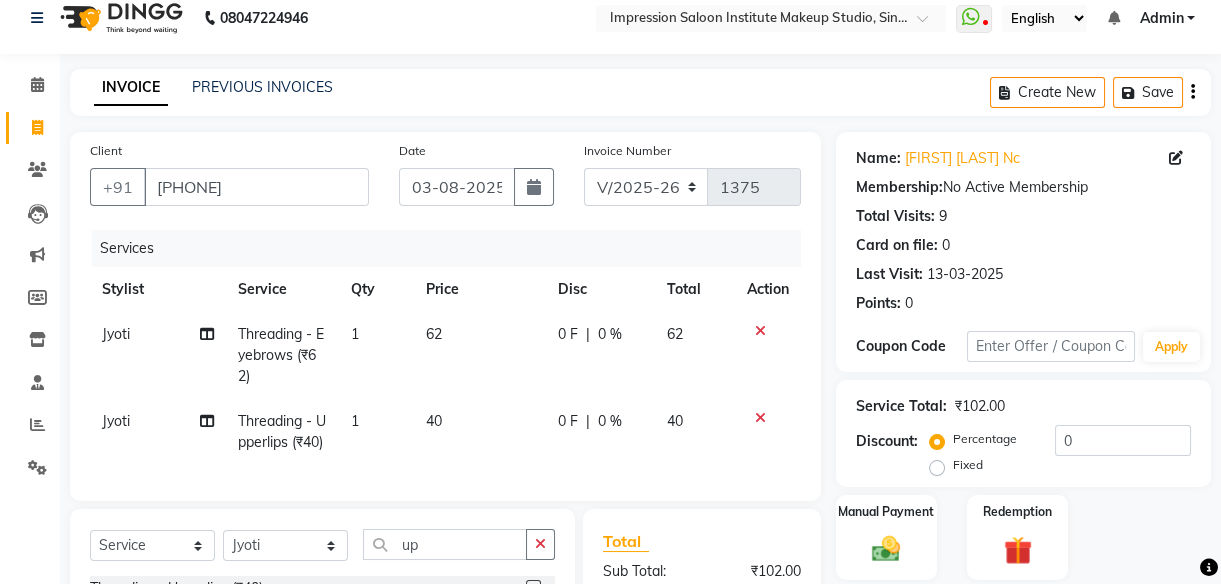 click on "62" 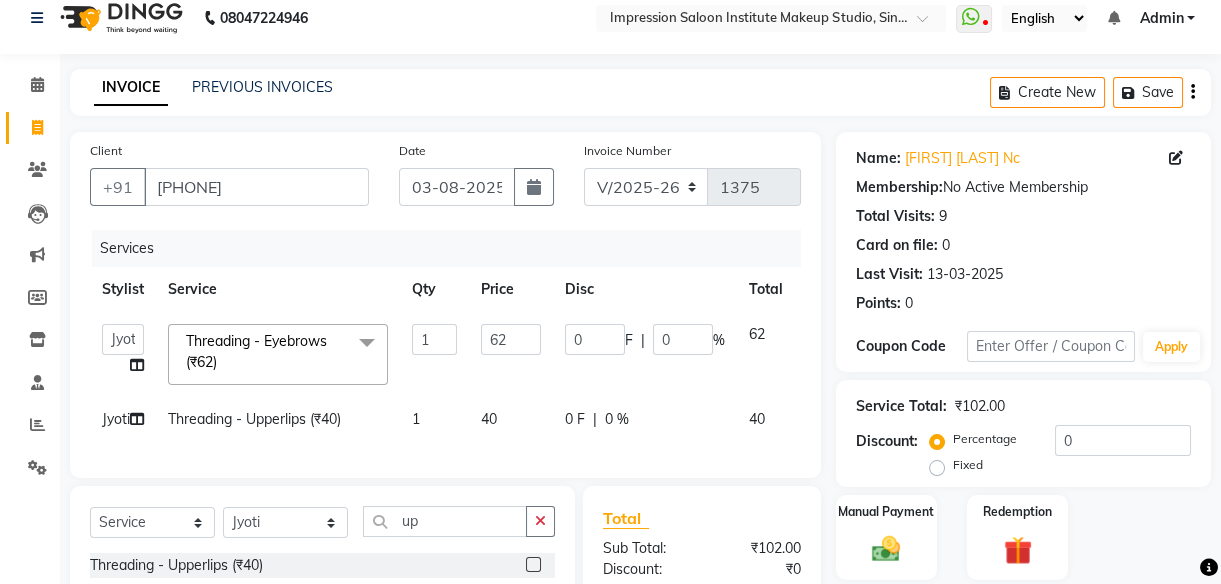 click on "62" 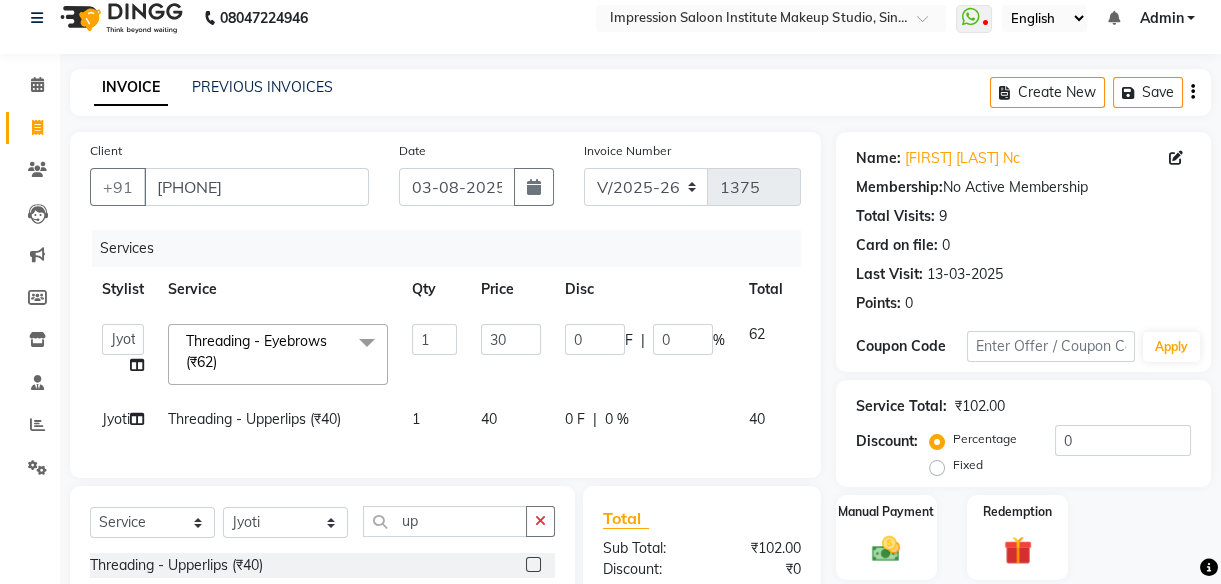 click on "30" 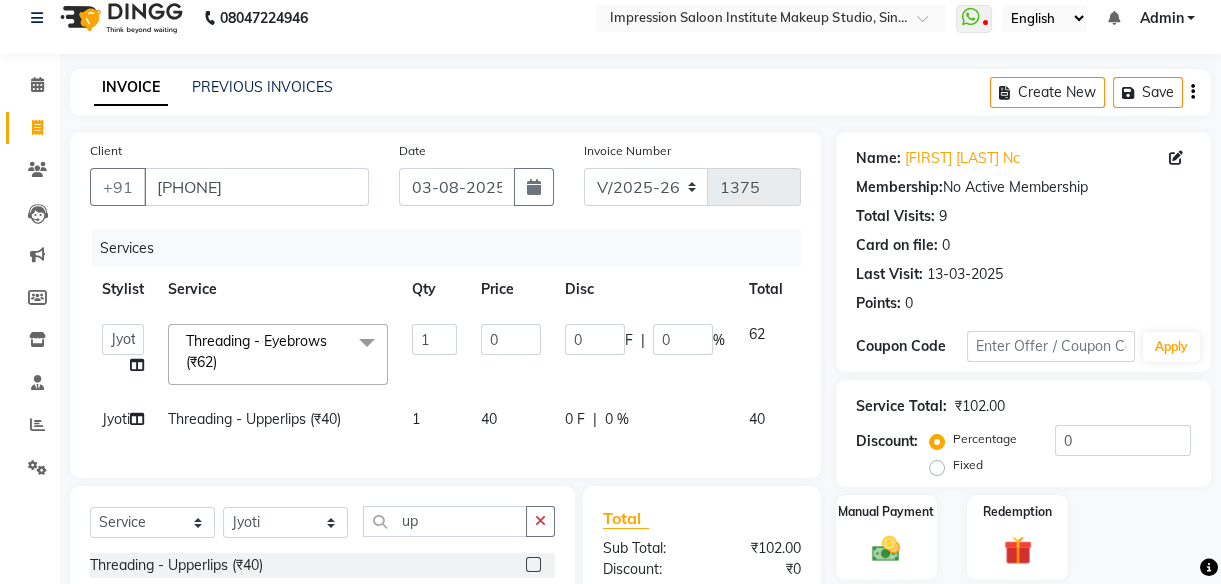 type on "50" 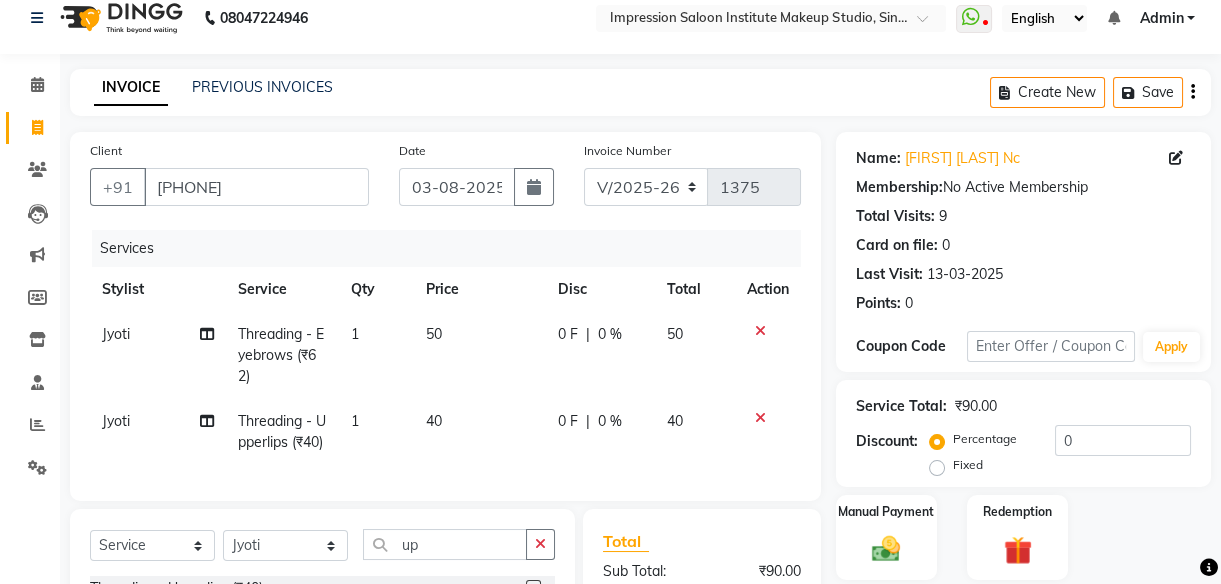 click on "40" 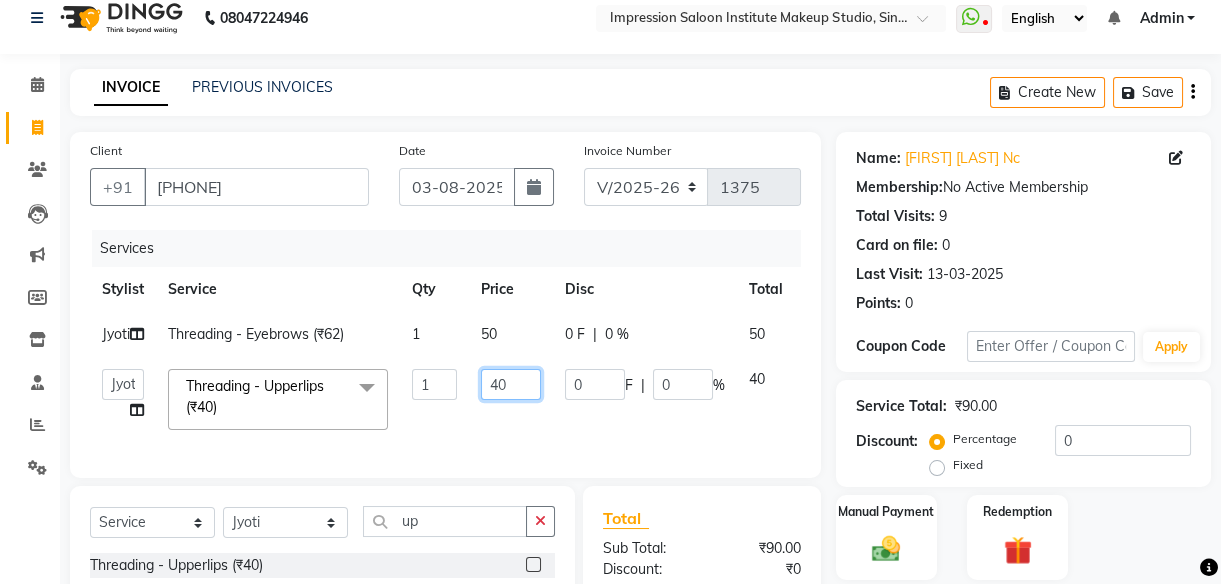 click on "40" 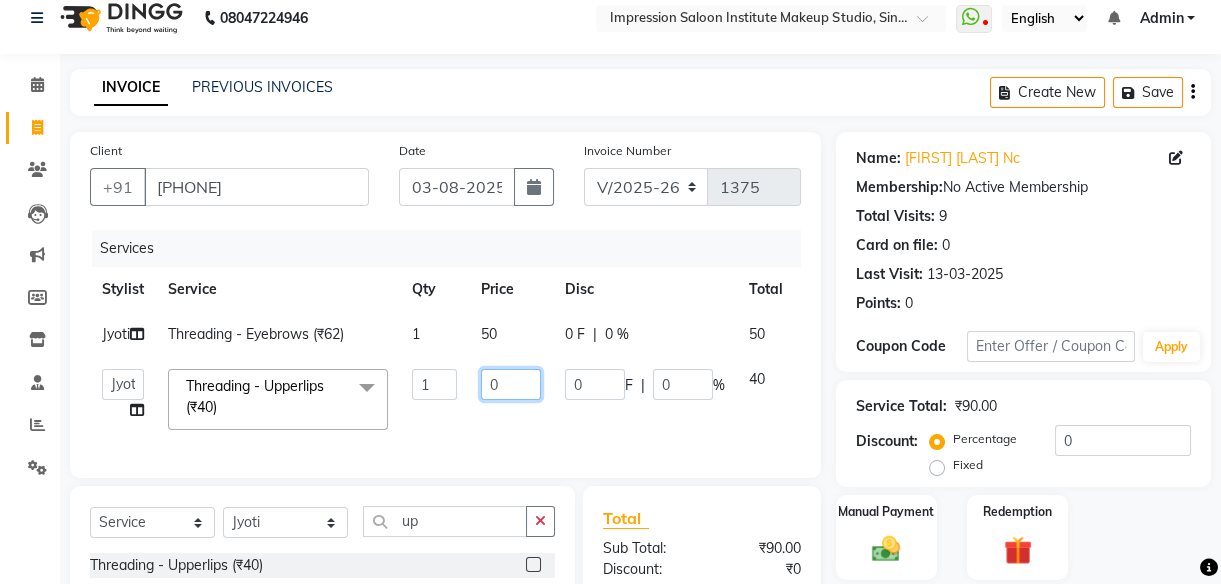type on "30" 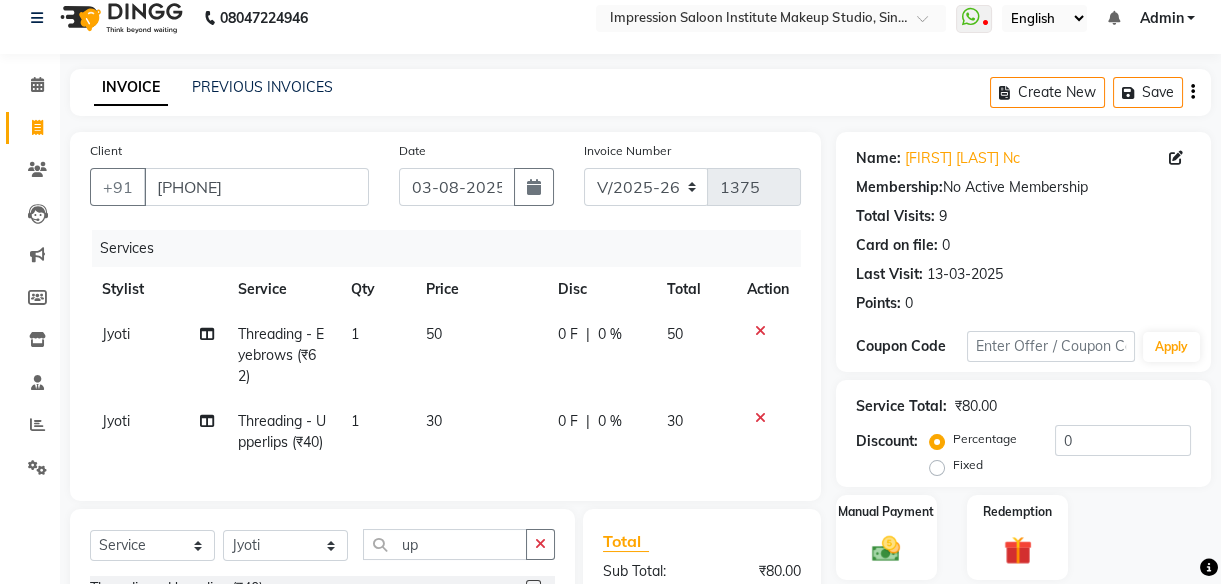 click on "30" 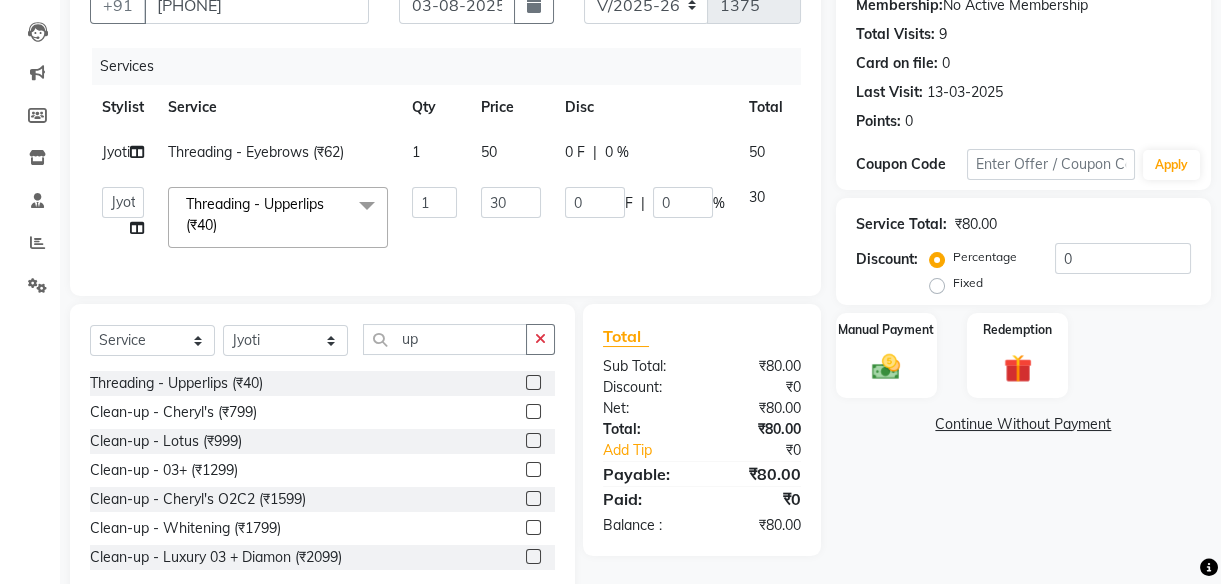 scroll, scrollTop: 200, scrollLeft: 0, axis: vertical 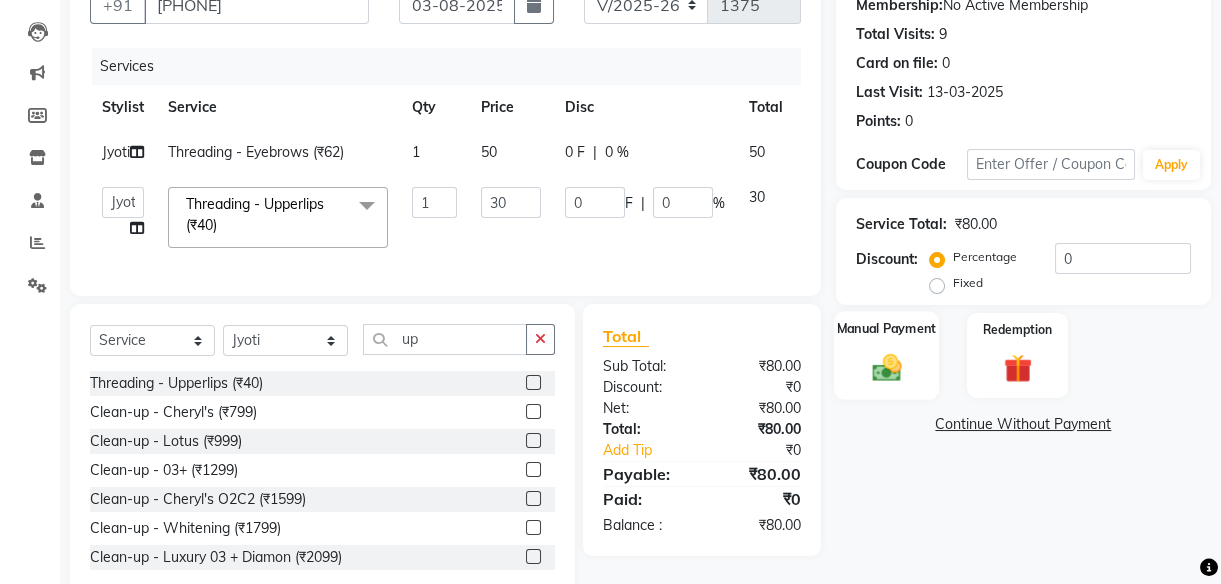 click 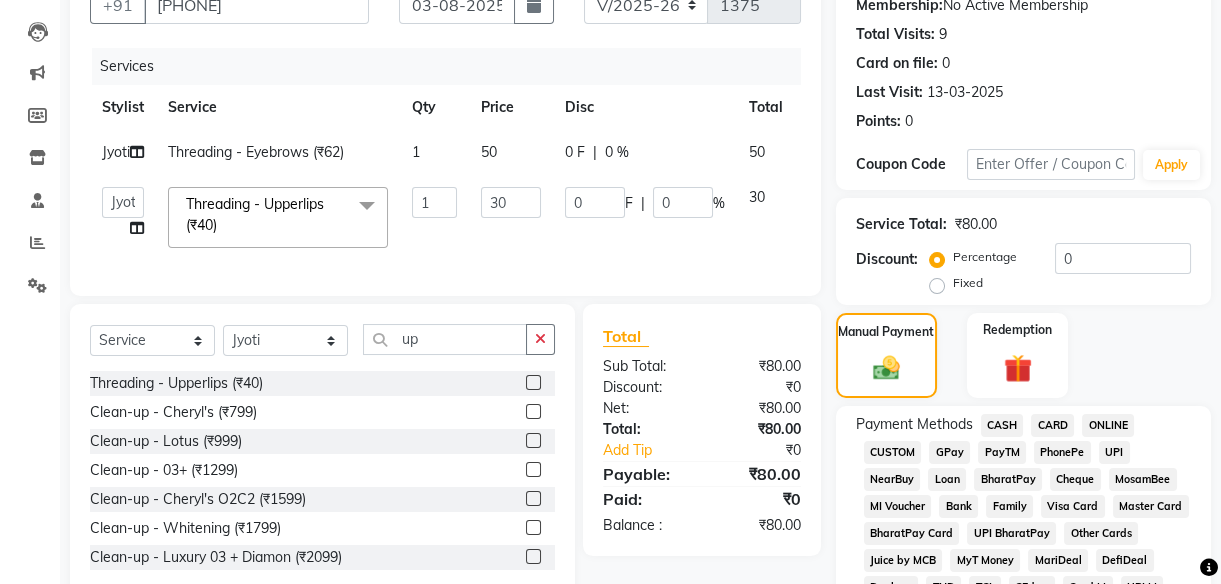 click on "UPI" 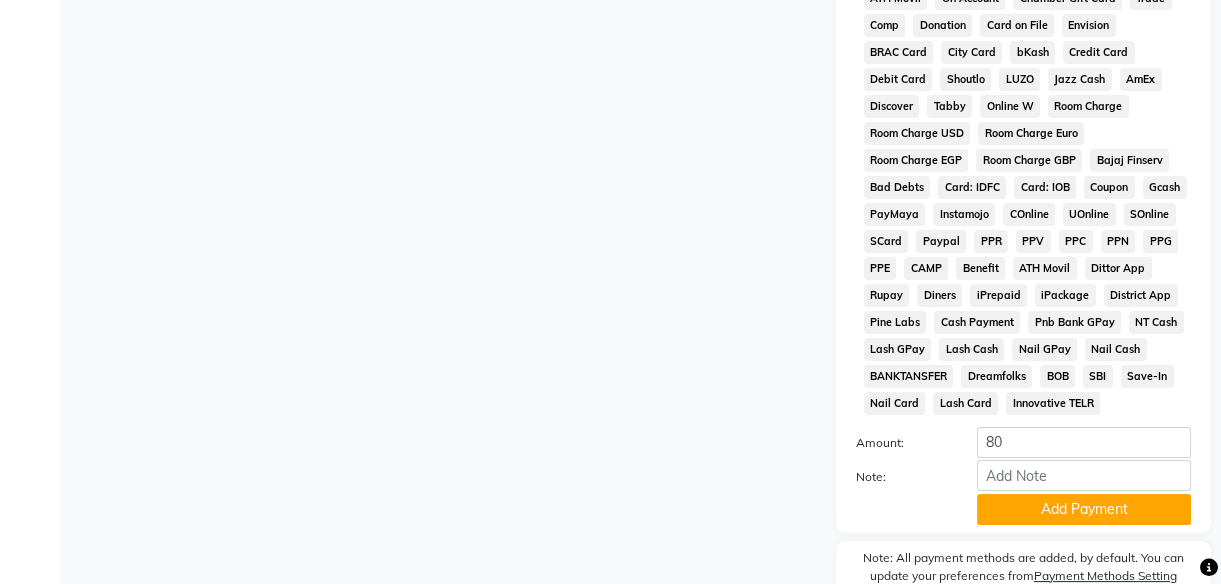 scroll, scrollTop: 1020, scrollLeft: 0, axis: vertical 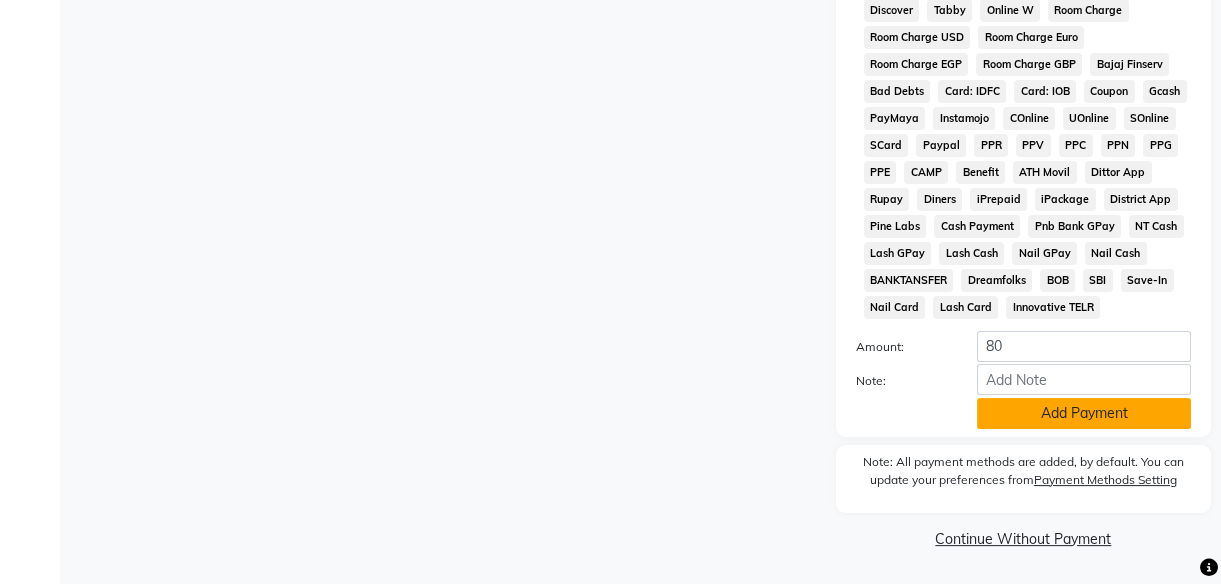 click on "Add Payment" 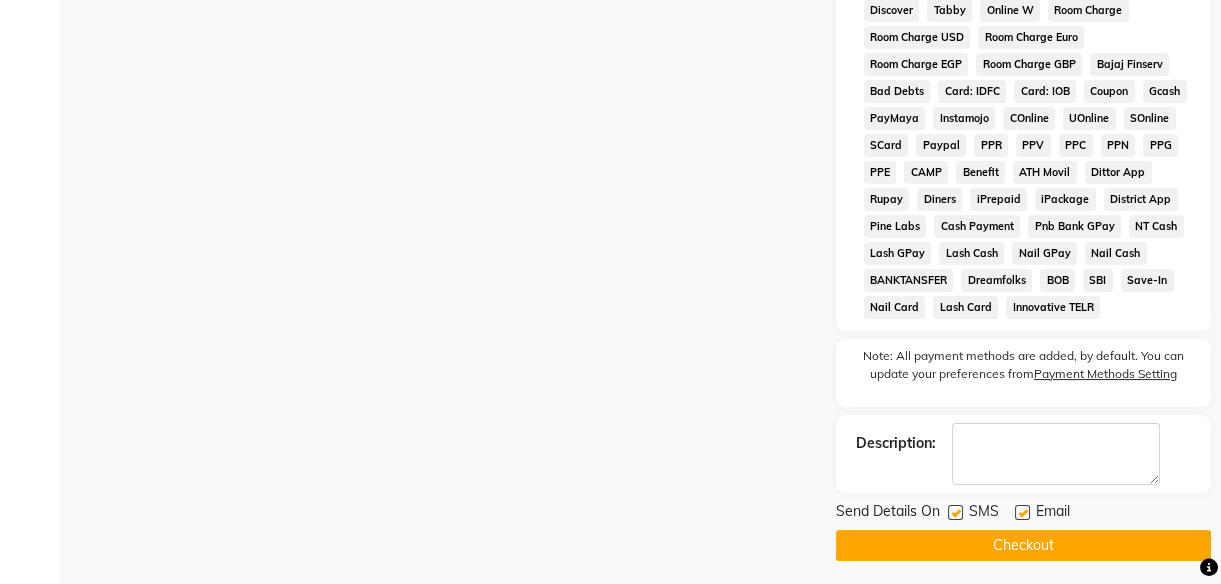 click 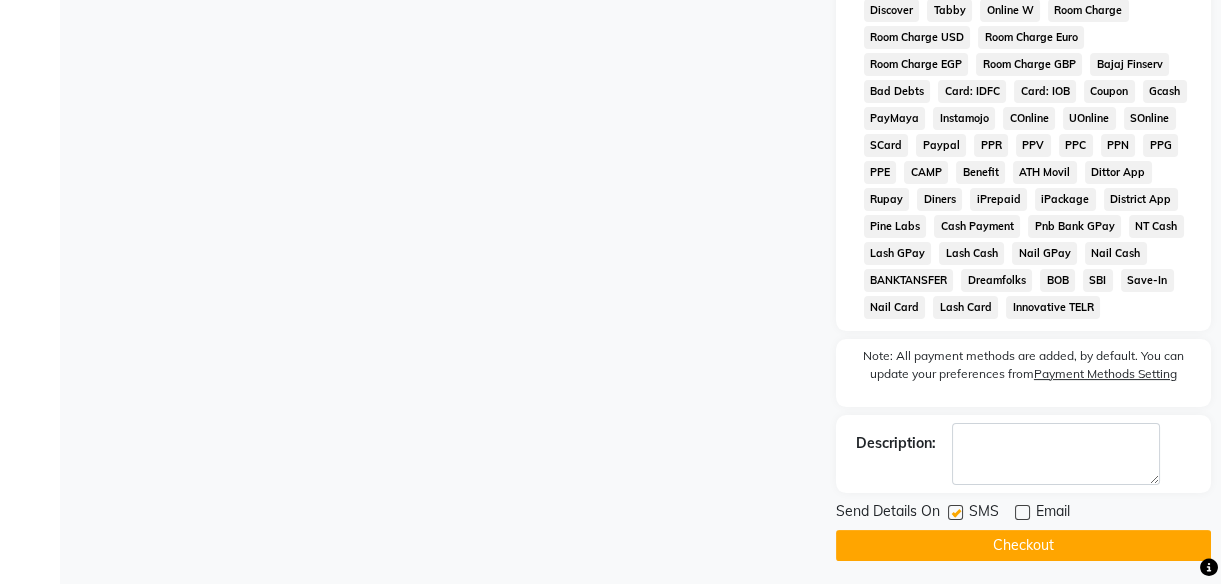 click 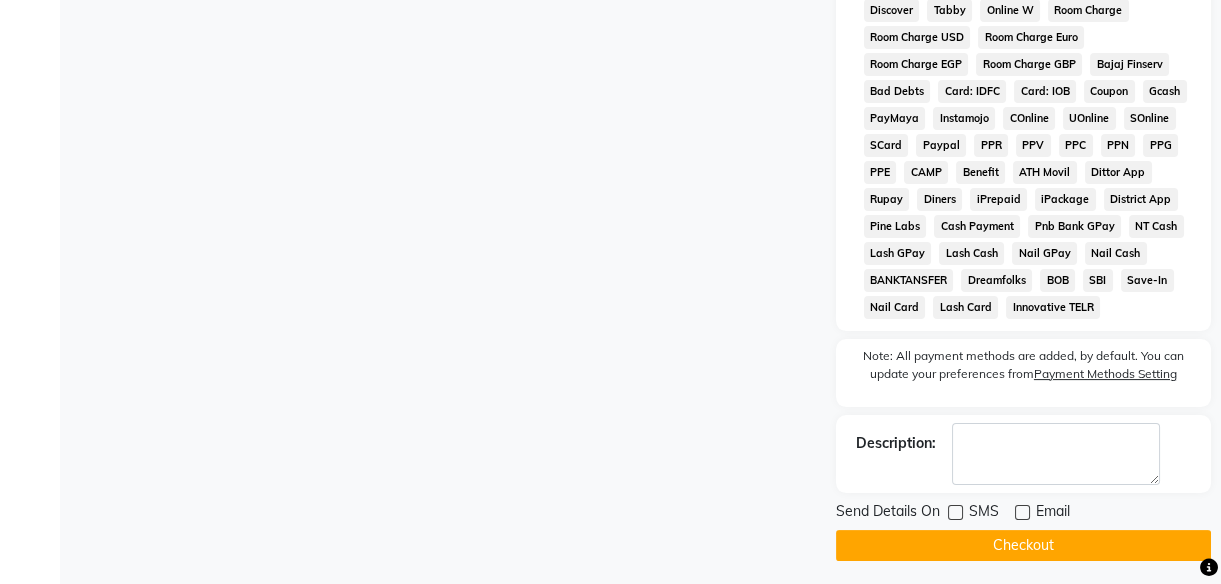 click on "Checkout" 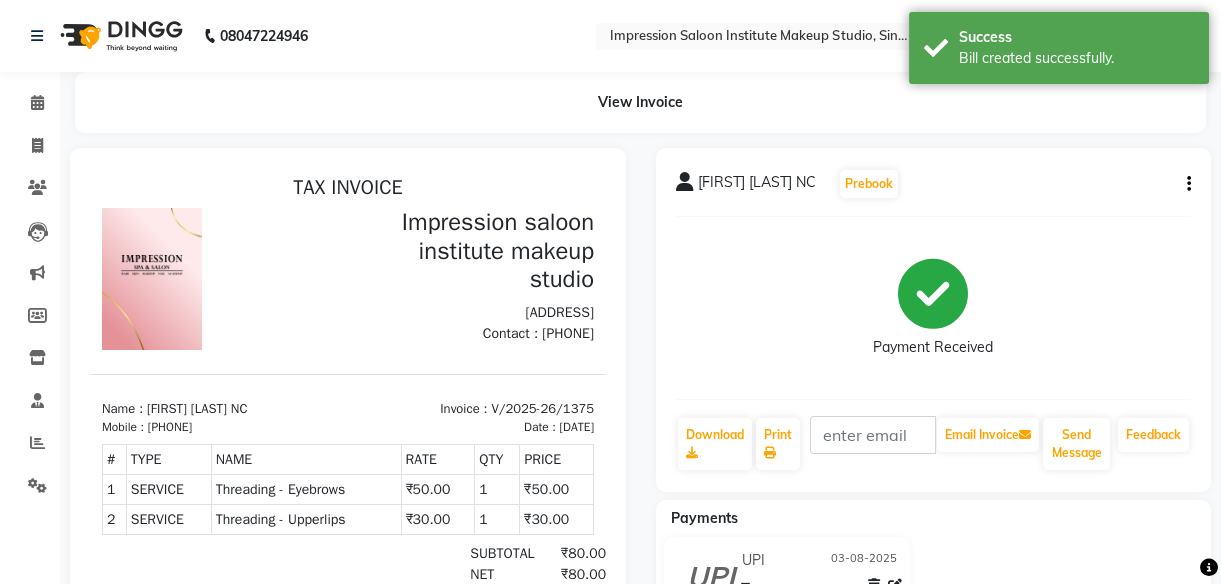 scroll, scrollTop: 0, scrollLeft: 0, axis: both 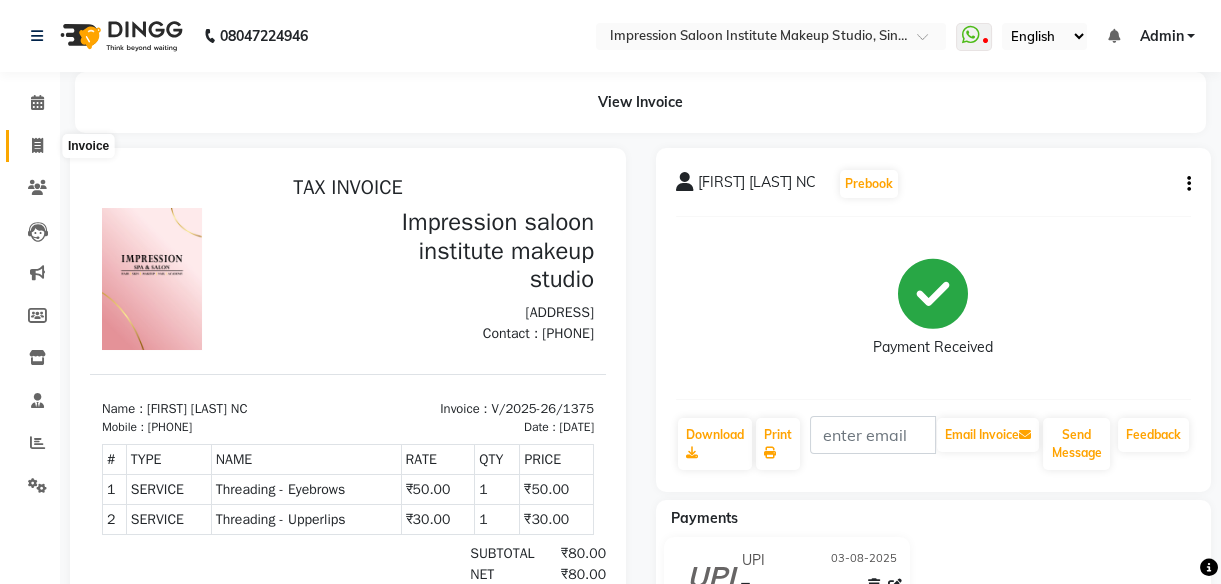 click 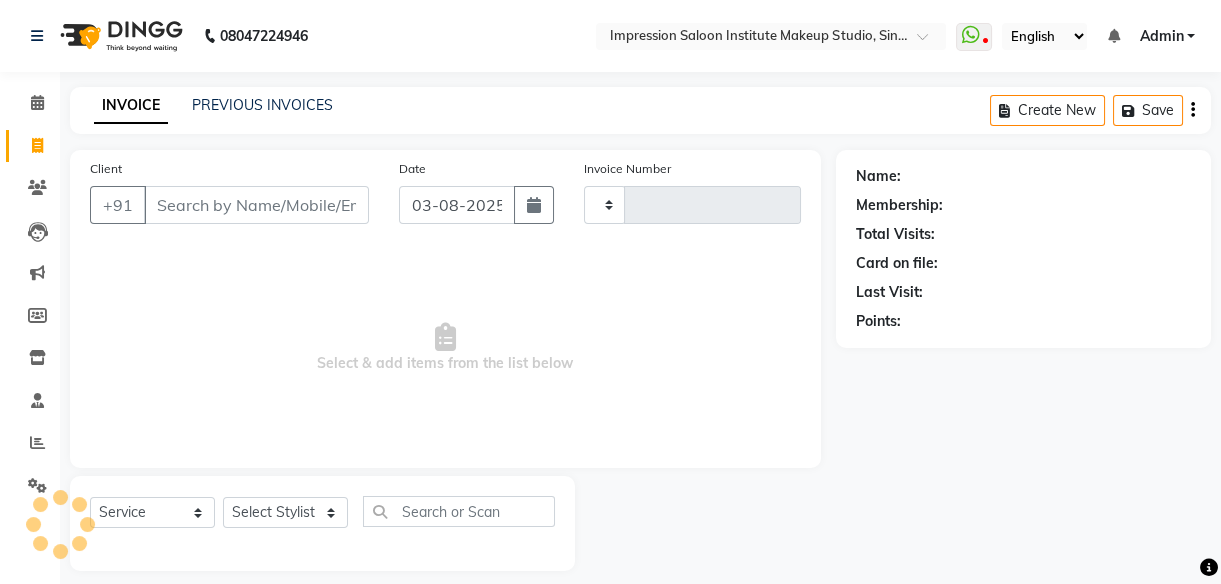 scroll, scrollTop: 18, scrollLeft: 0, axis: vertical 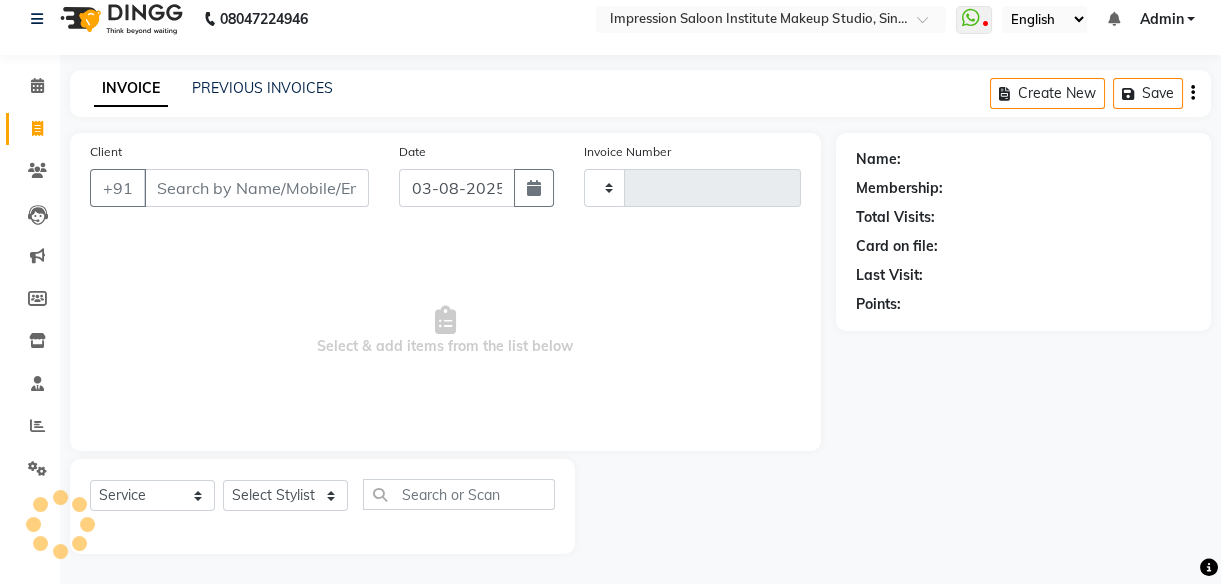 type on "1376" 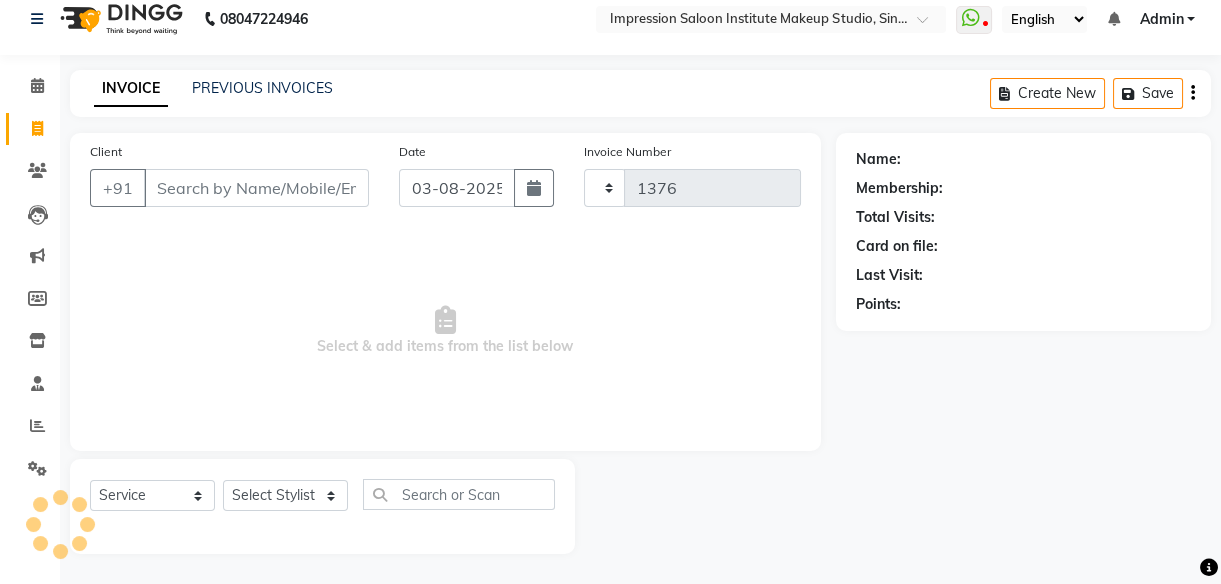 select on "437" 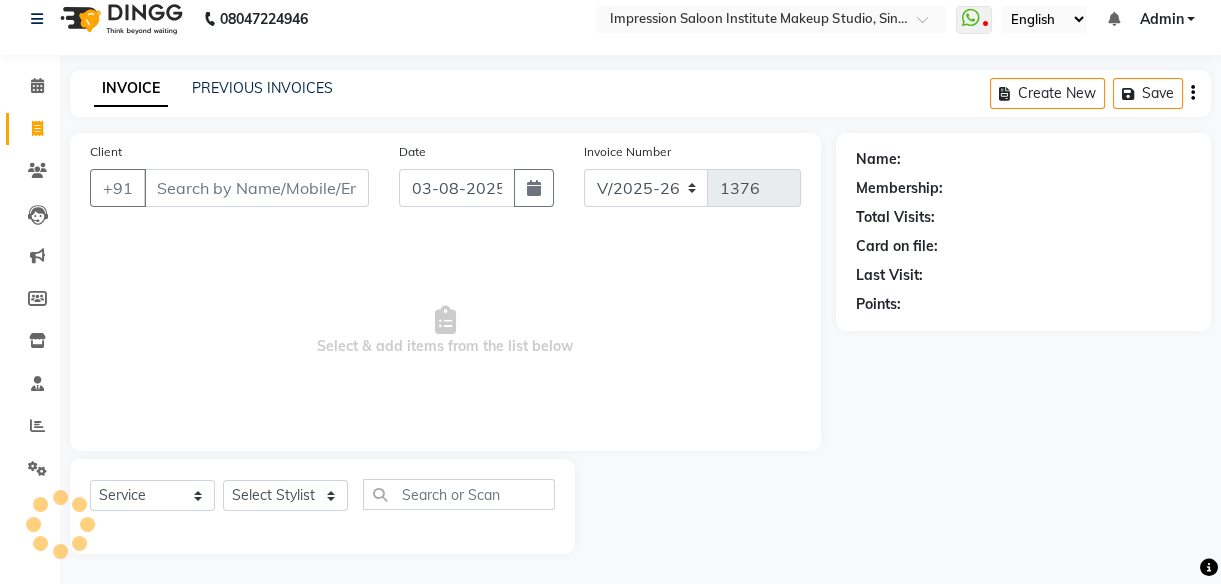 select on "product" 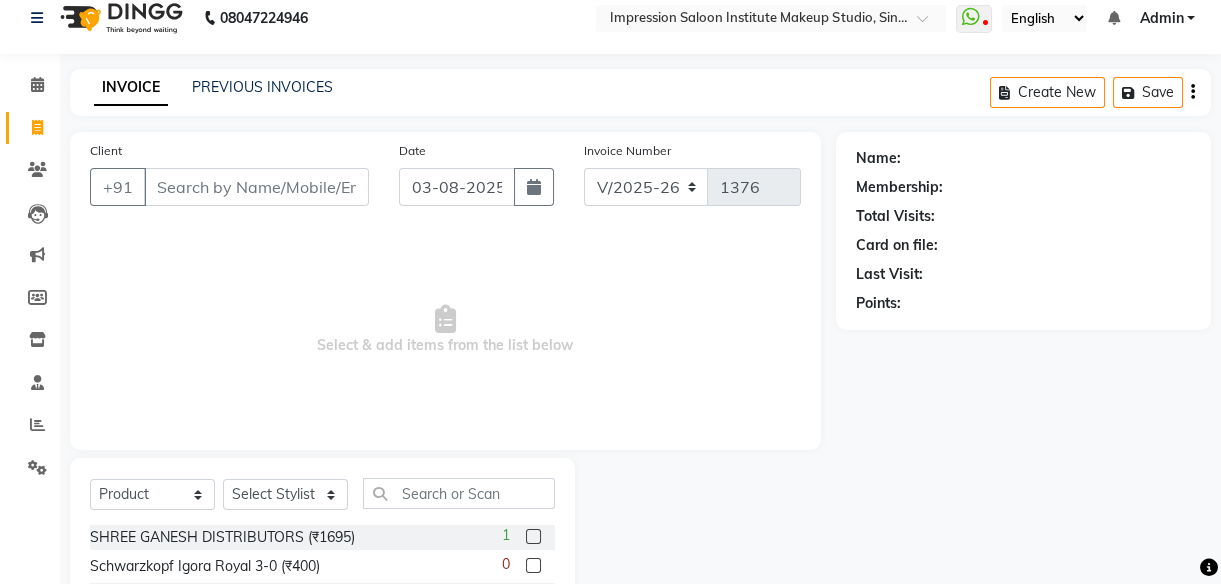 click on "Client" at bounding box center (256, 187) 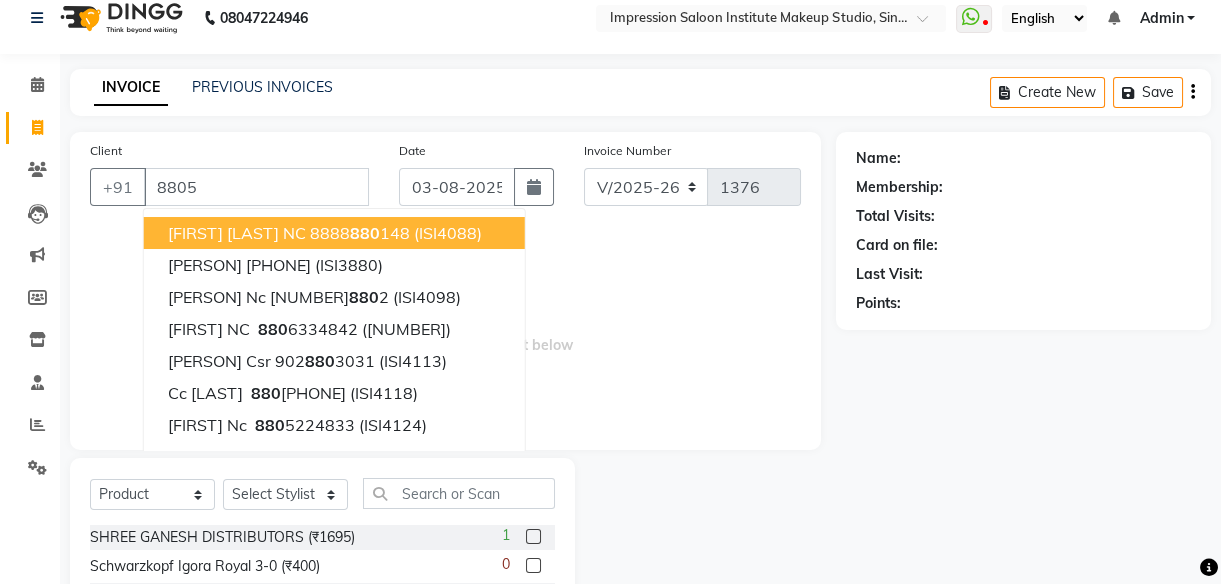 type on "88055" 